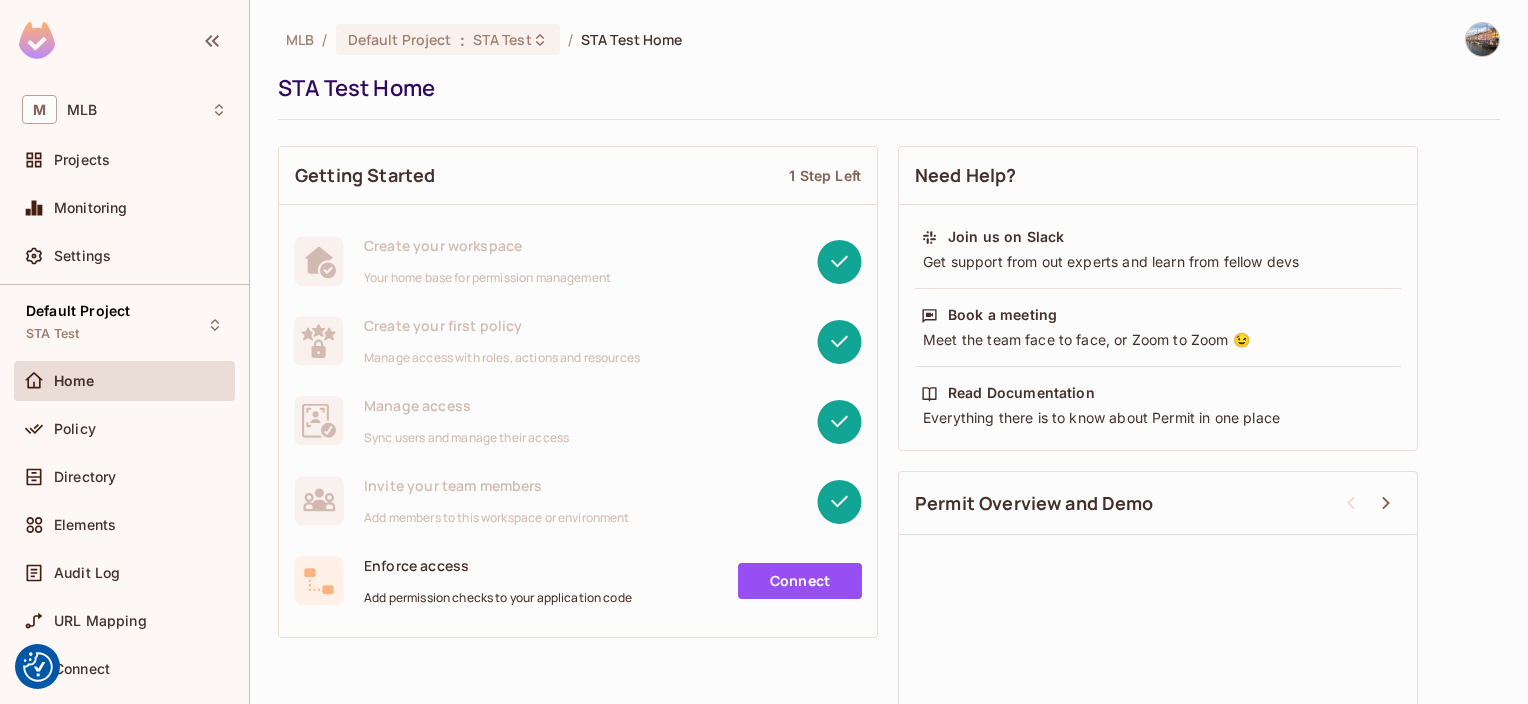 scroll, scrollTop: 0, scrollLeft: 0, axis: both 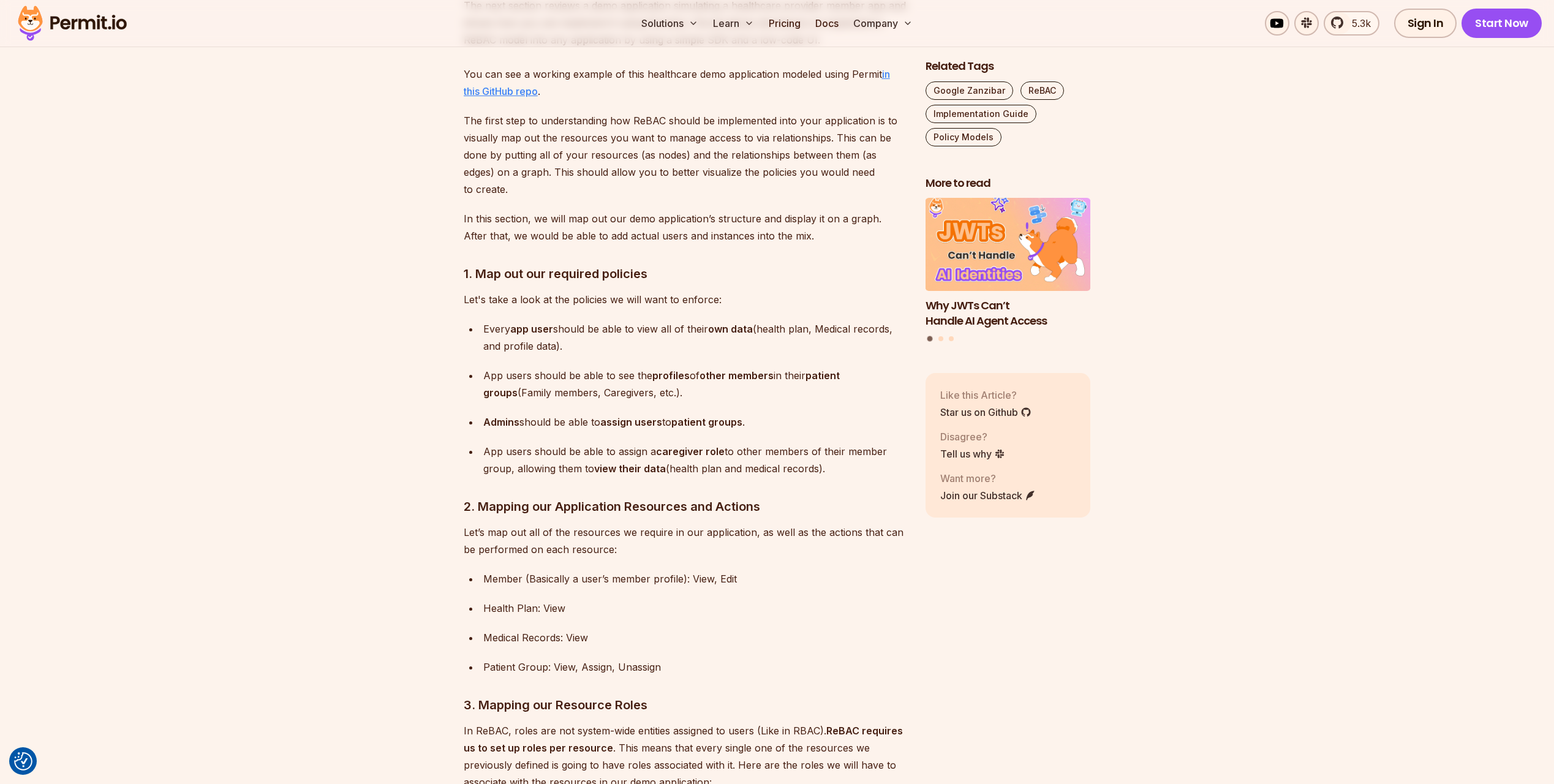 click on "in this GitHub repo" at bounding box center [677, 83] 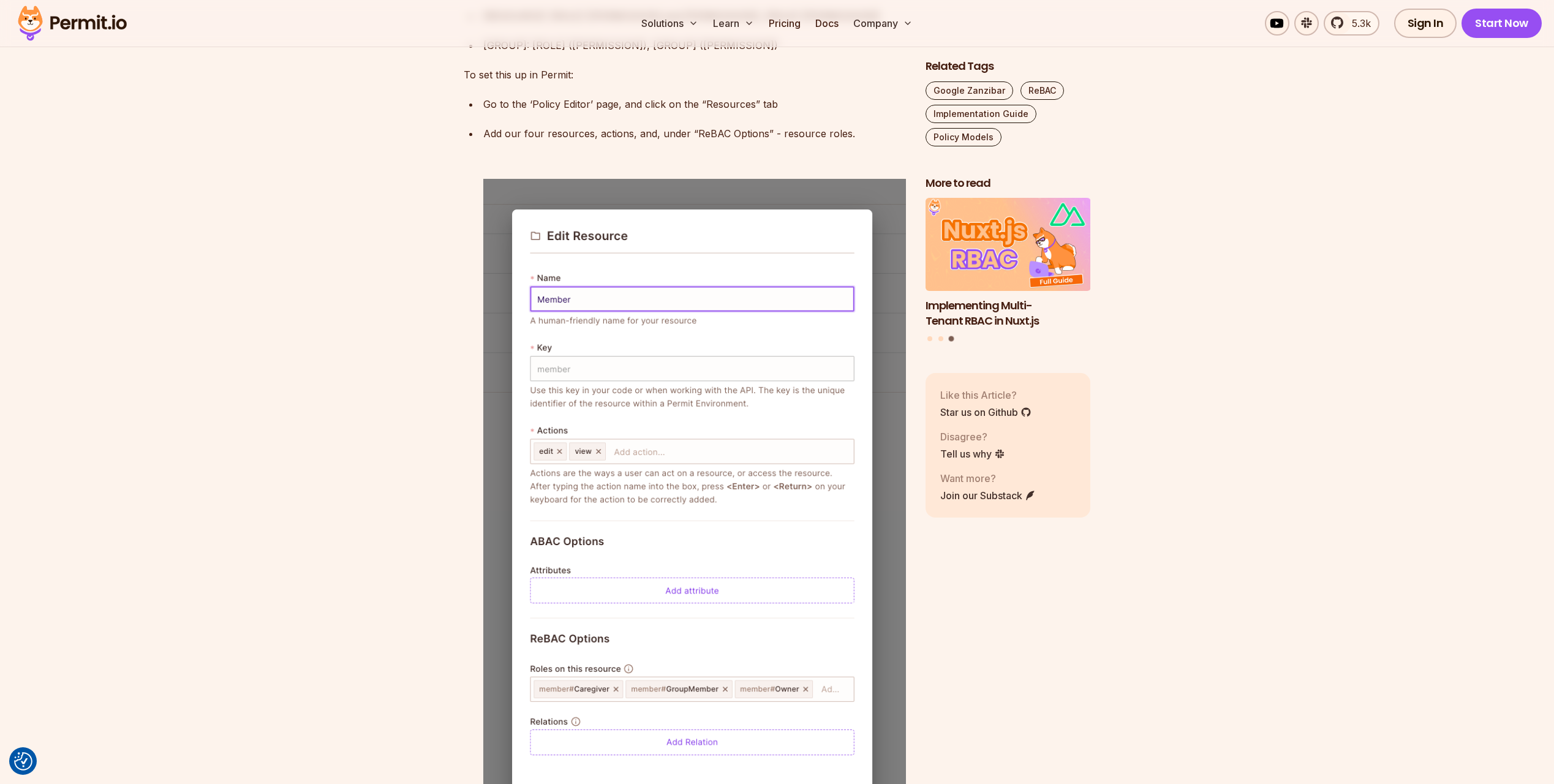 scroll, scrollTop: 4839, scrollLeft: 0, axis: vertical 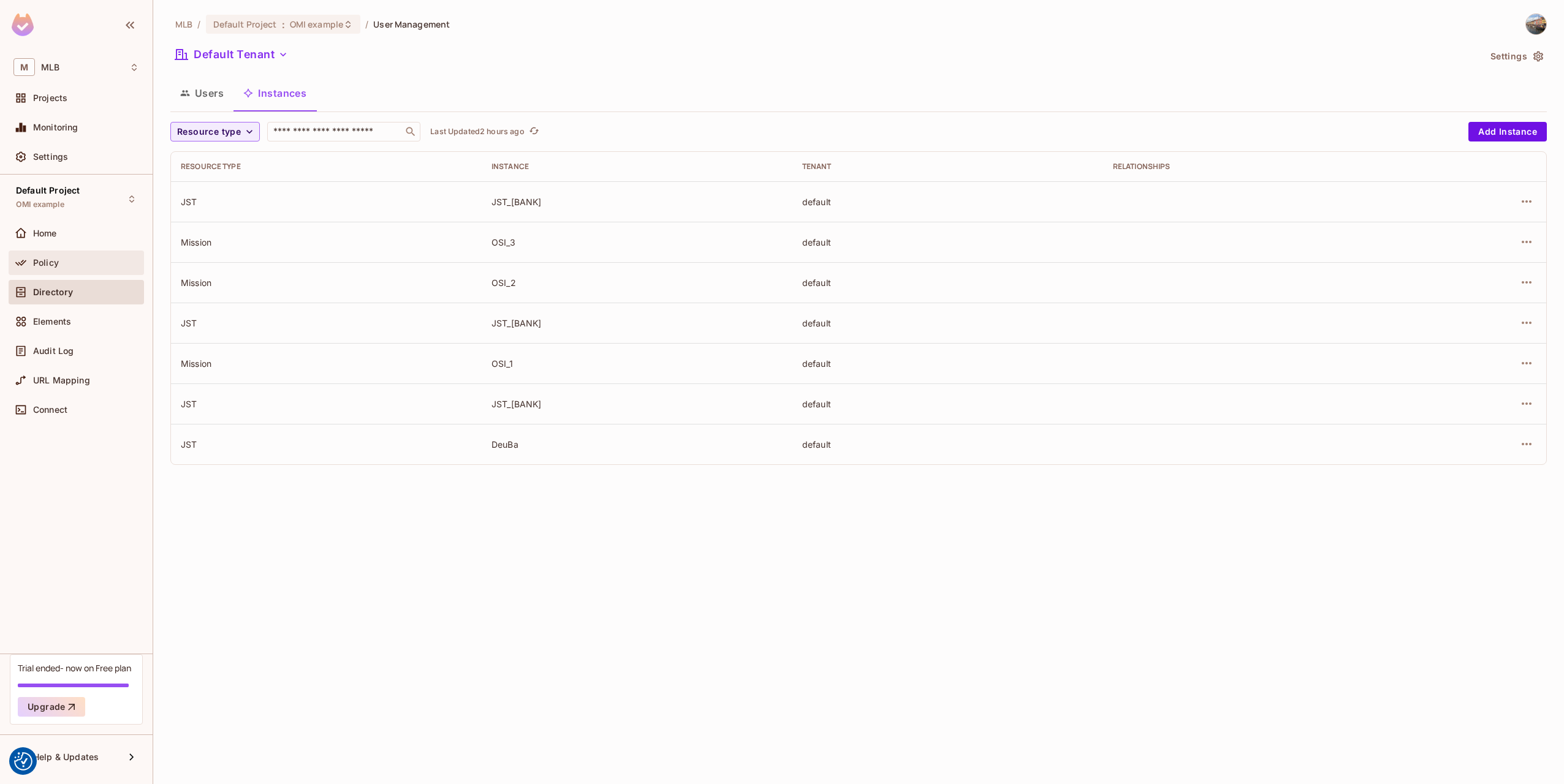 click on "Policy" at bounding box center [86, 263] 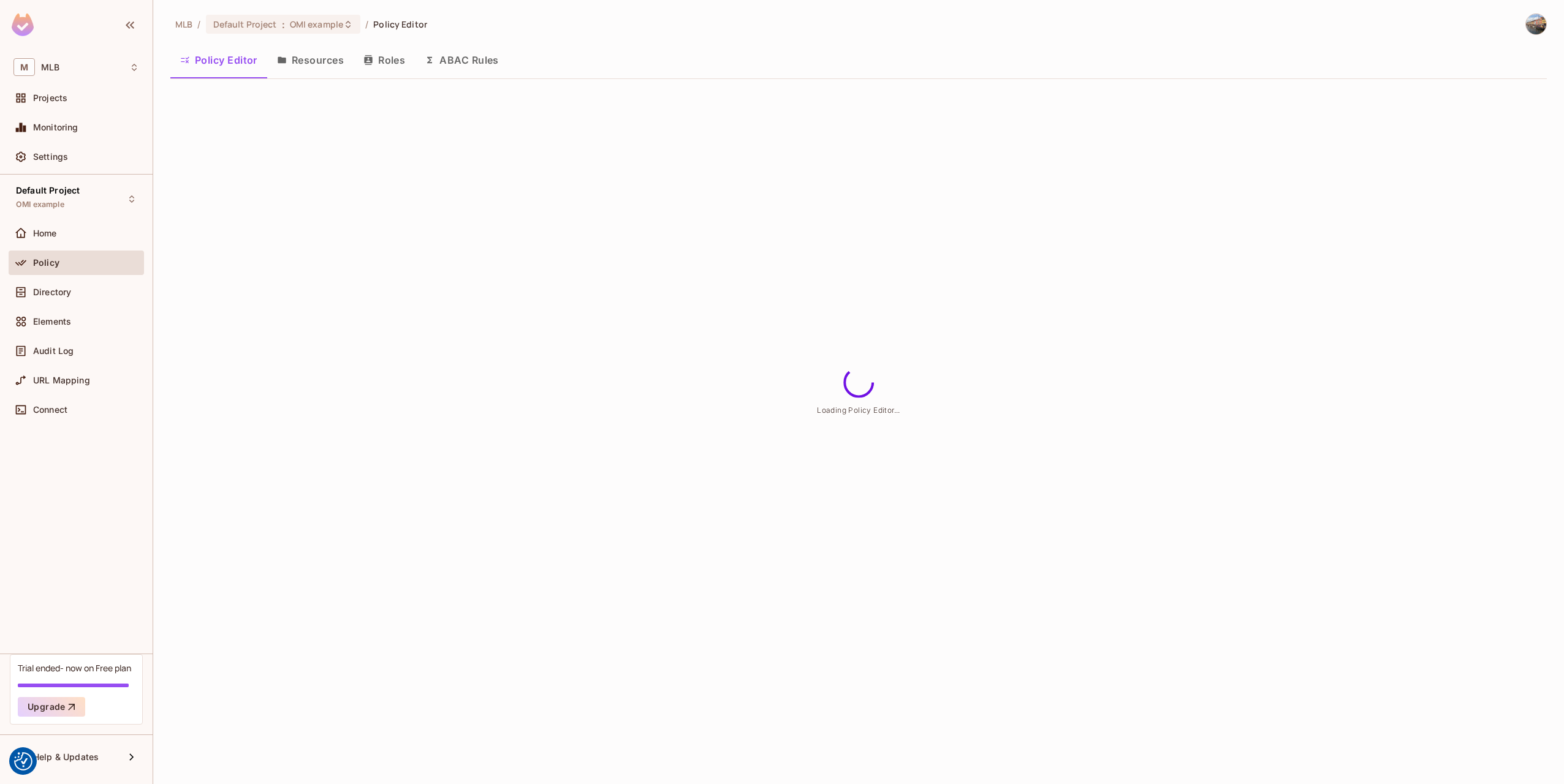 click on "Resources" at bounding box center (310, 60) 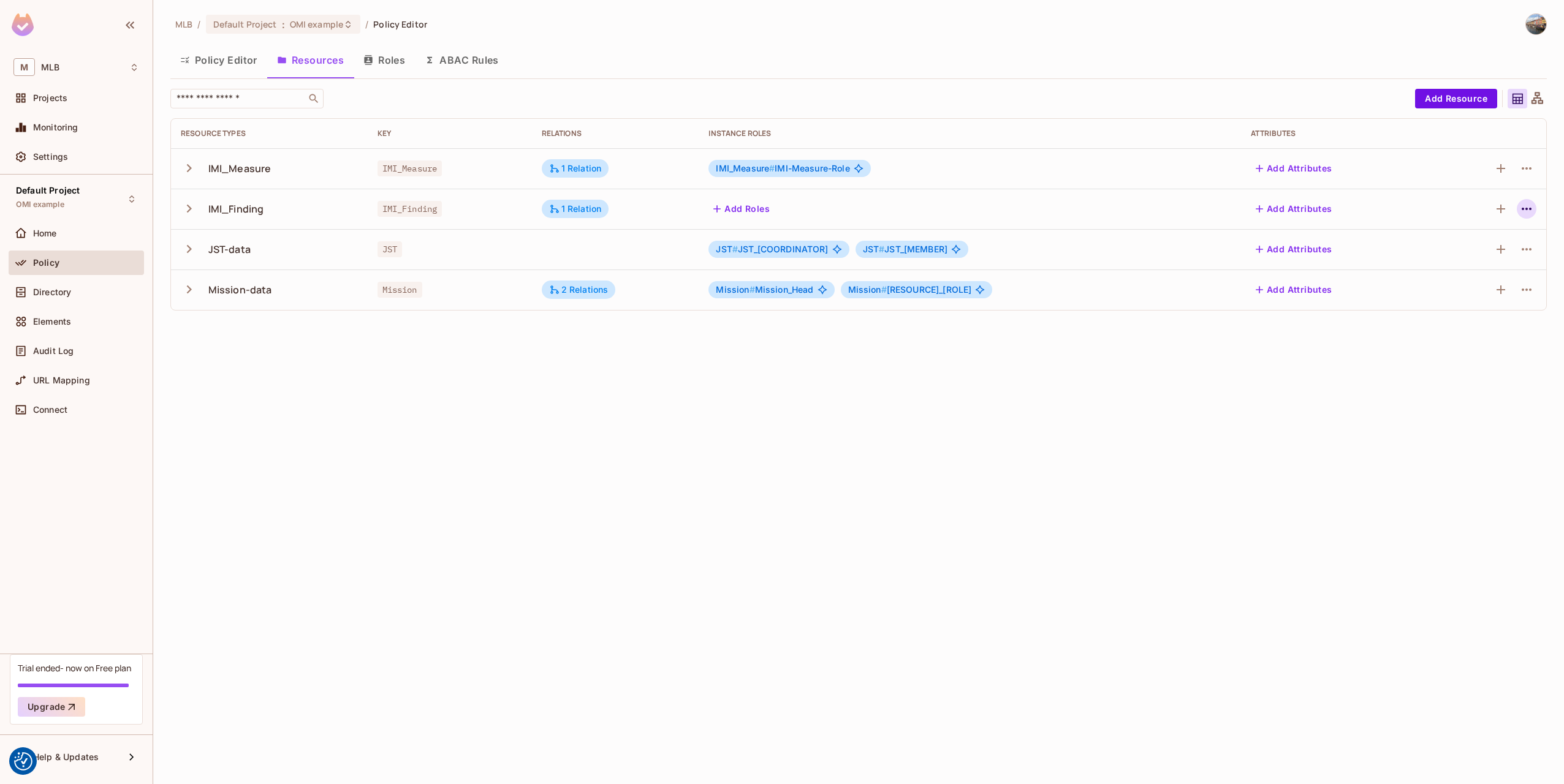 click 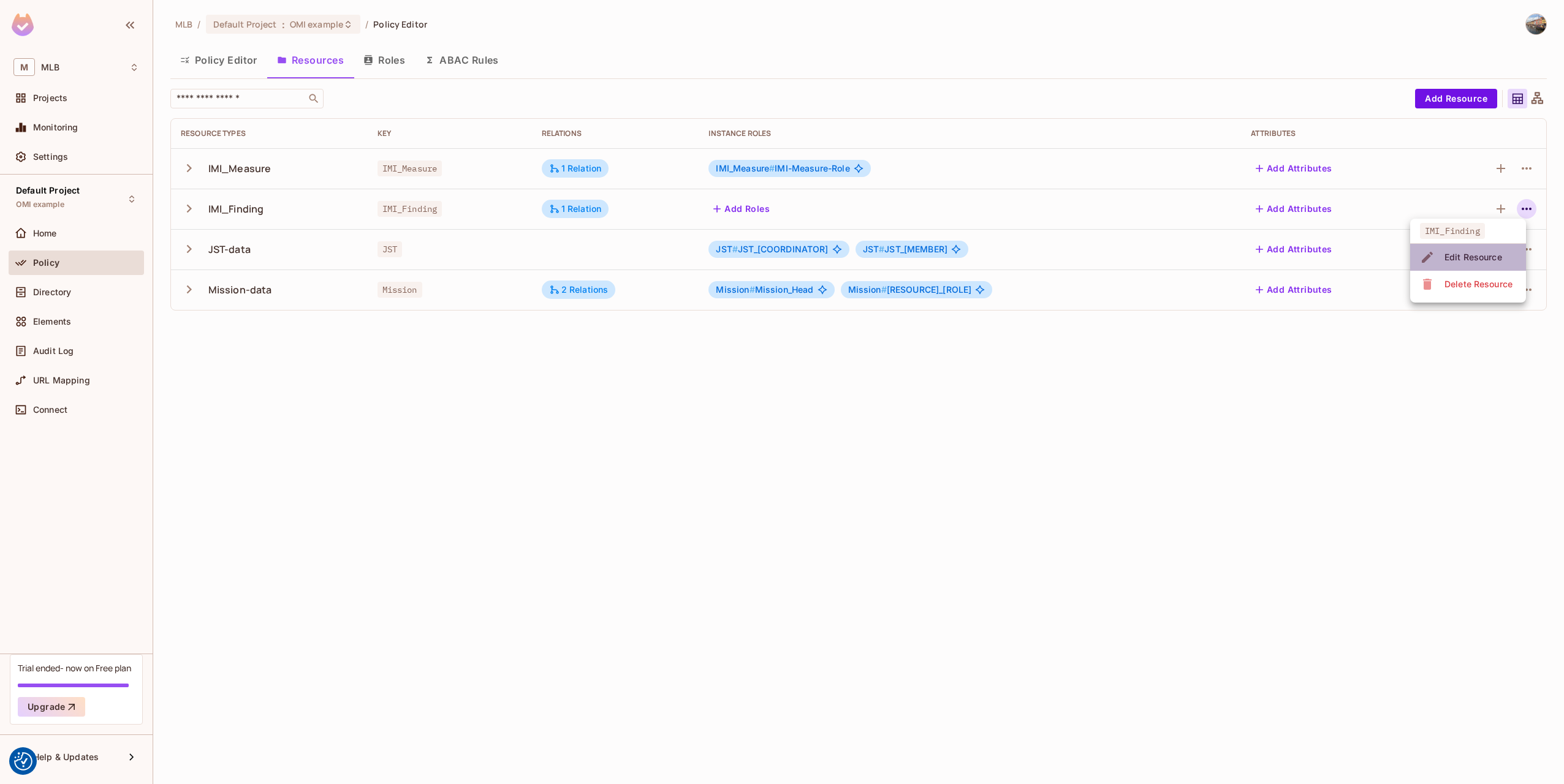 click on "Edit Resource" at bounding box center (1473, 257) 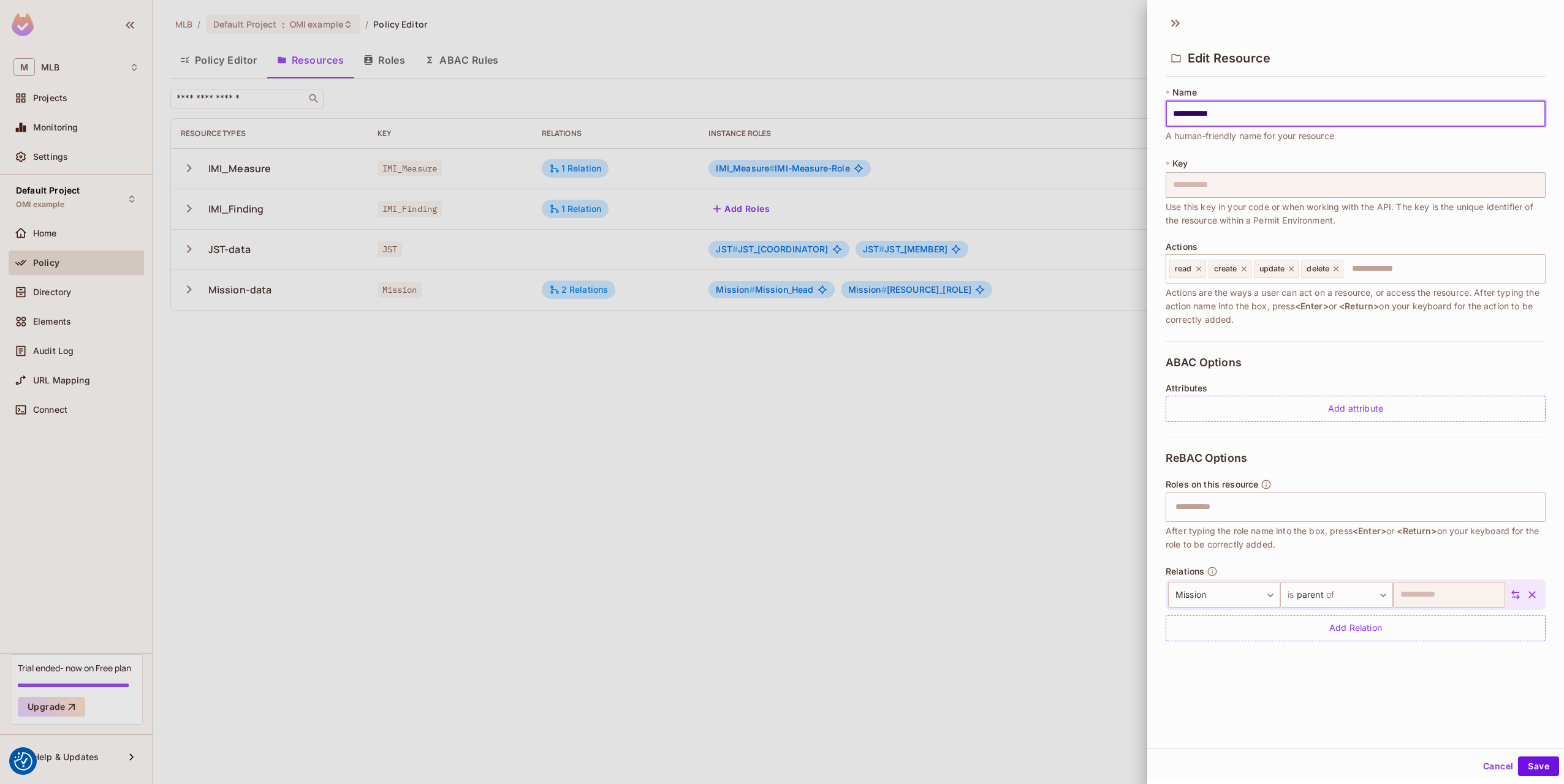 click at bounding box center (782, 392) 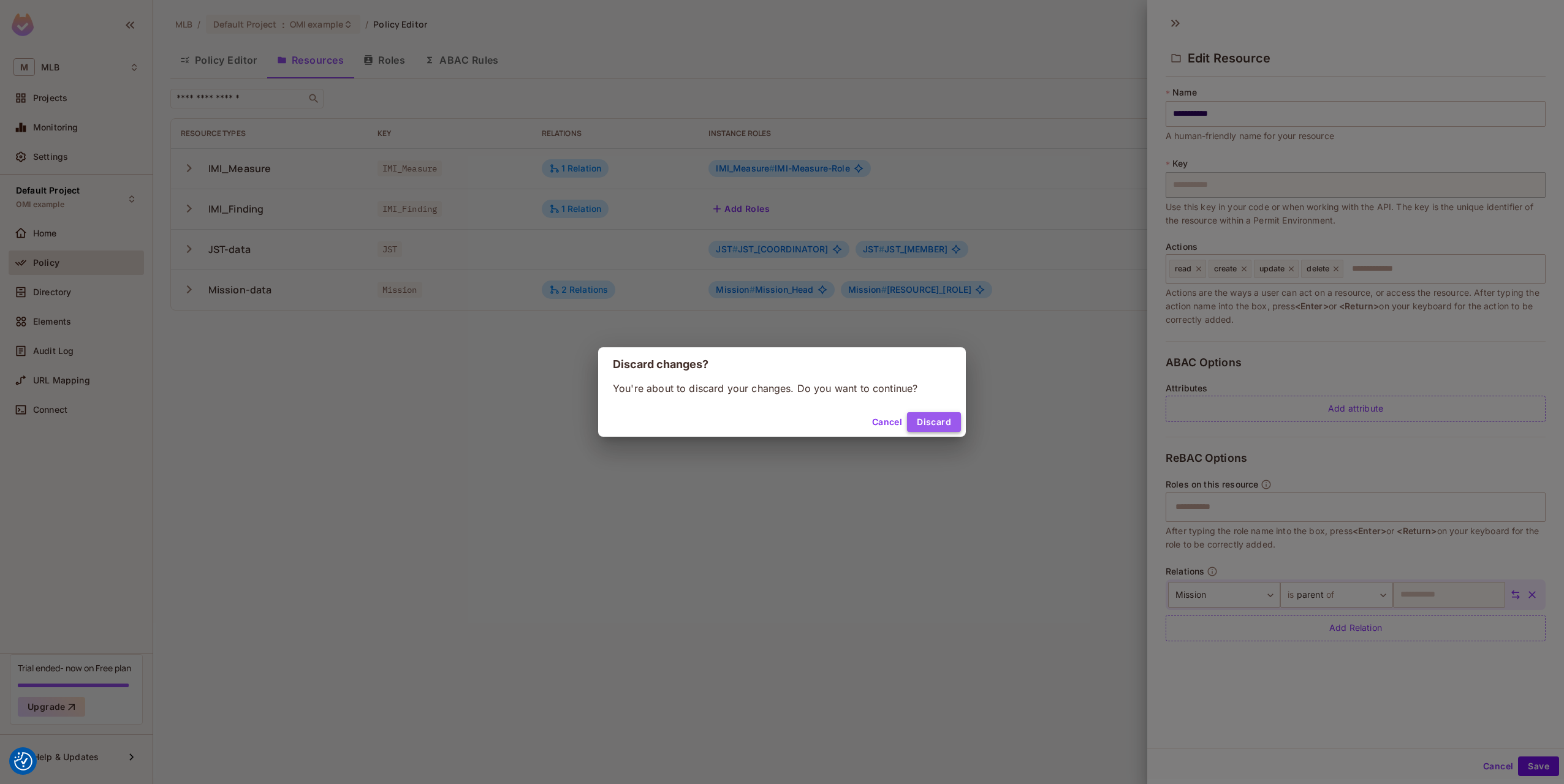 click on "Discard" at bounding box center (934, 422) 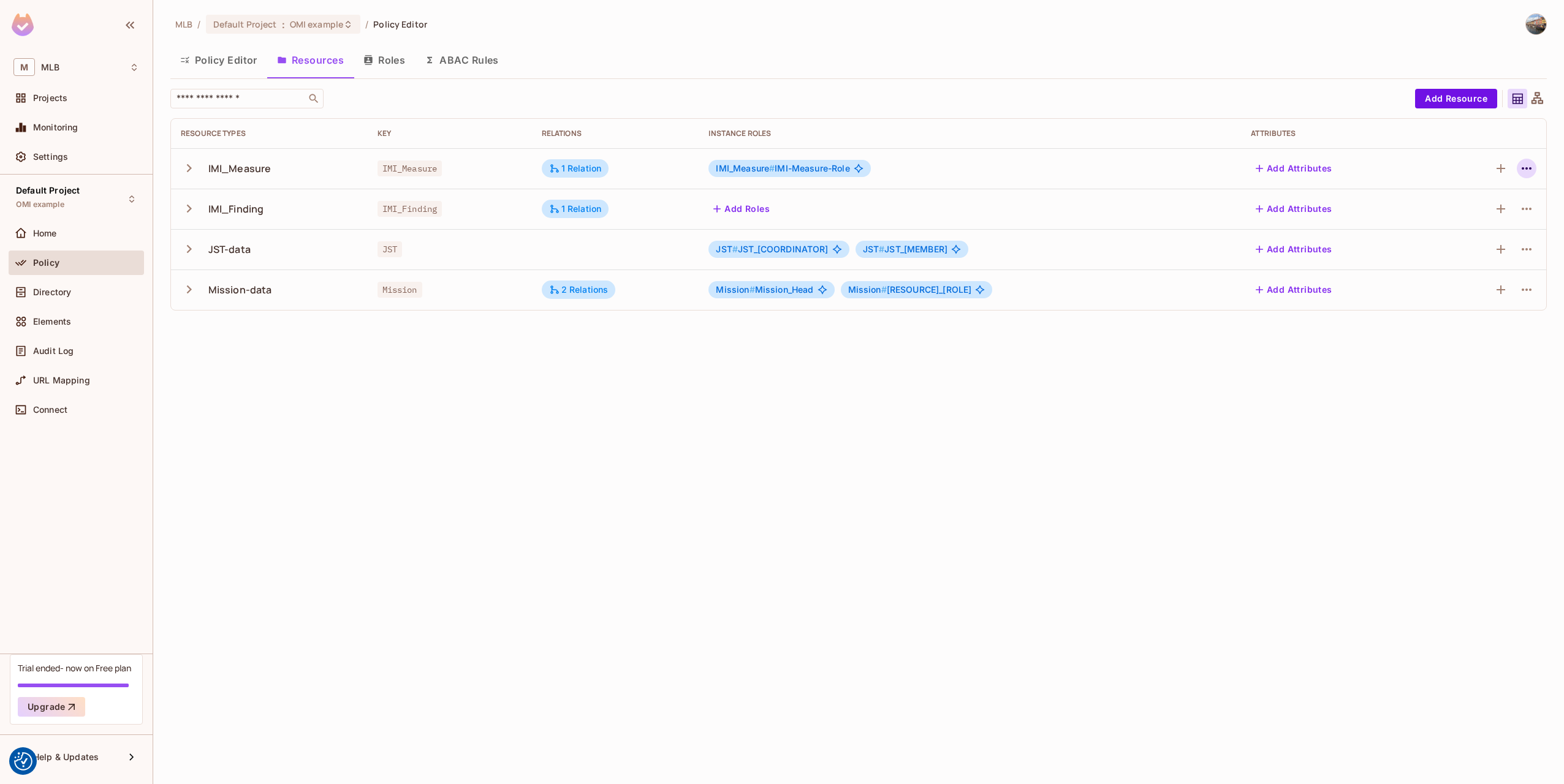 click 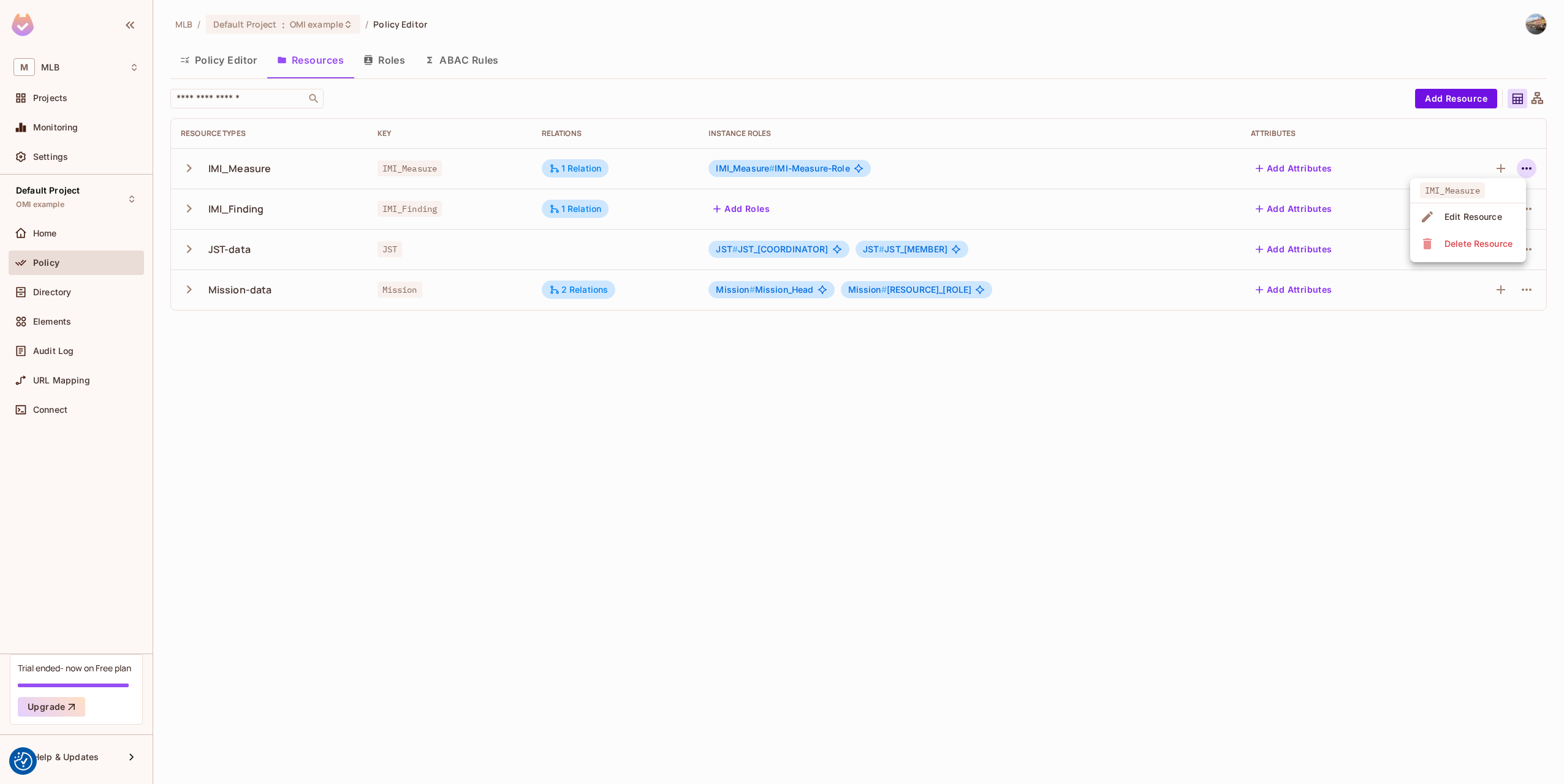 click at bounding box center (782, 392) 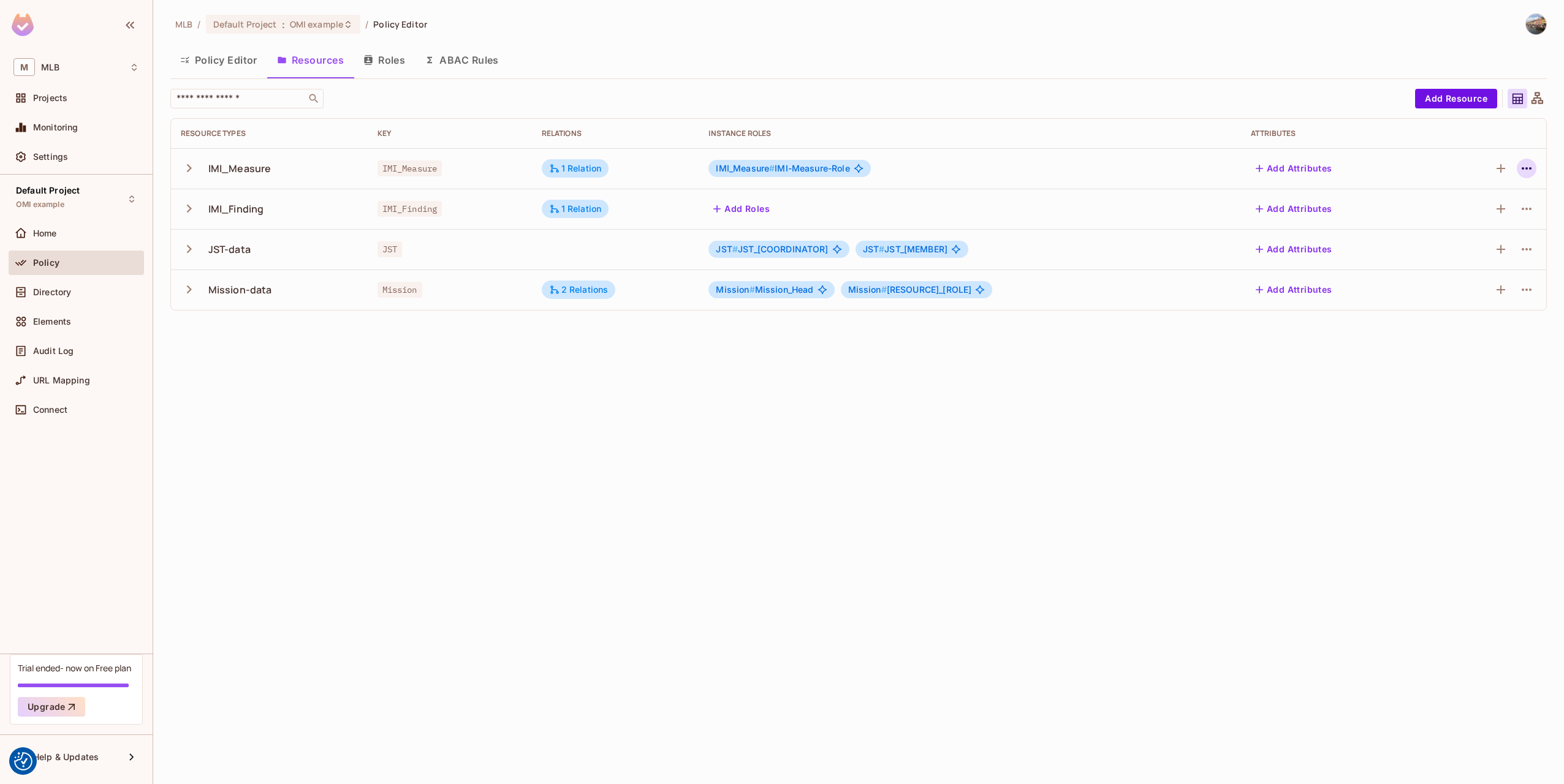 click 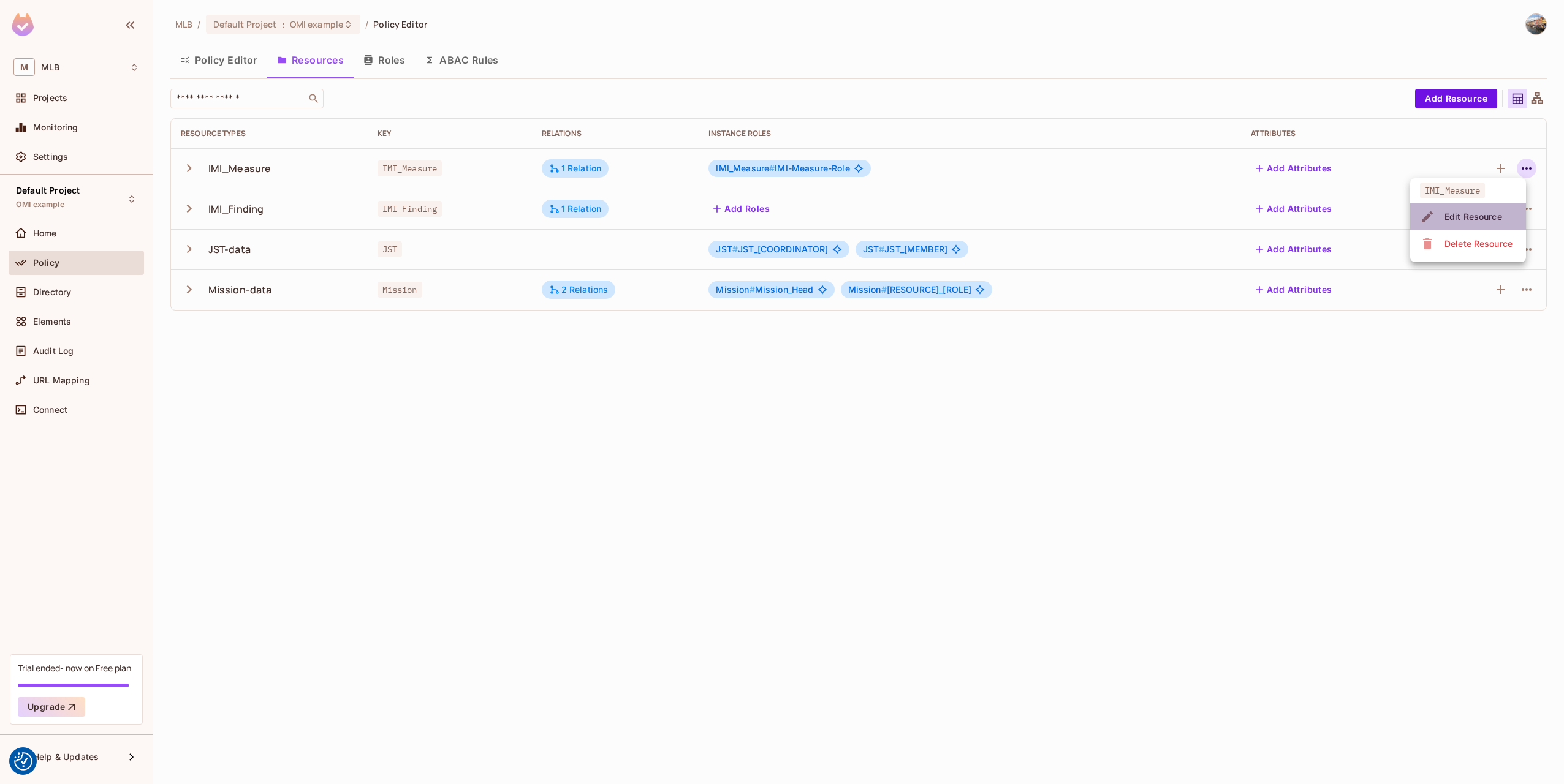 click on "Edit Resource" at bounding box center (1473, 217) 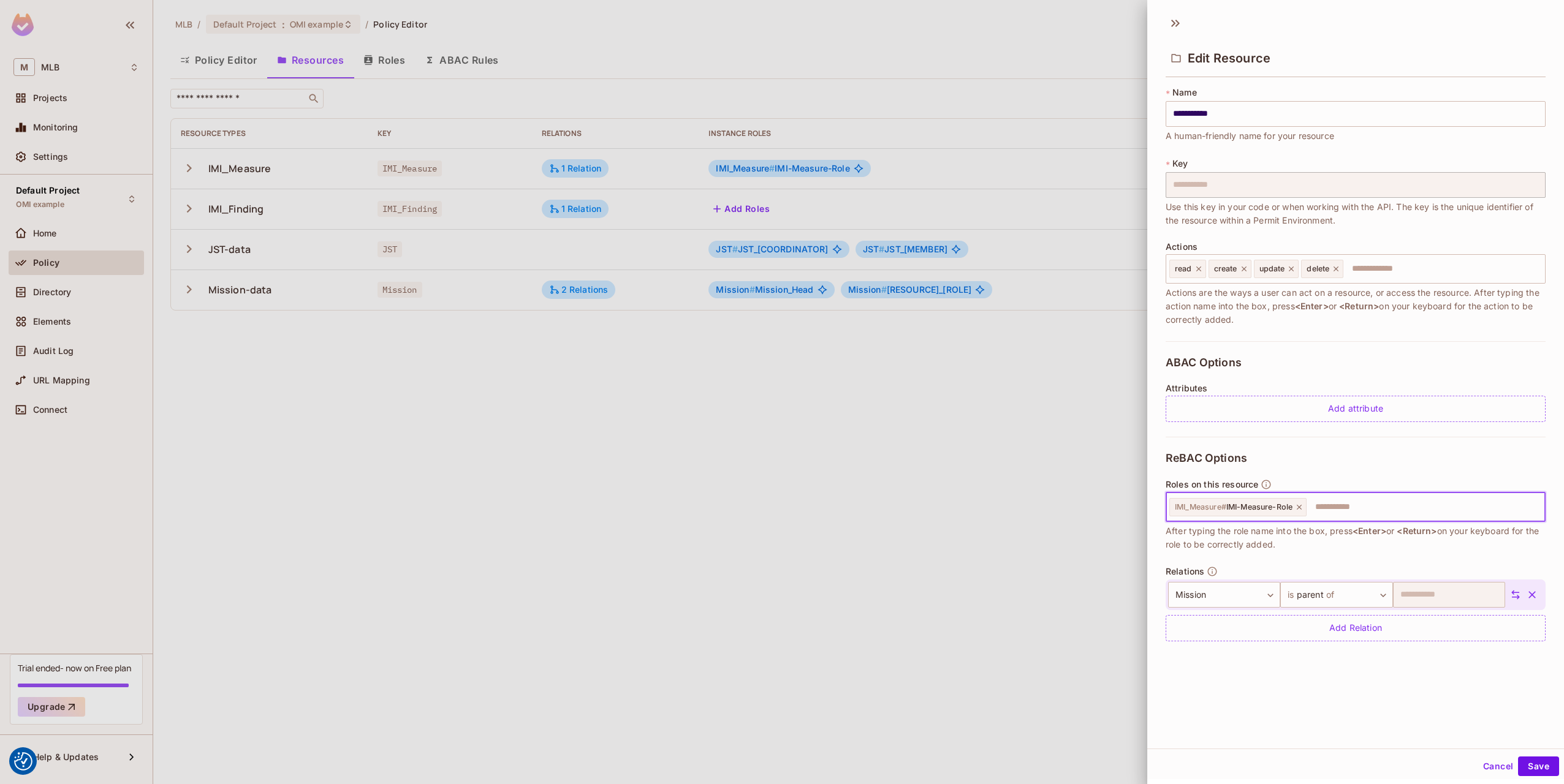 click at bounding box center [1424, 507] 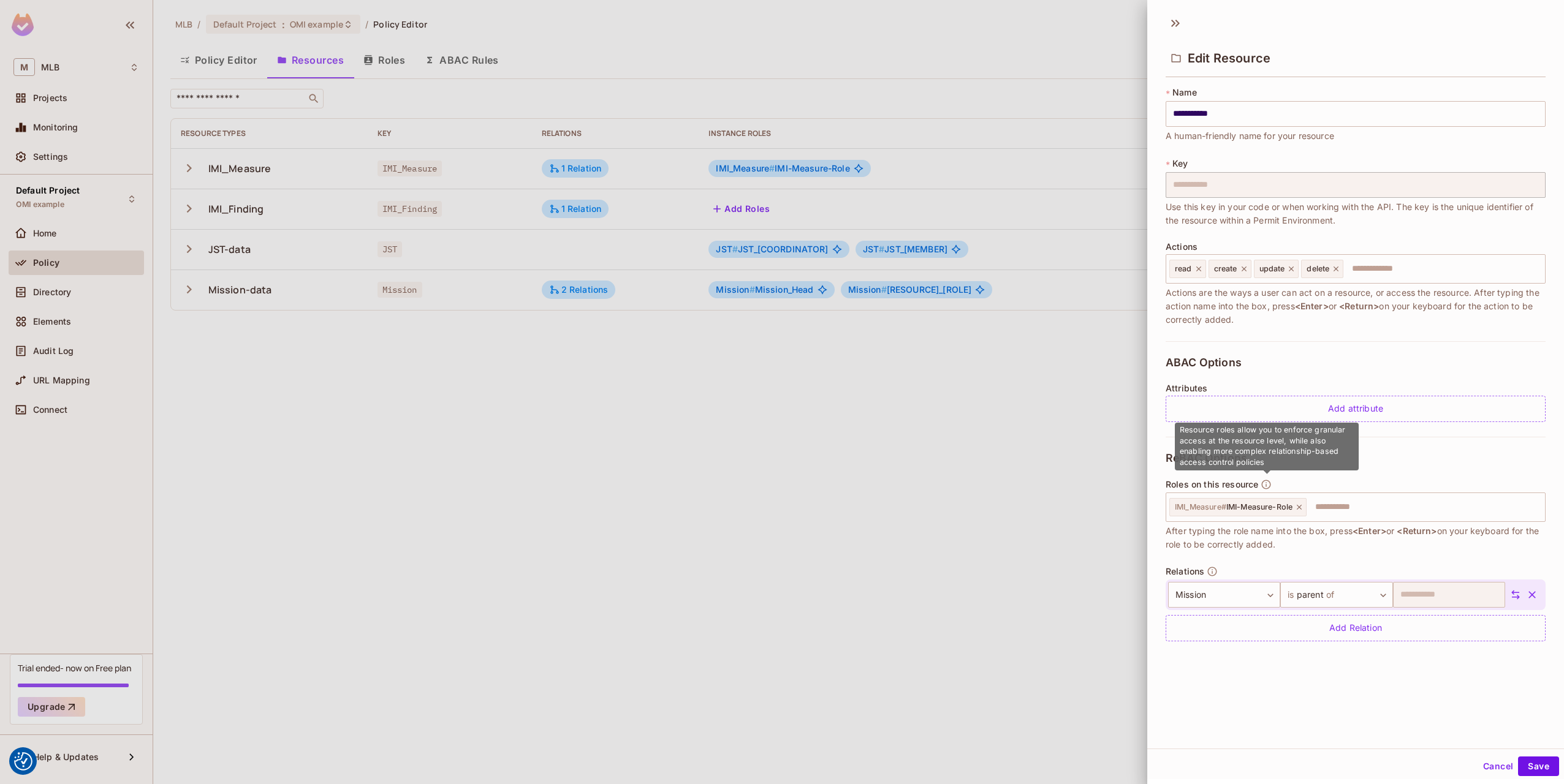 click 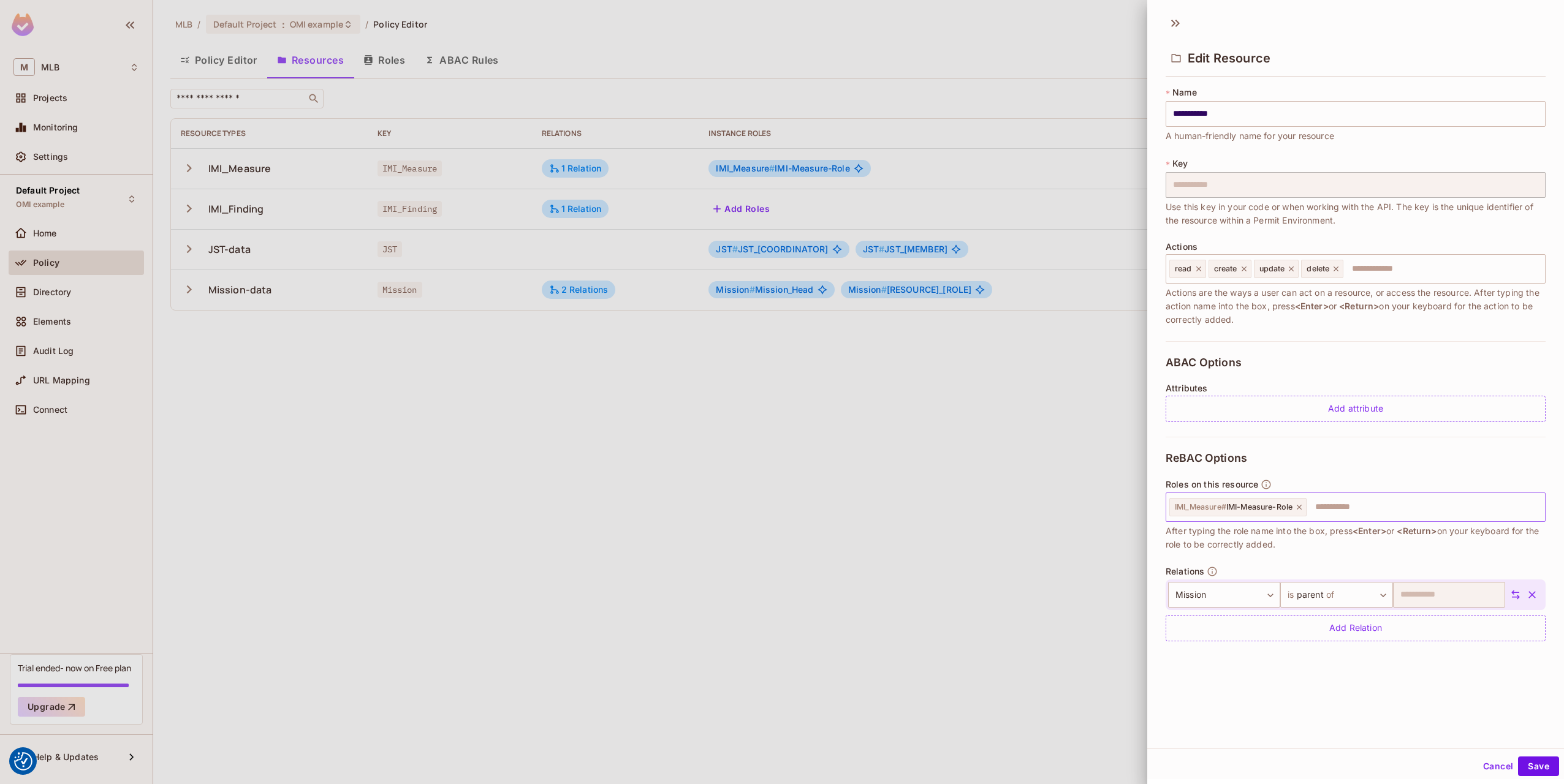click at bounding box center [1424, 507] 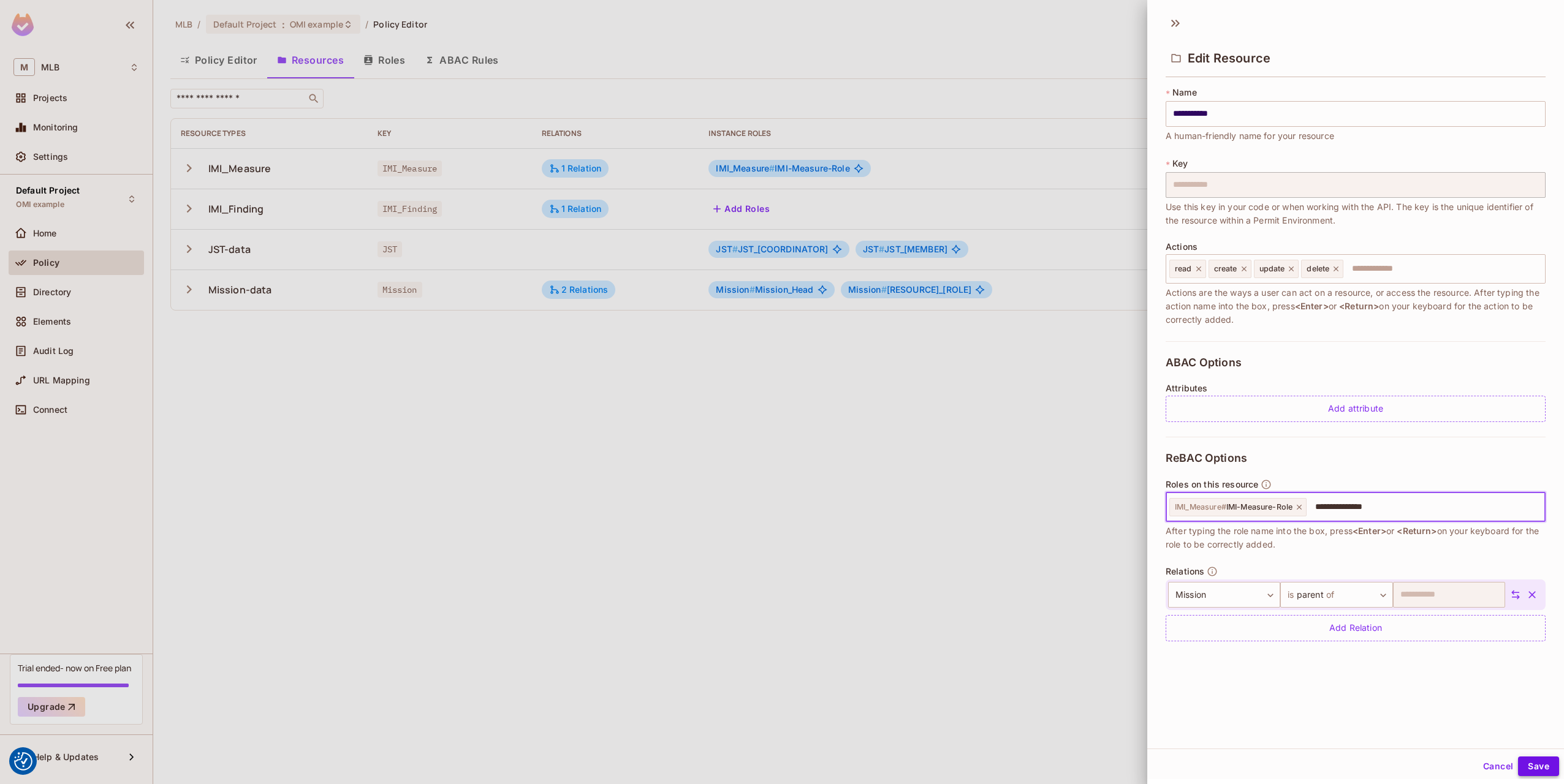 type on "**********" 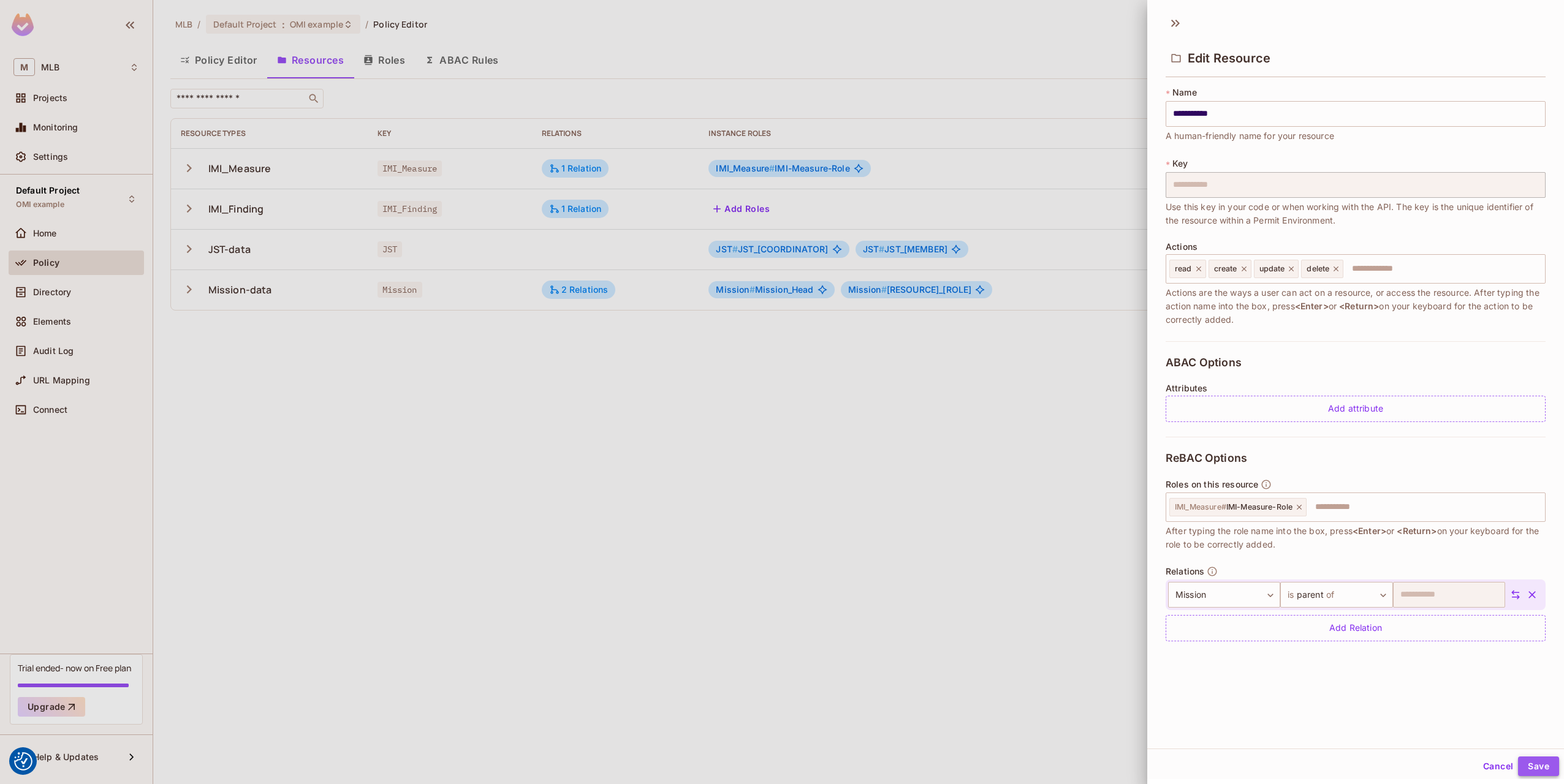 click on "Save" at bounding box center [1538, 766] 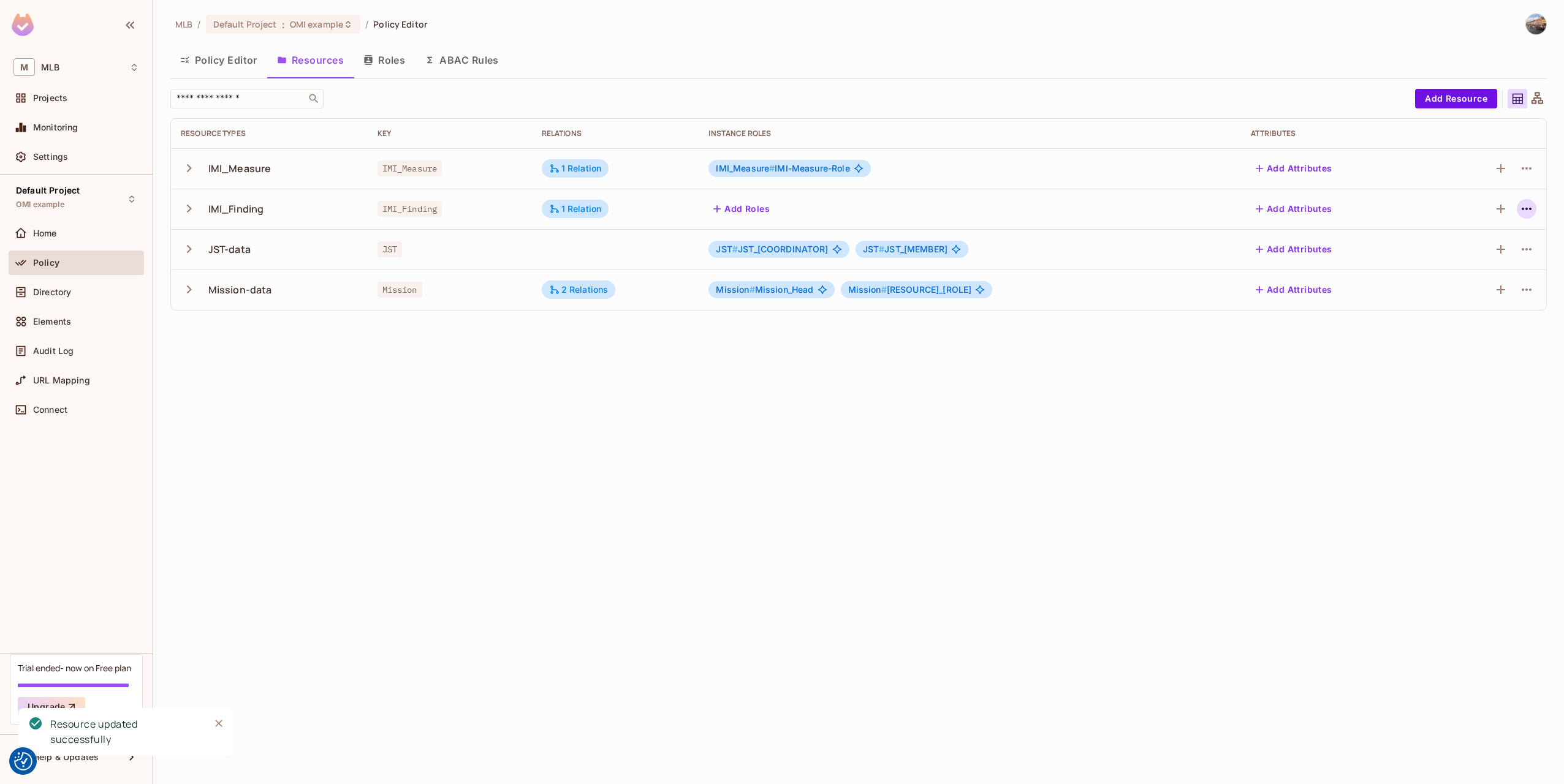 click at bounding box center (1527, 209) 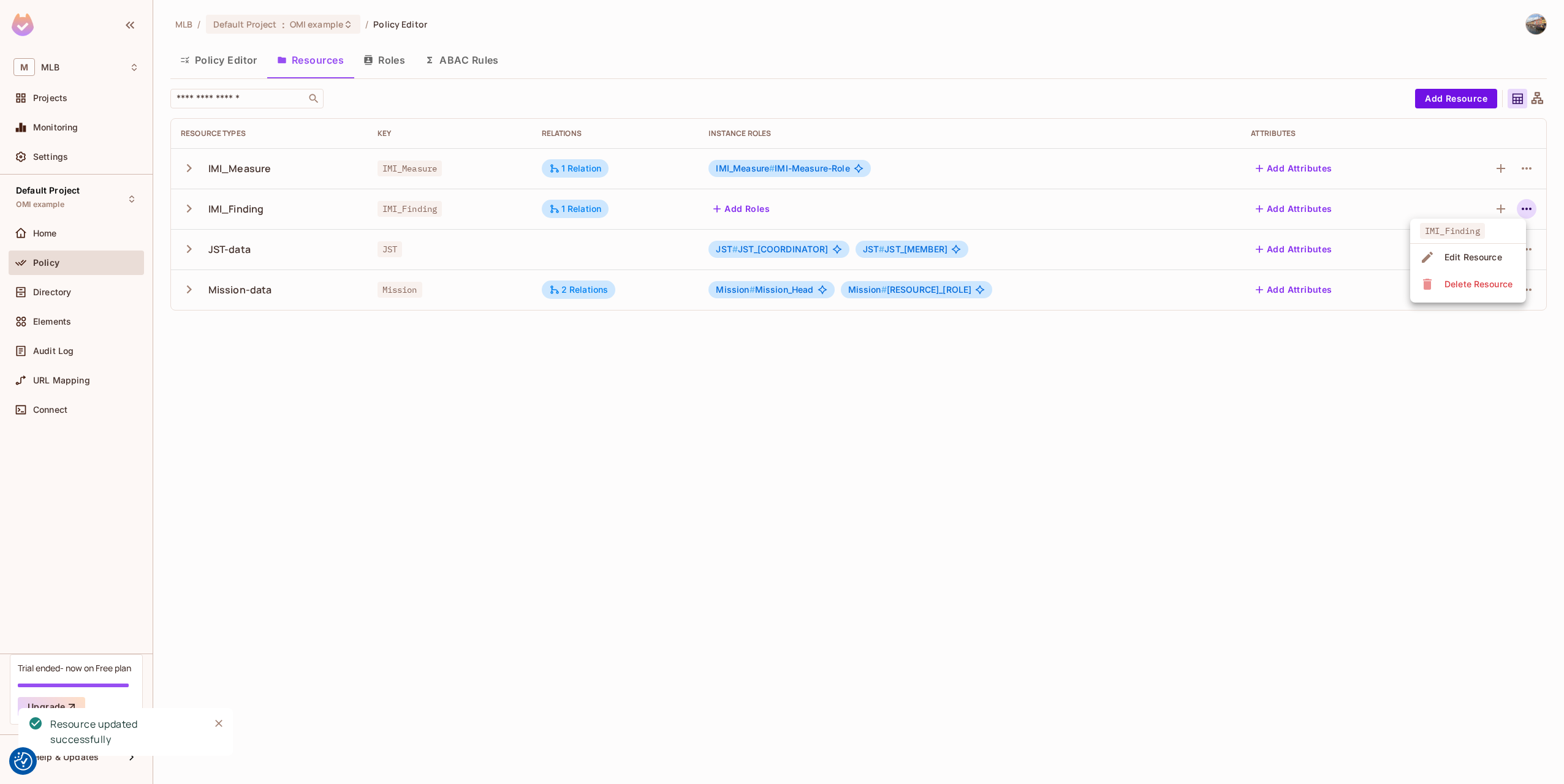 click on "Edit Resource" at bounding box center [1473, 257] 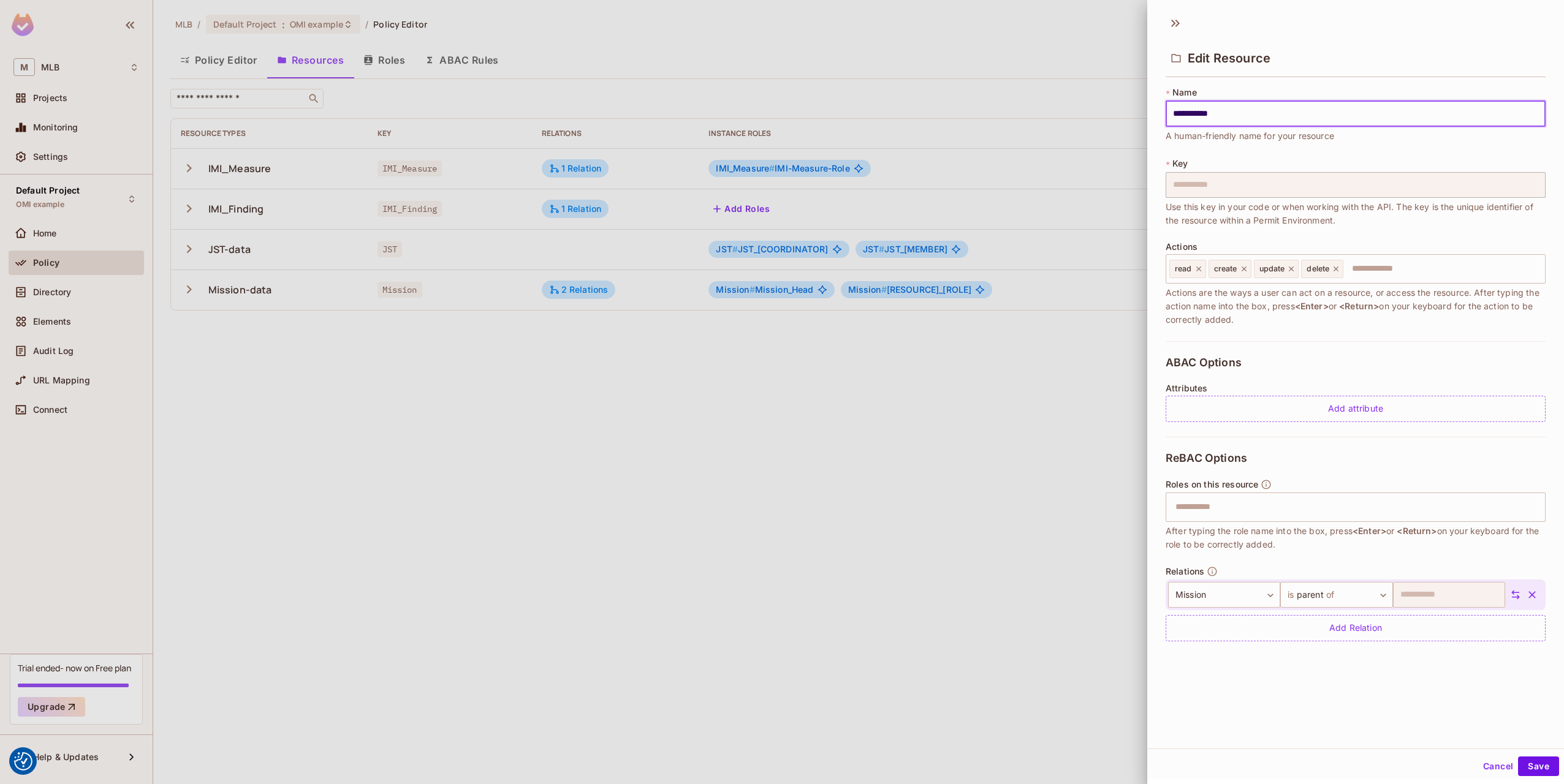 type 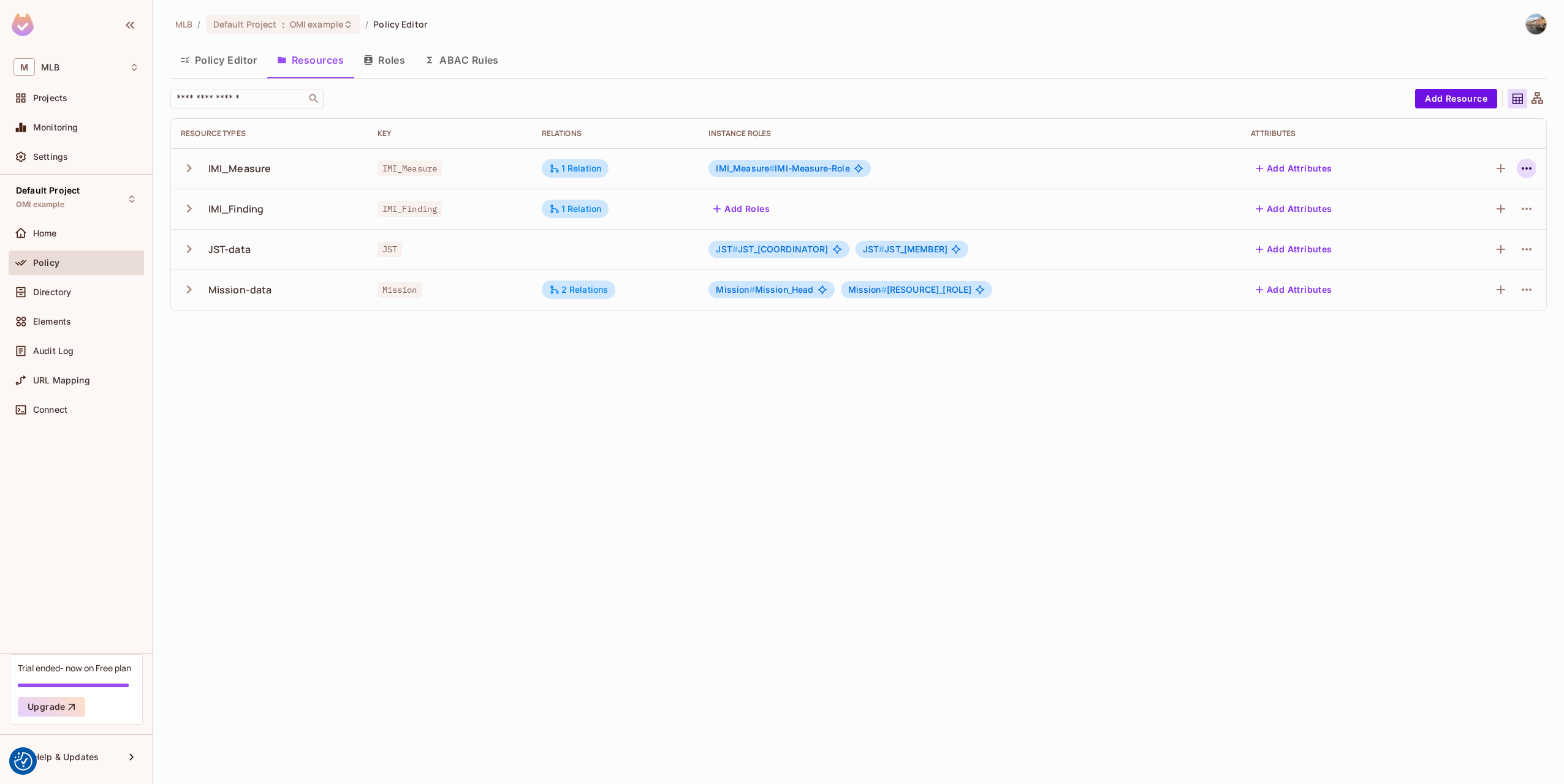 click 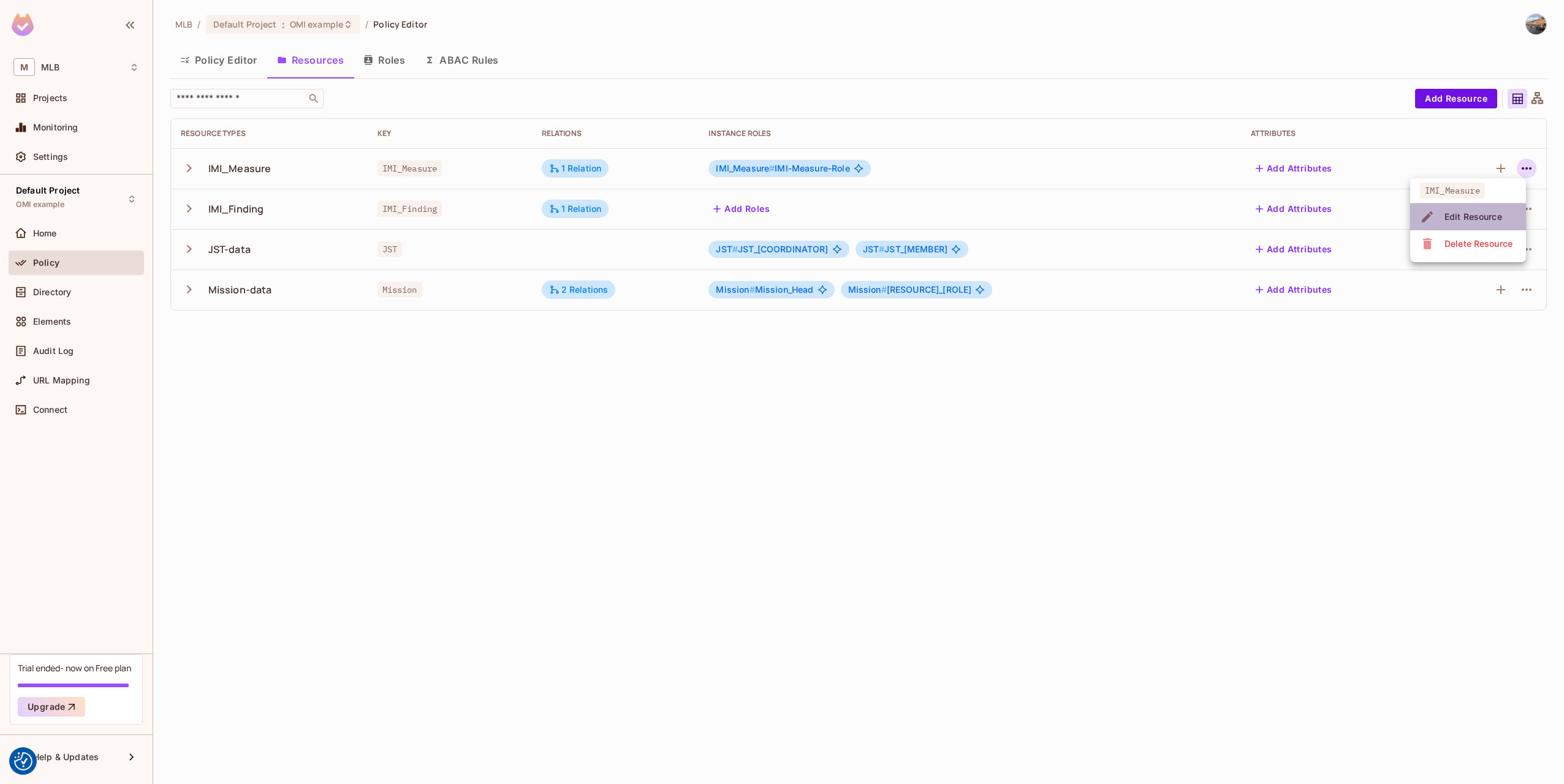click on "Edit Resource" at bounding box center [1473, 217] 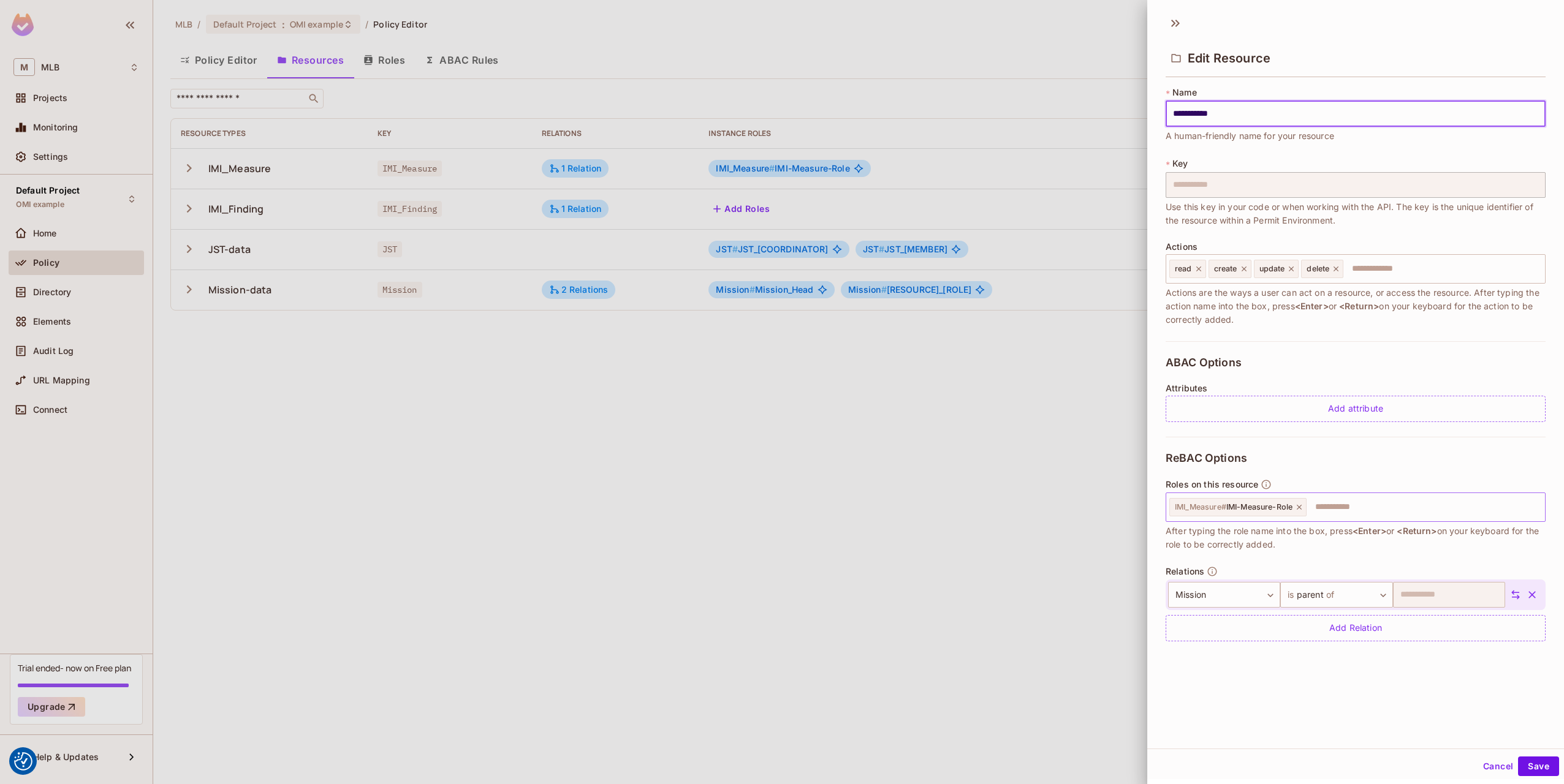 click at bounding box center [1424, 507] 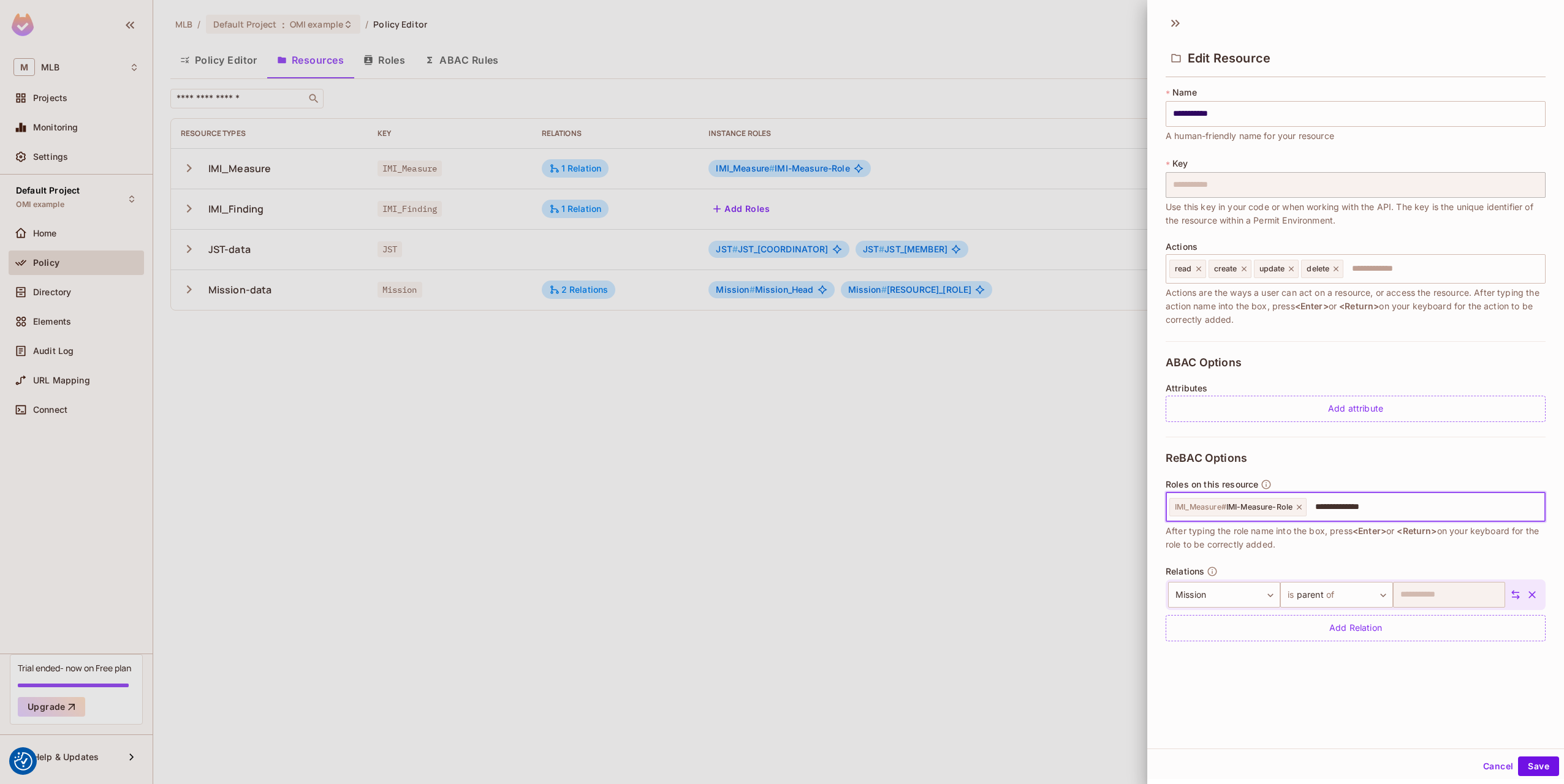 type on "**********" 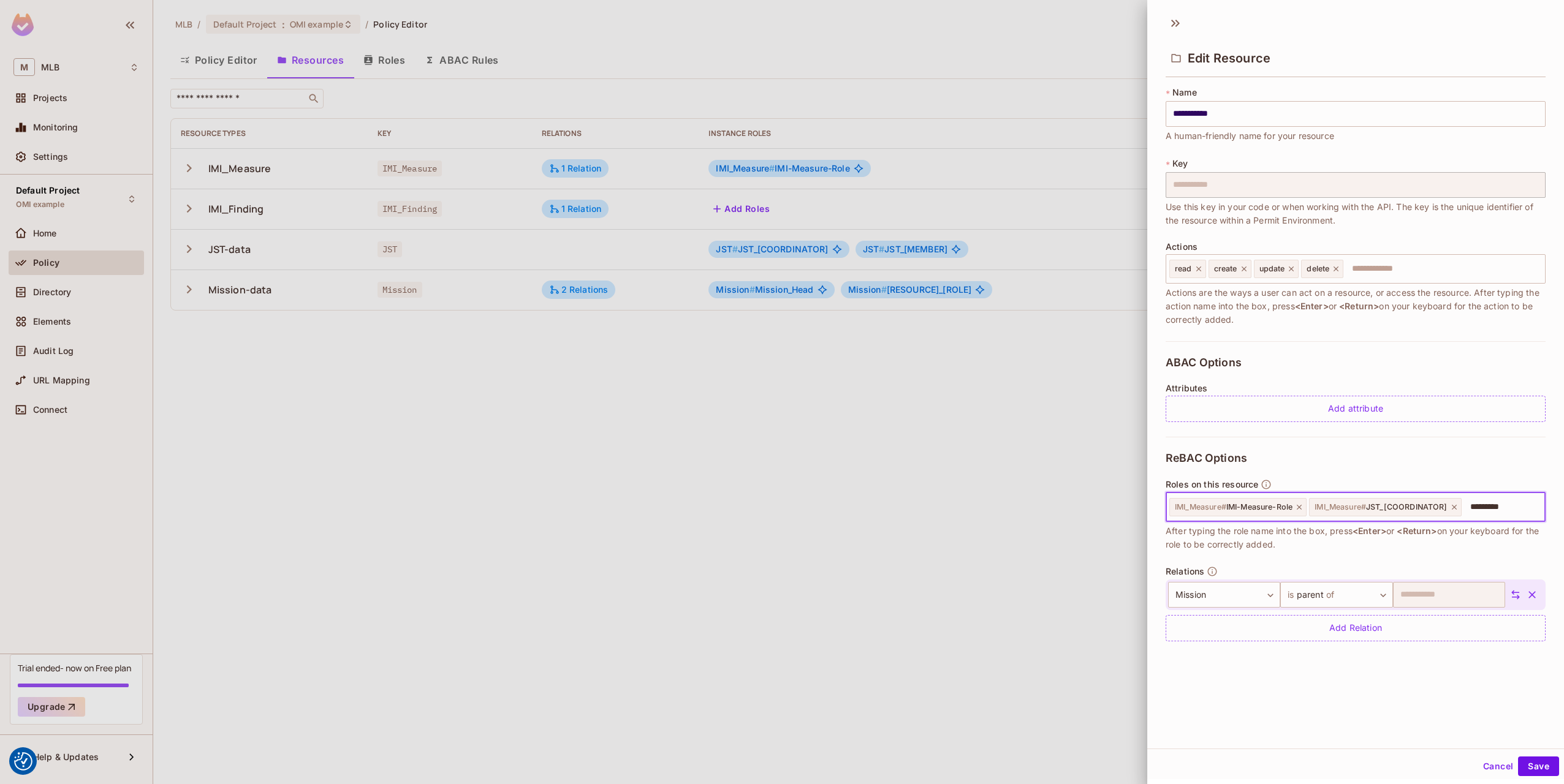 type on "**********" 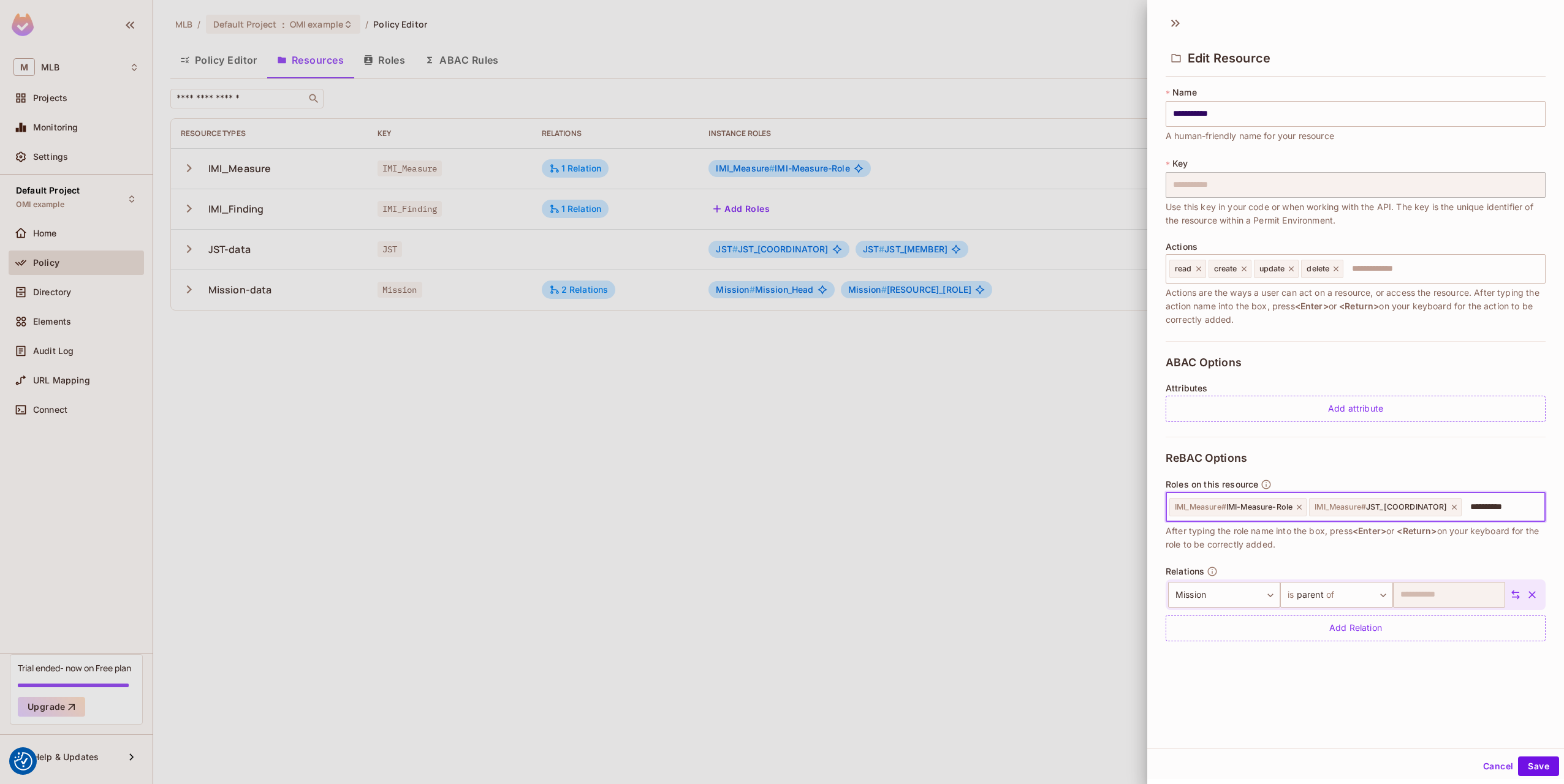 type 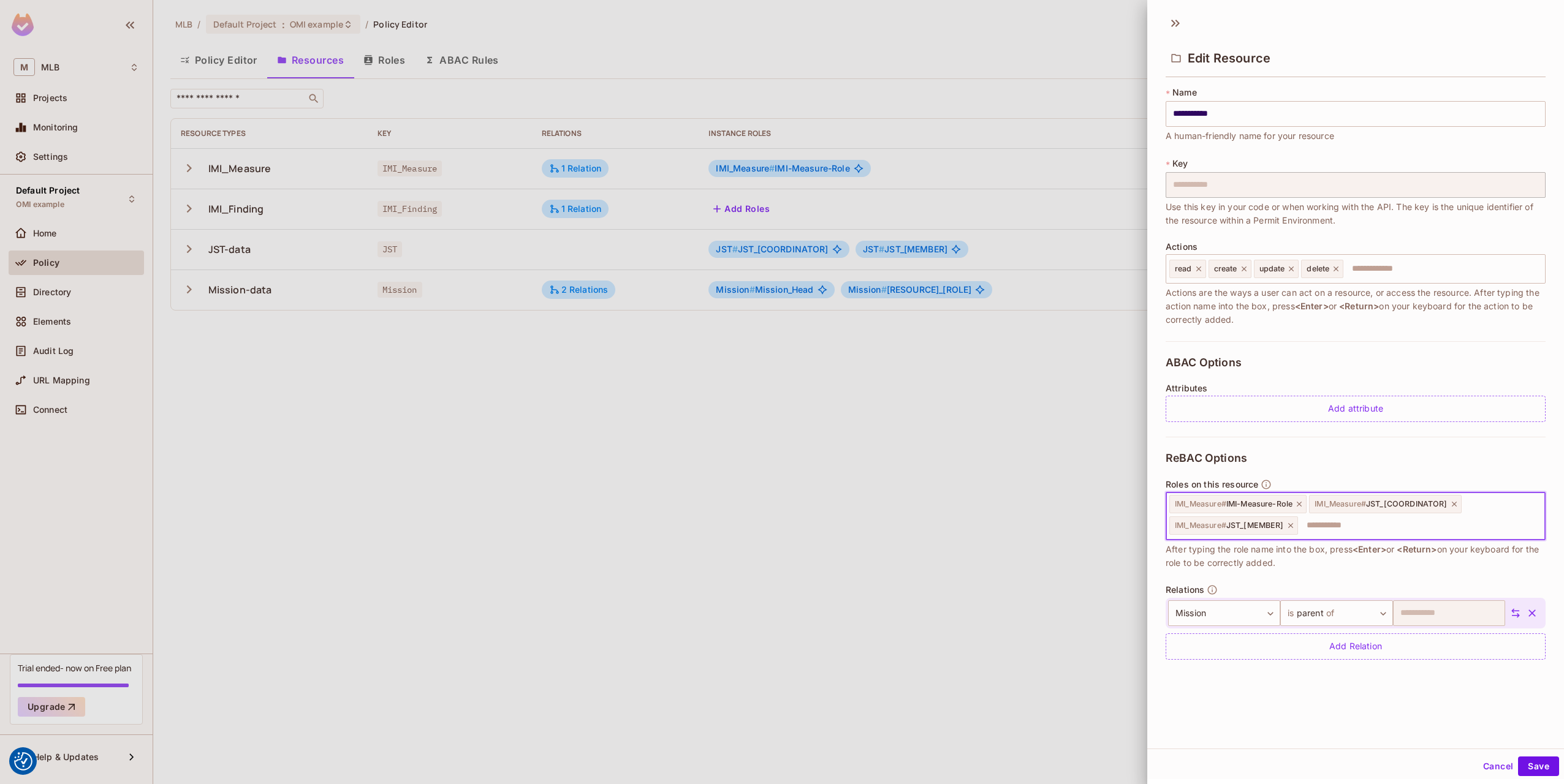 click 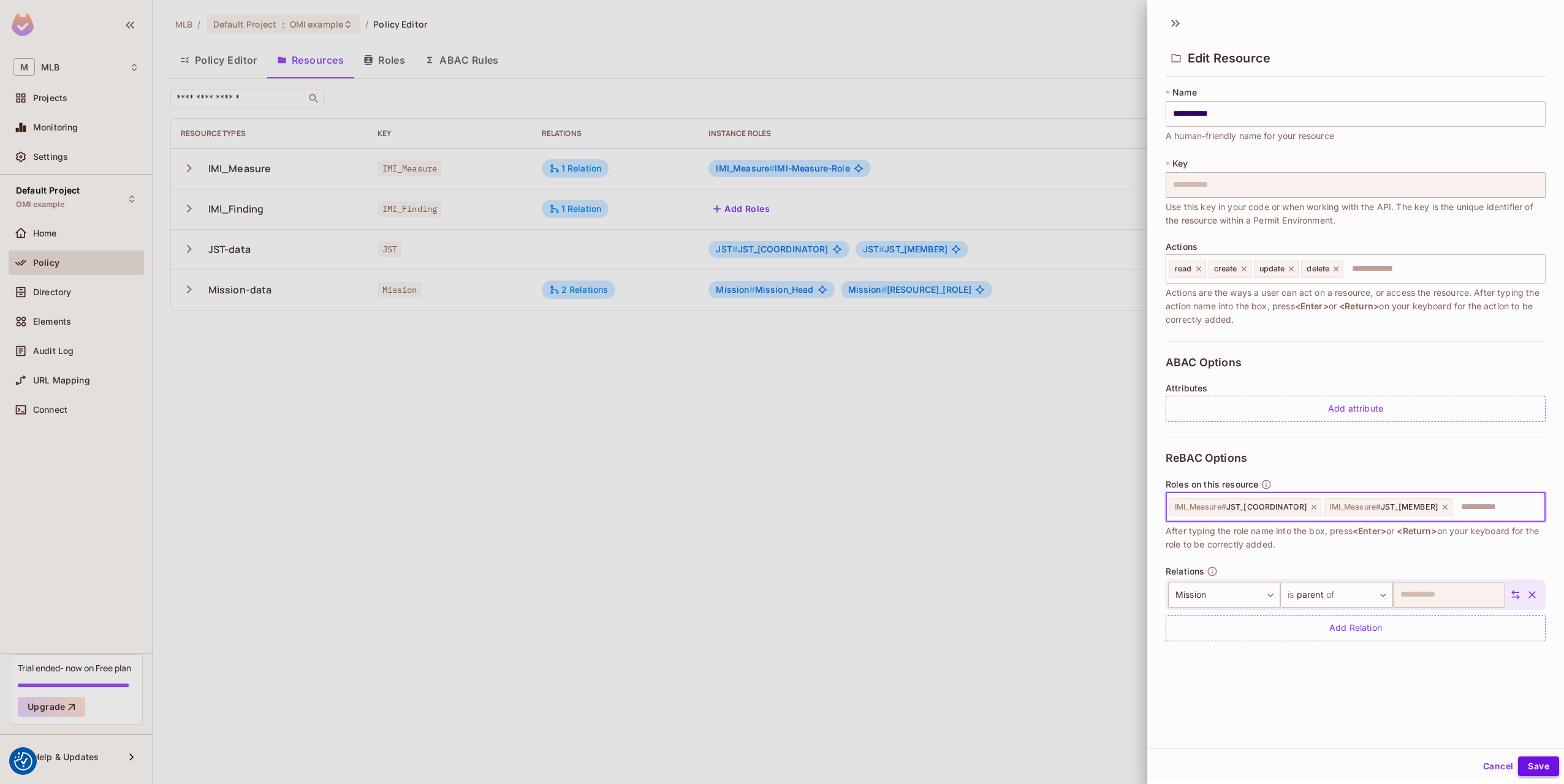 click on "Save" at bounding box center (1538, 766) 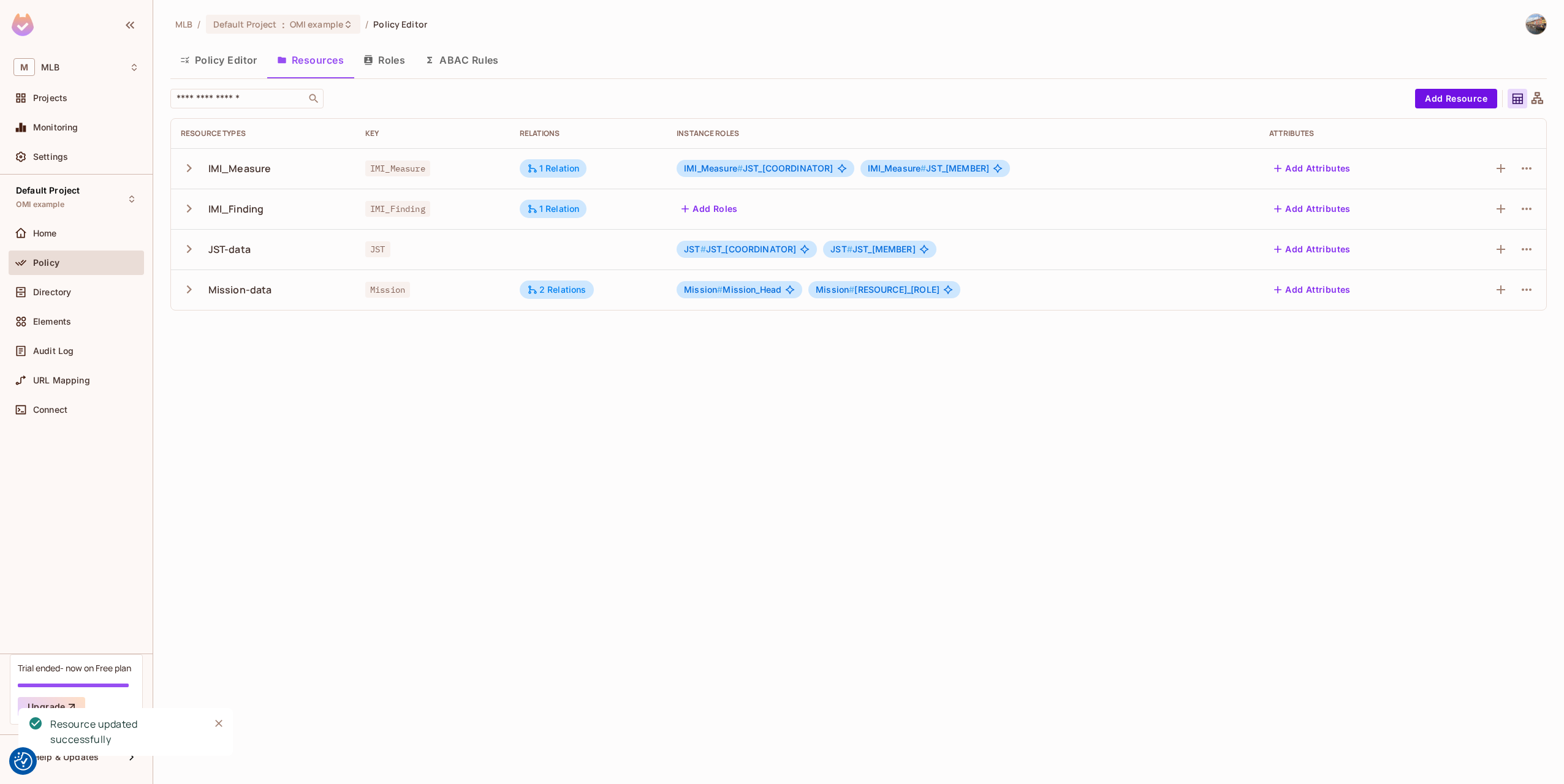 click on "Roles" at bounding box center (384, 60) 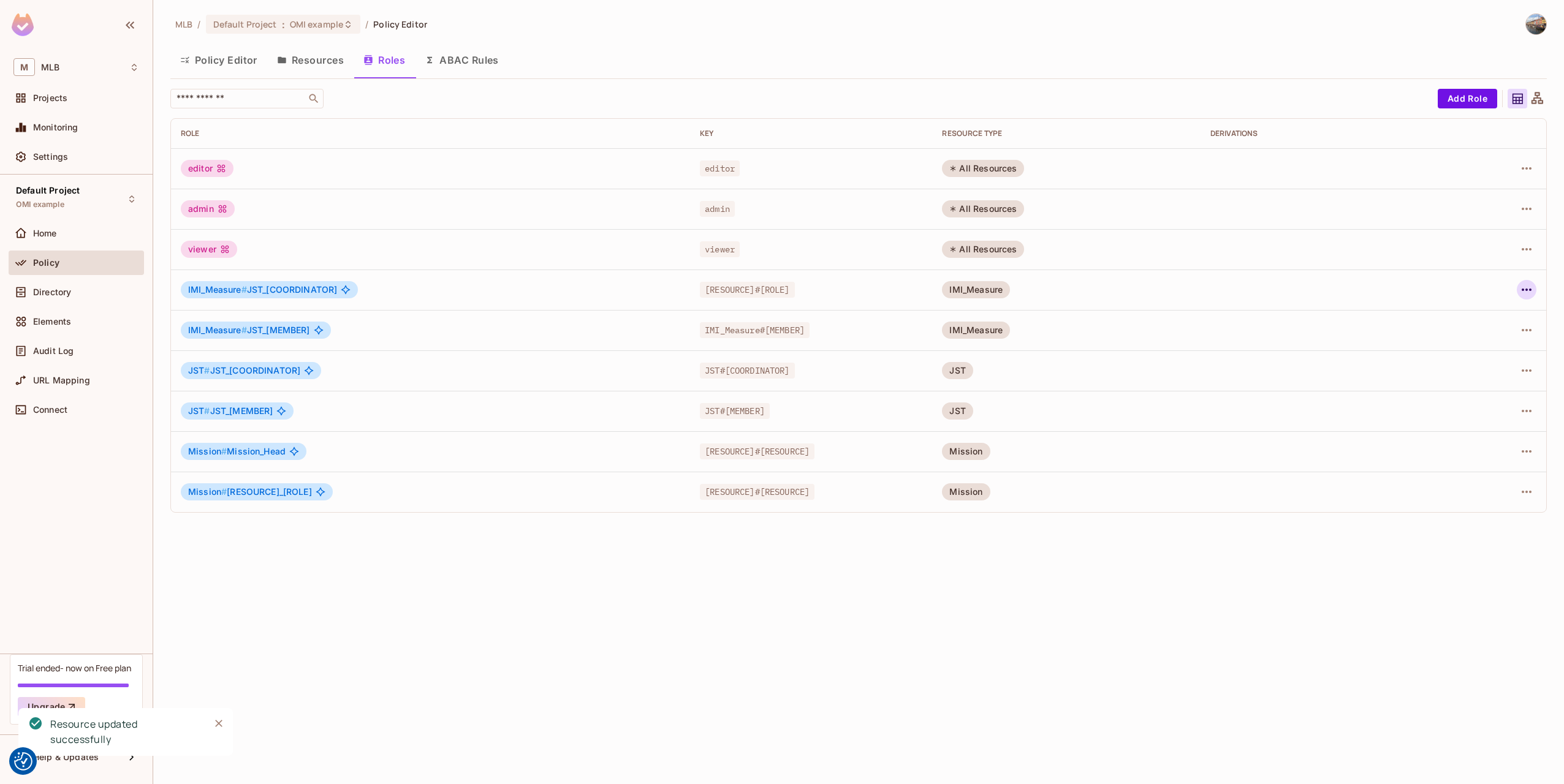 click 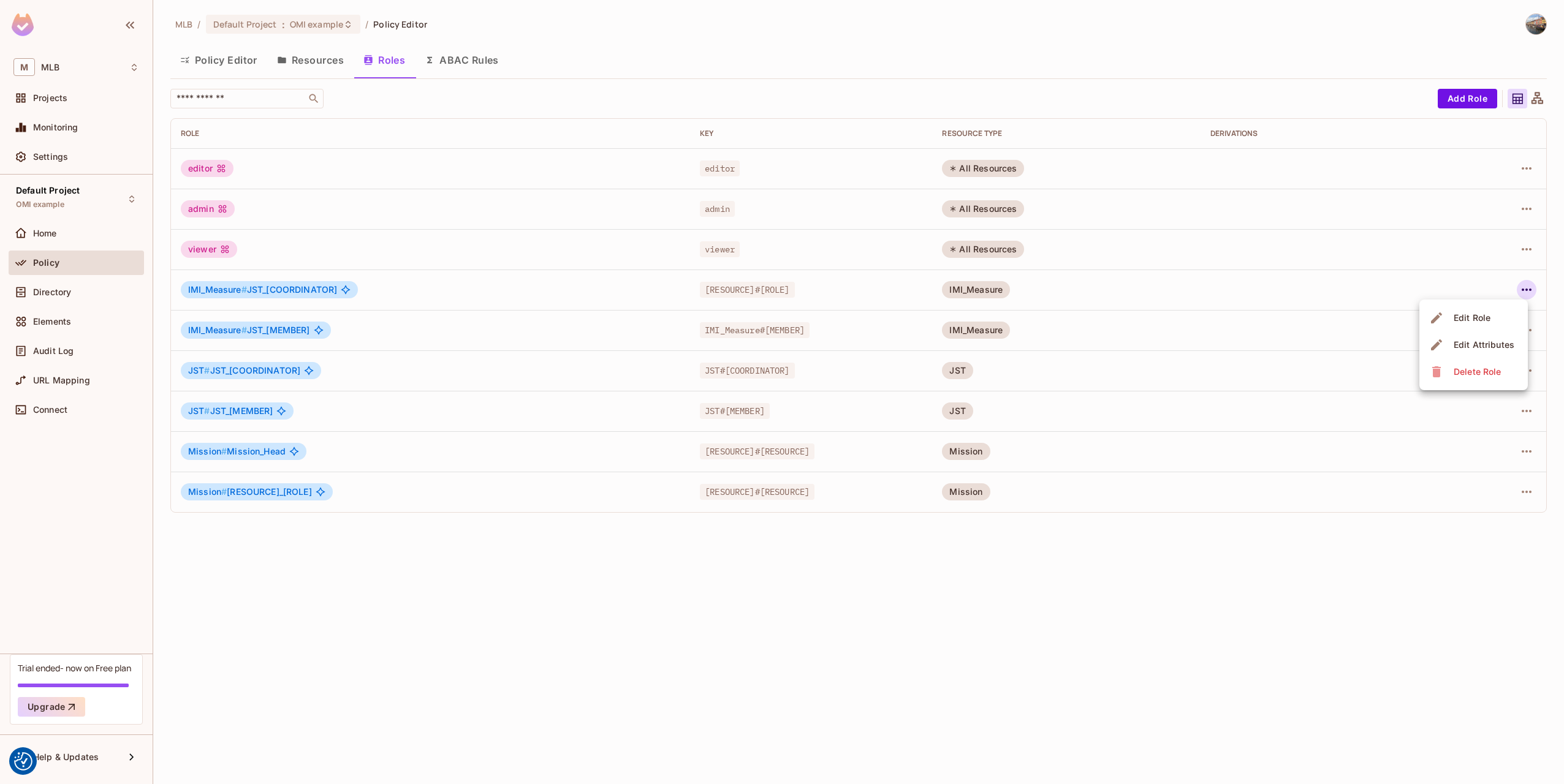 click on "Delete Role" at bounding box center (1477, 372) 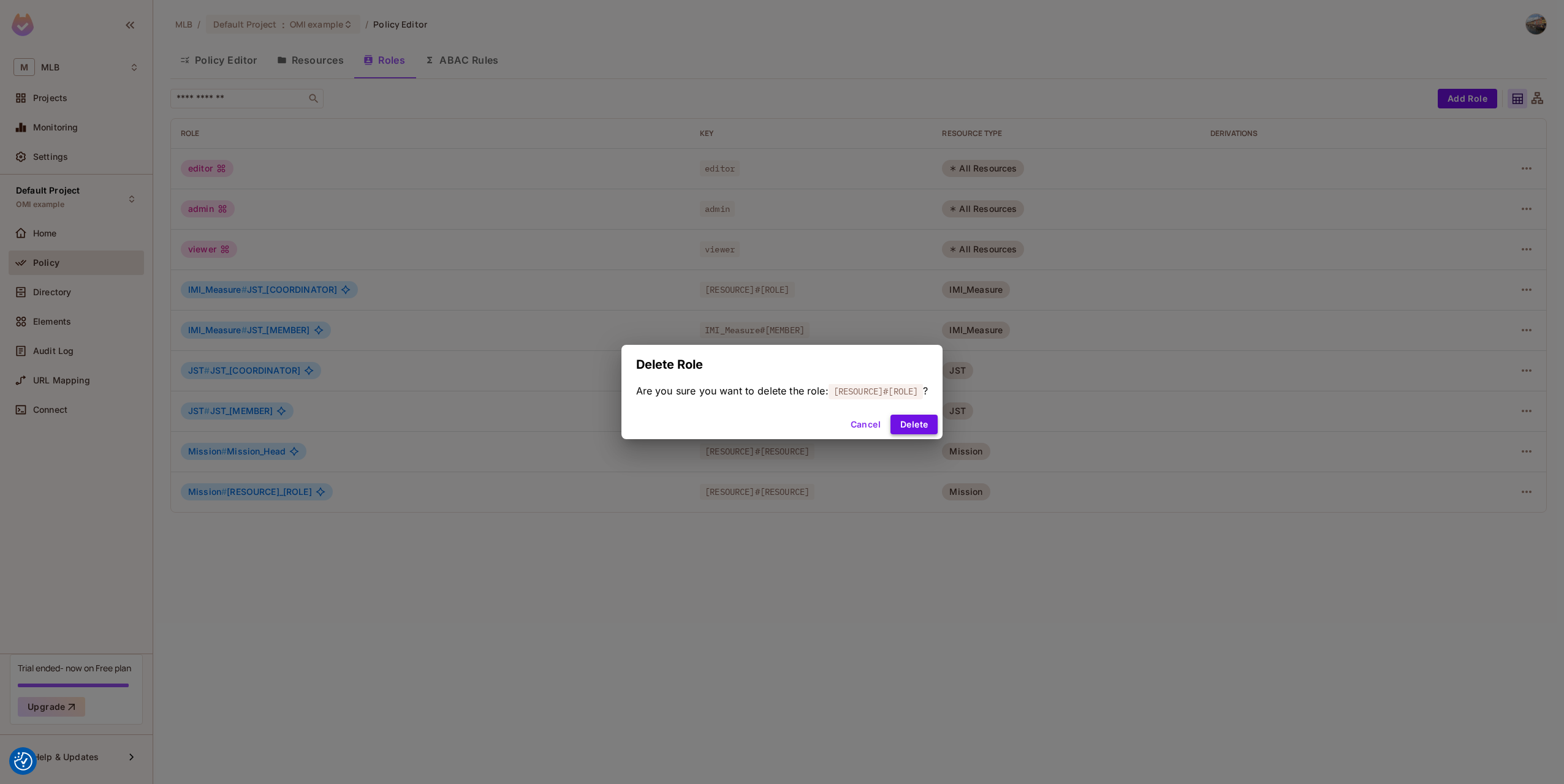 click on "Delete" at bounding box center [914, 424] 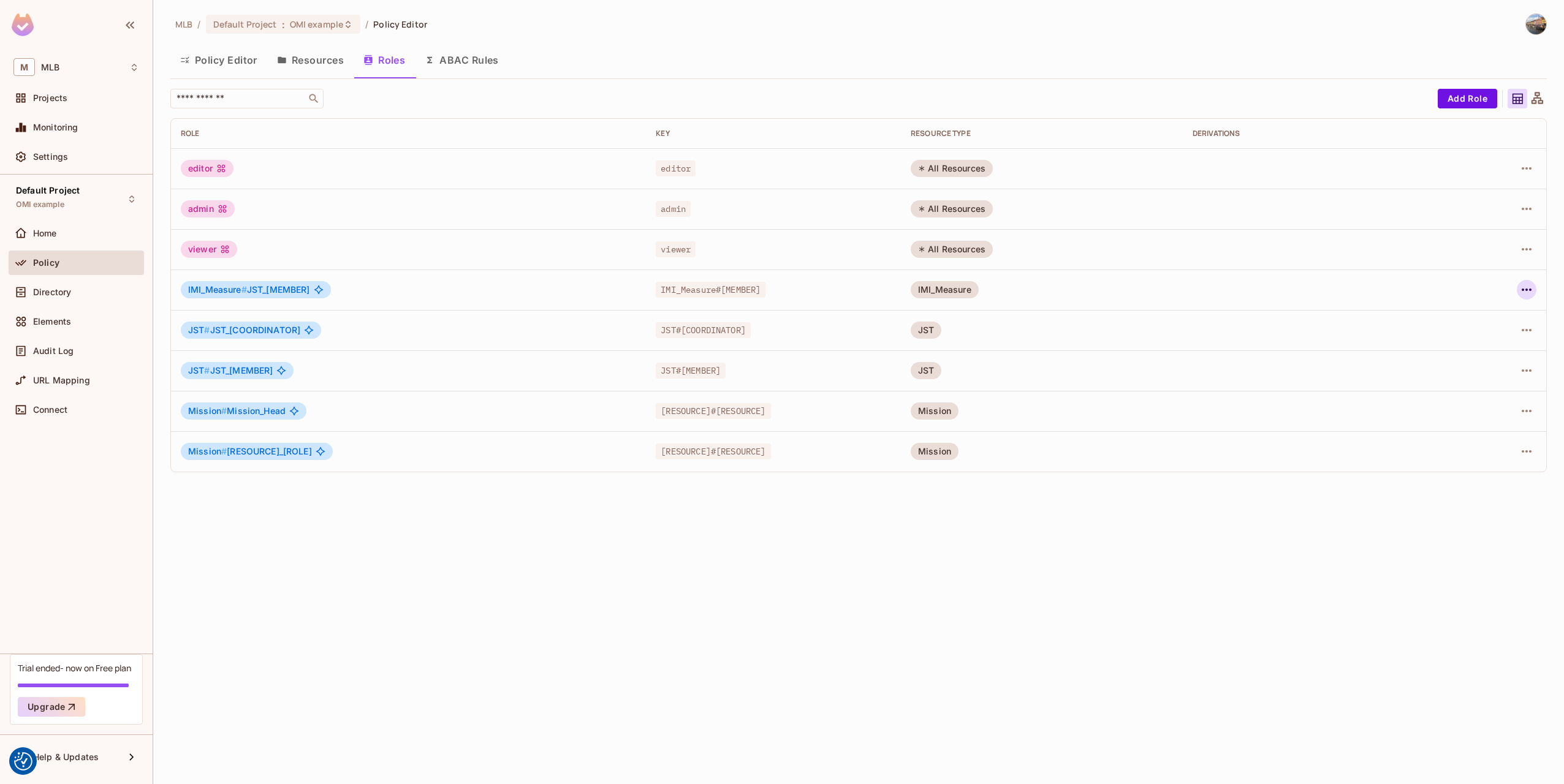 click 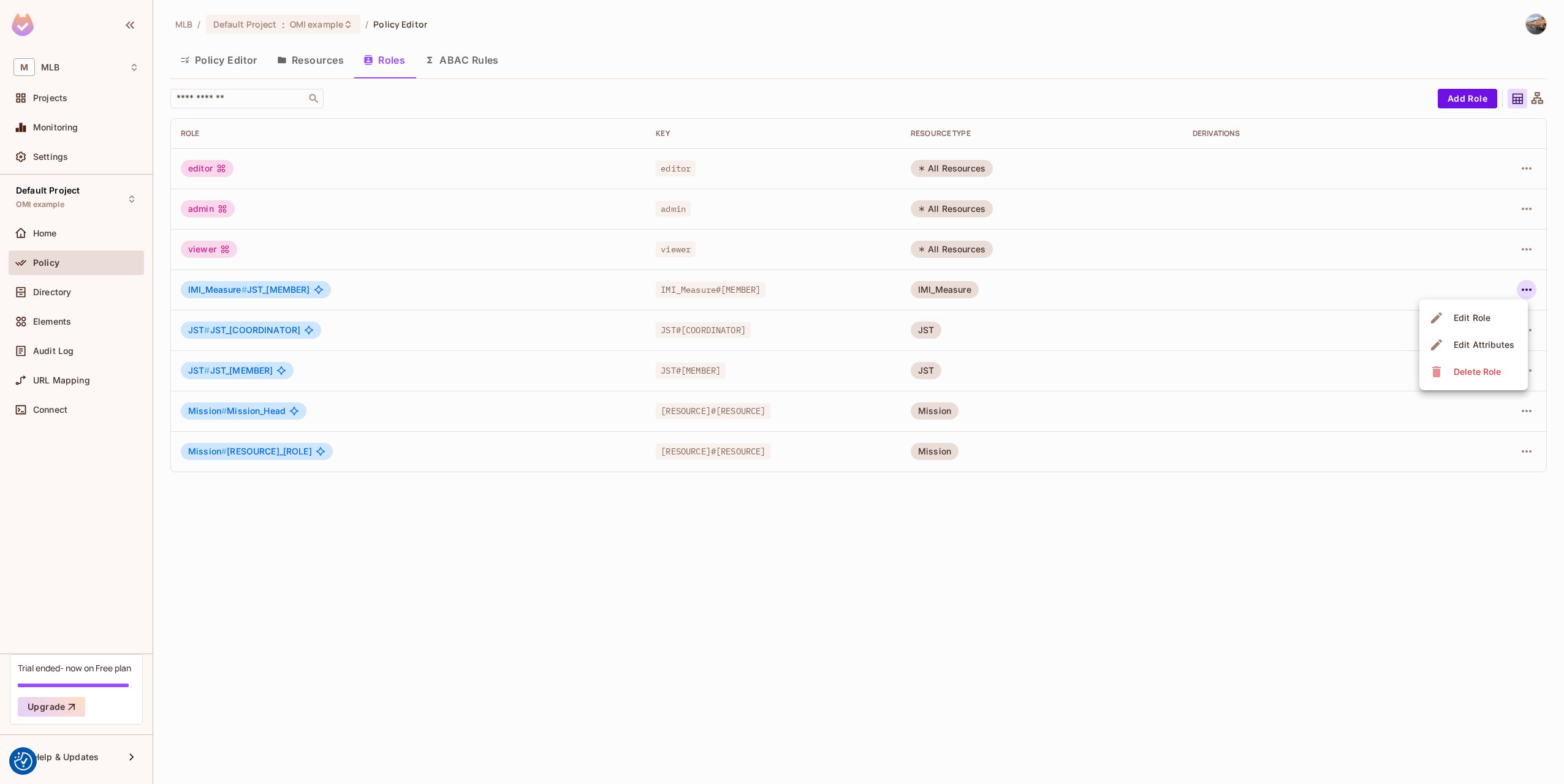 click on "Delete Role" at bounding box center [1477, 372] 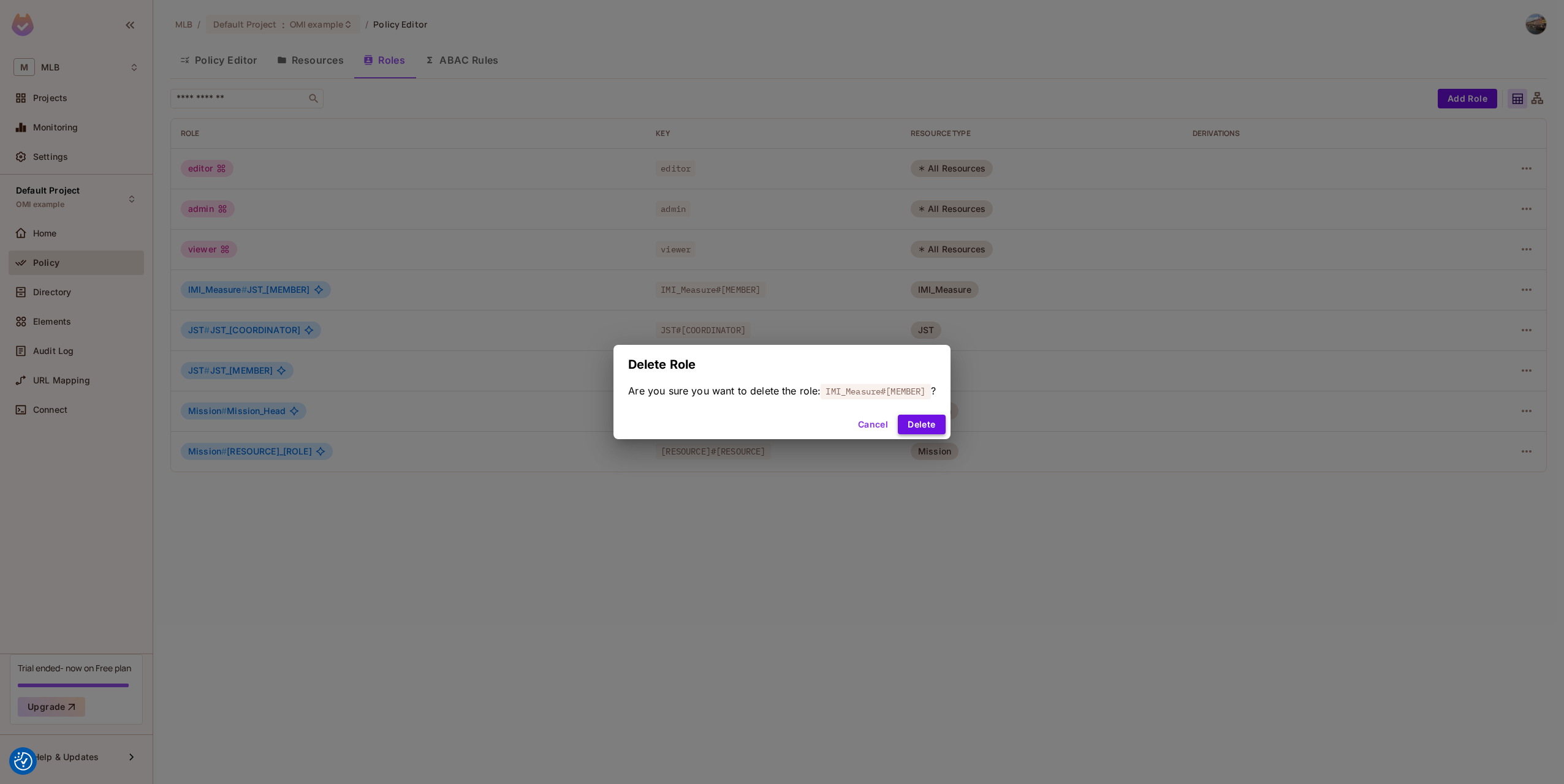 click on "Delete" at bounding box center [921, 424] 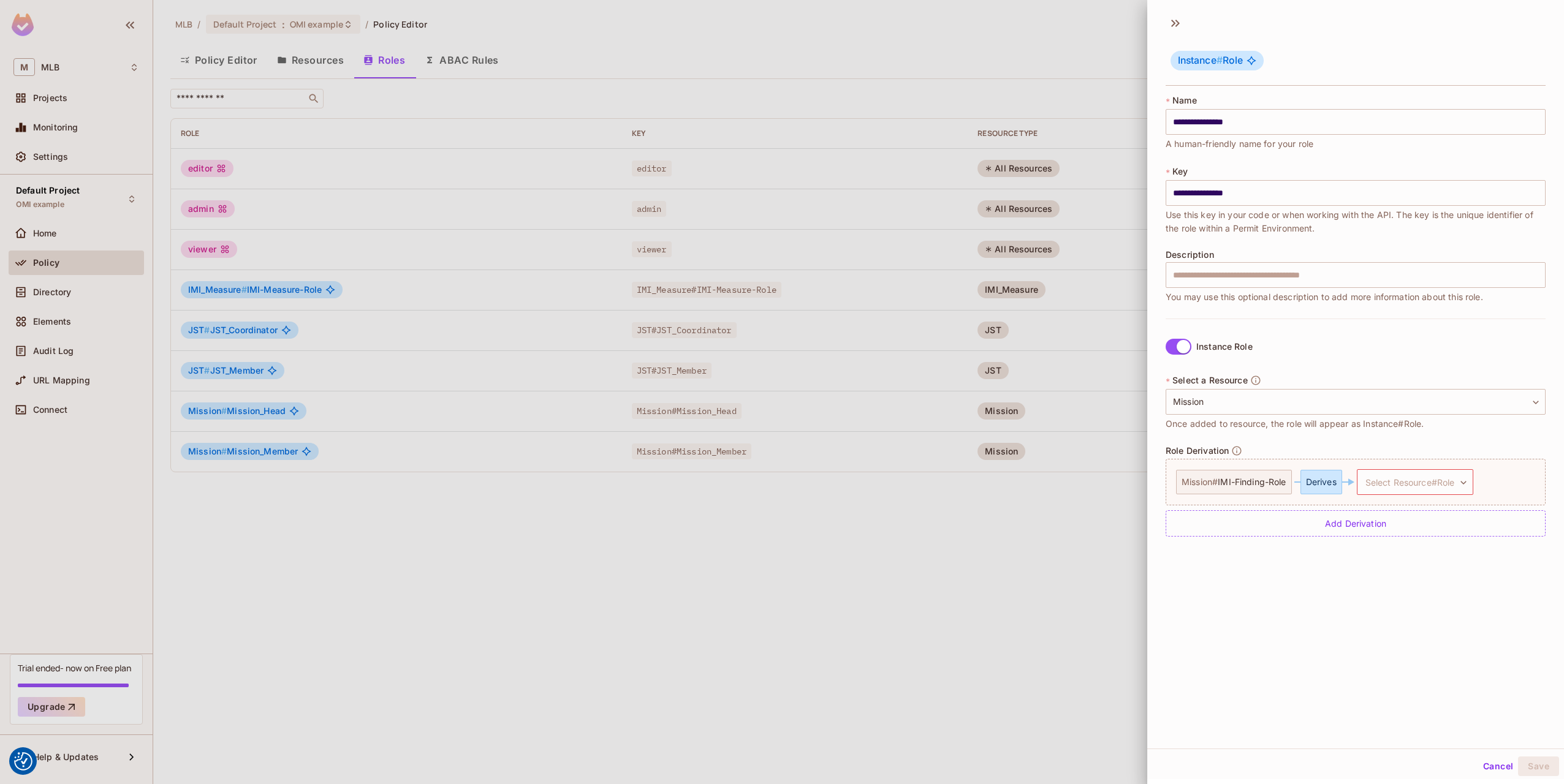 scroll, scrollTop: 0, scrollLeft: 0, axis: both 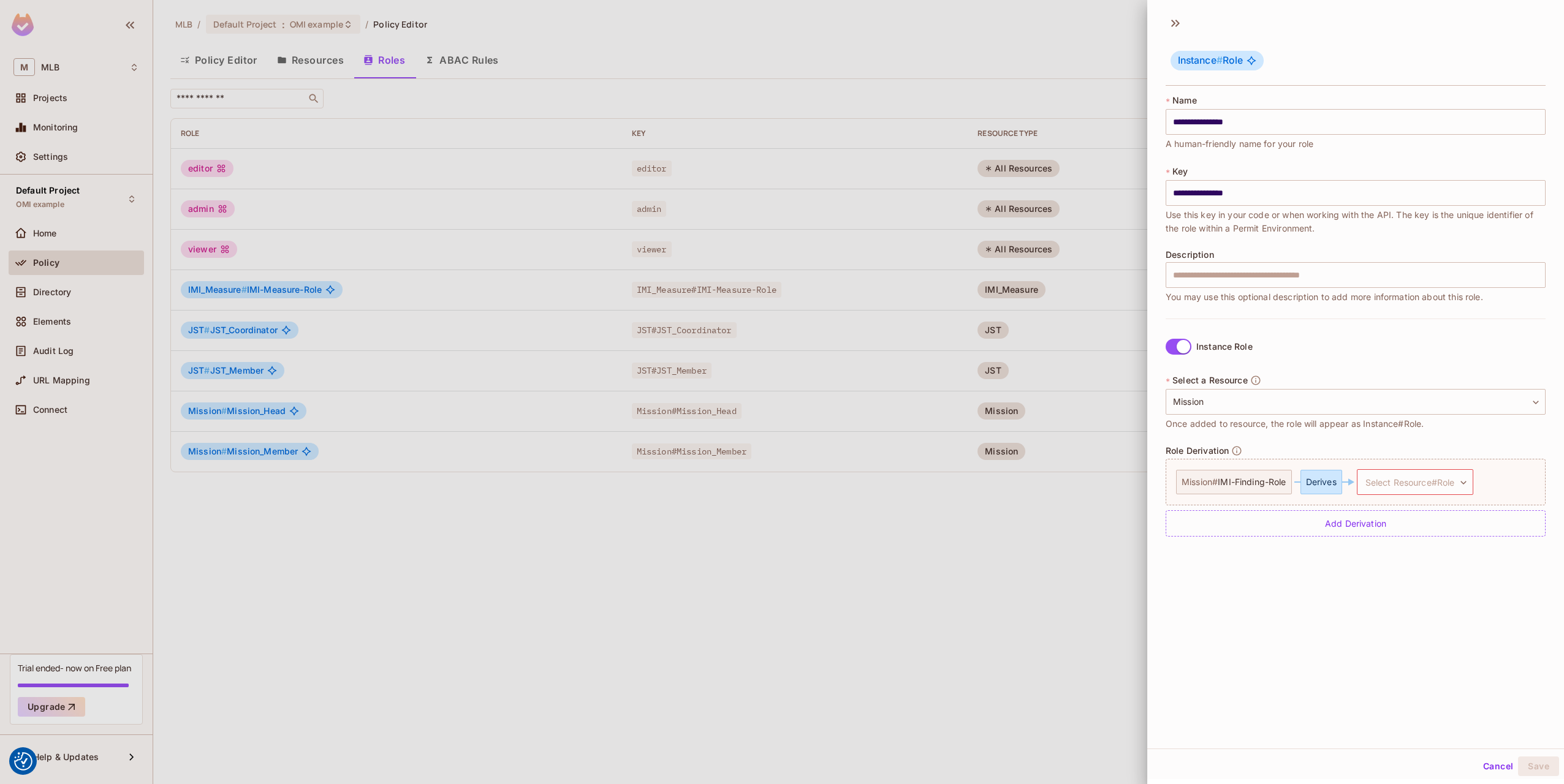 click on "Cancel" at bounding box center [1498, 766] 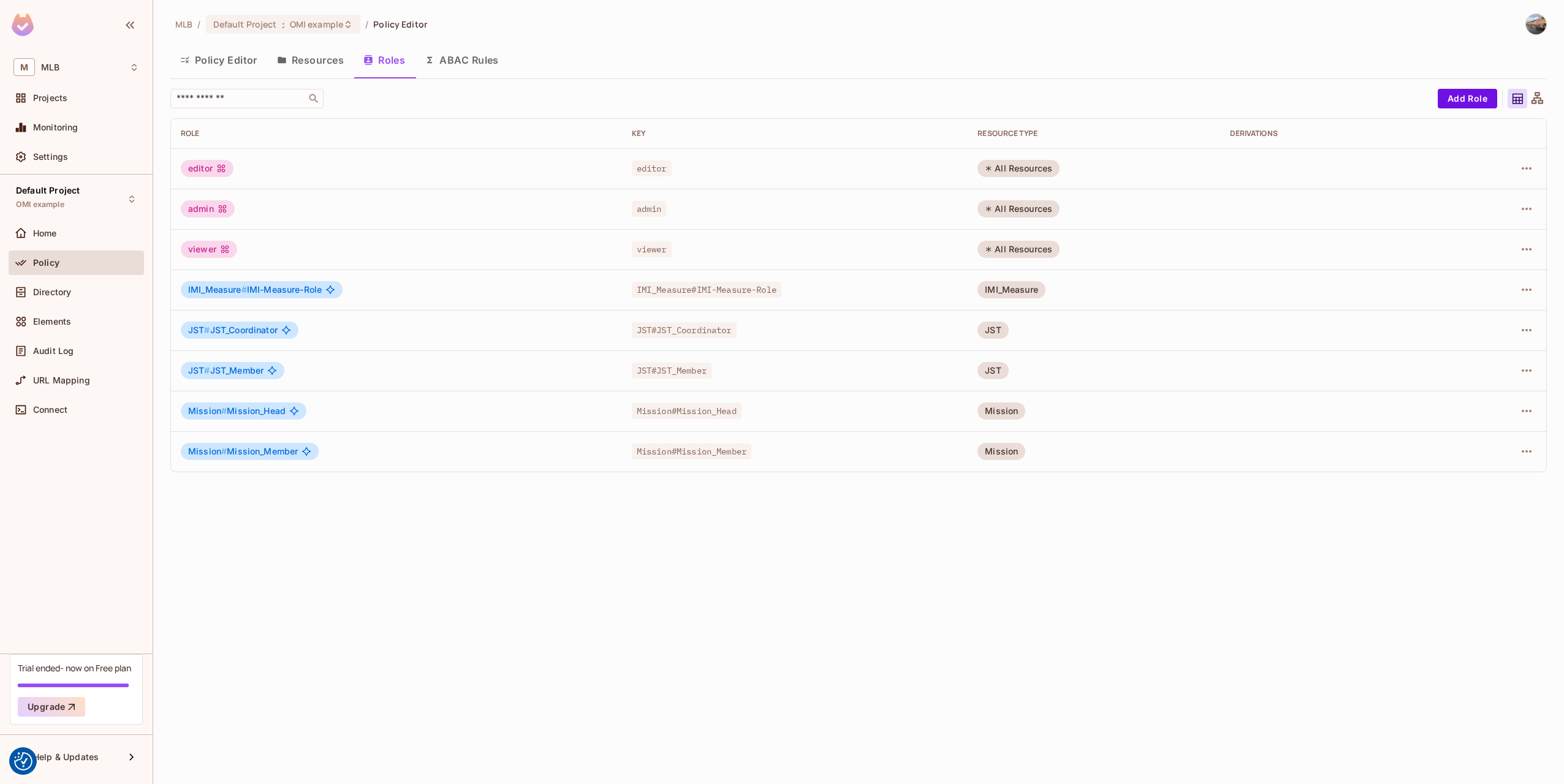 click on "Policy Editor" at bounding box center [219, 60] 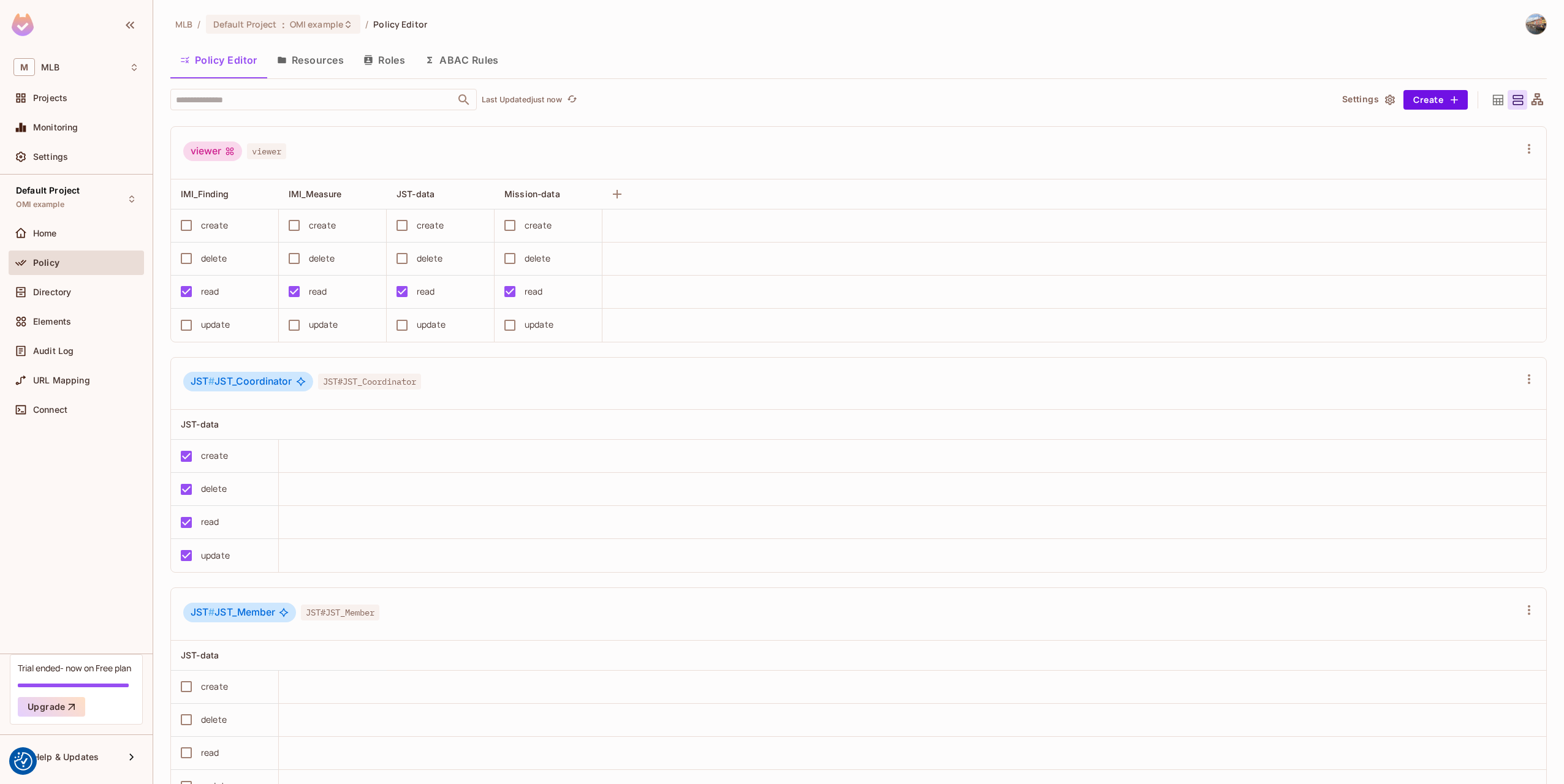 scroll, scrollTop: 415, scrollLeft: 0, axis: vertical 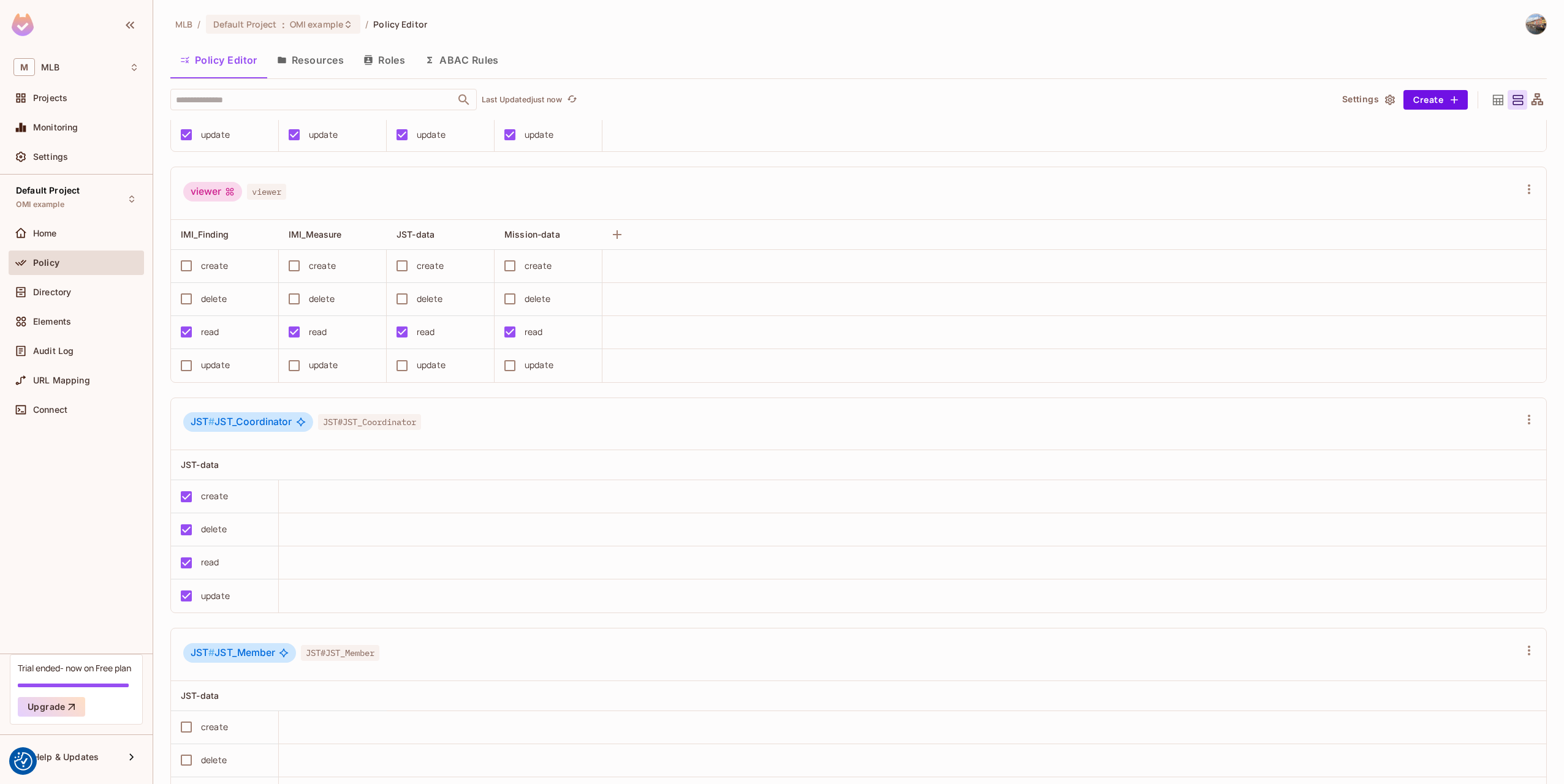 click on "Resources" at bounding box center (310, 60) 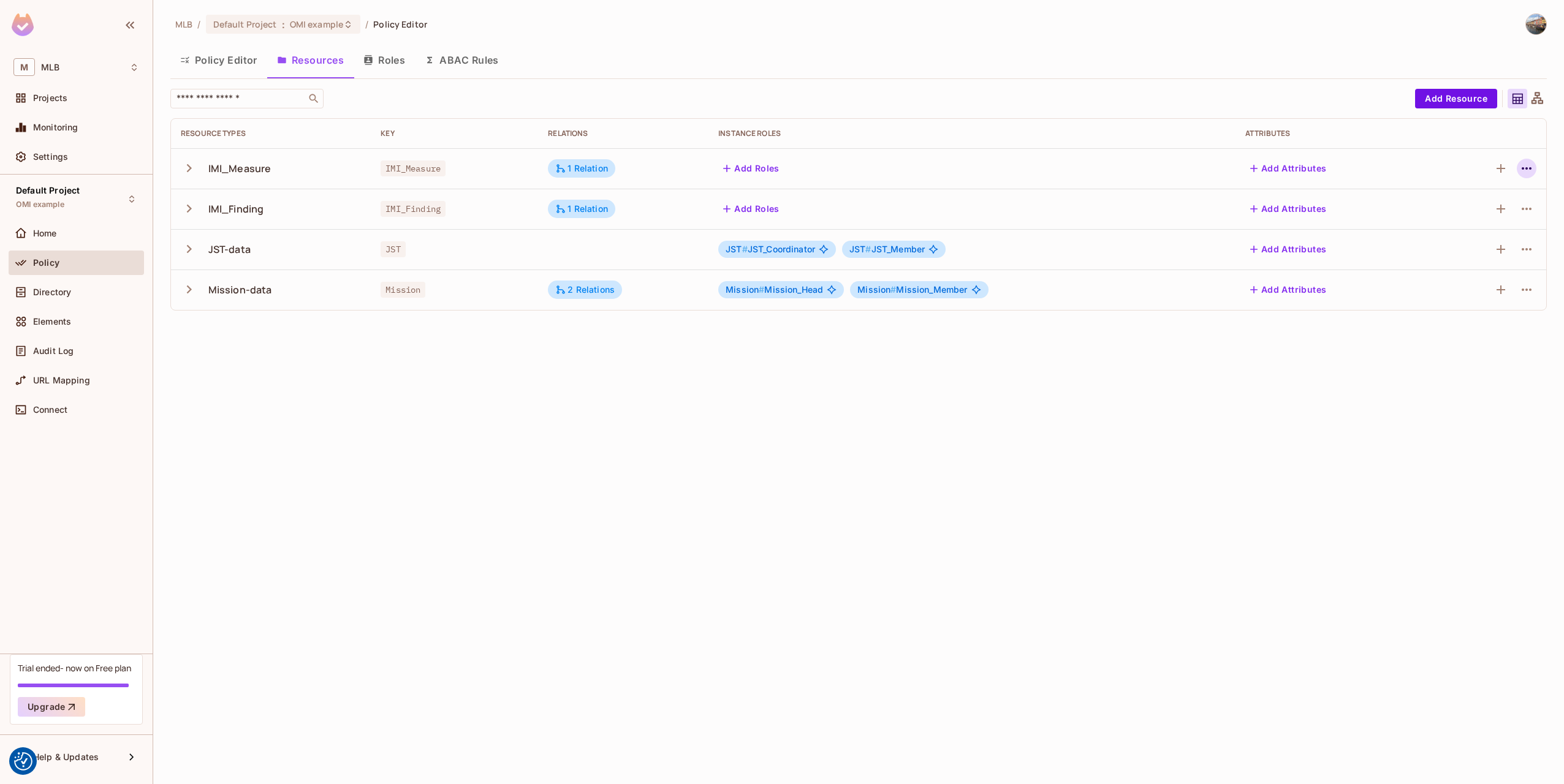click 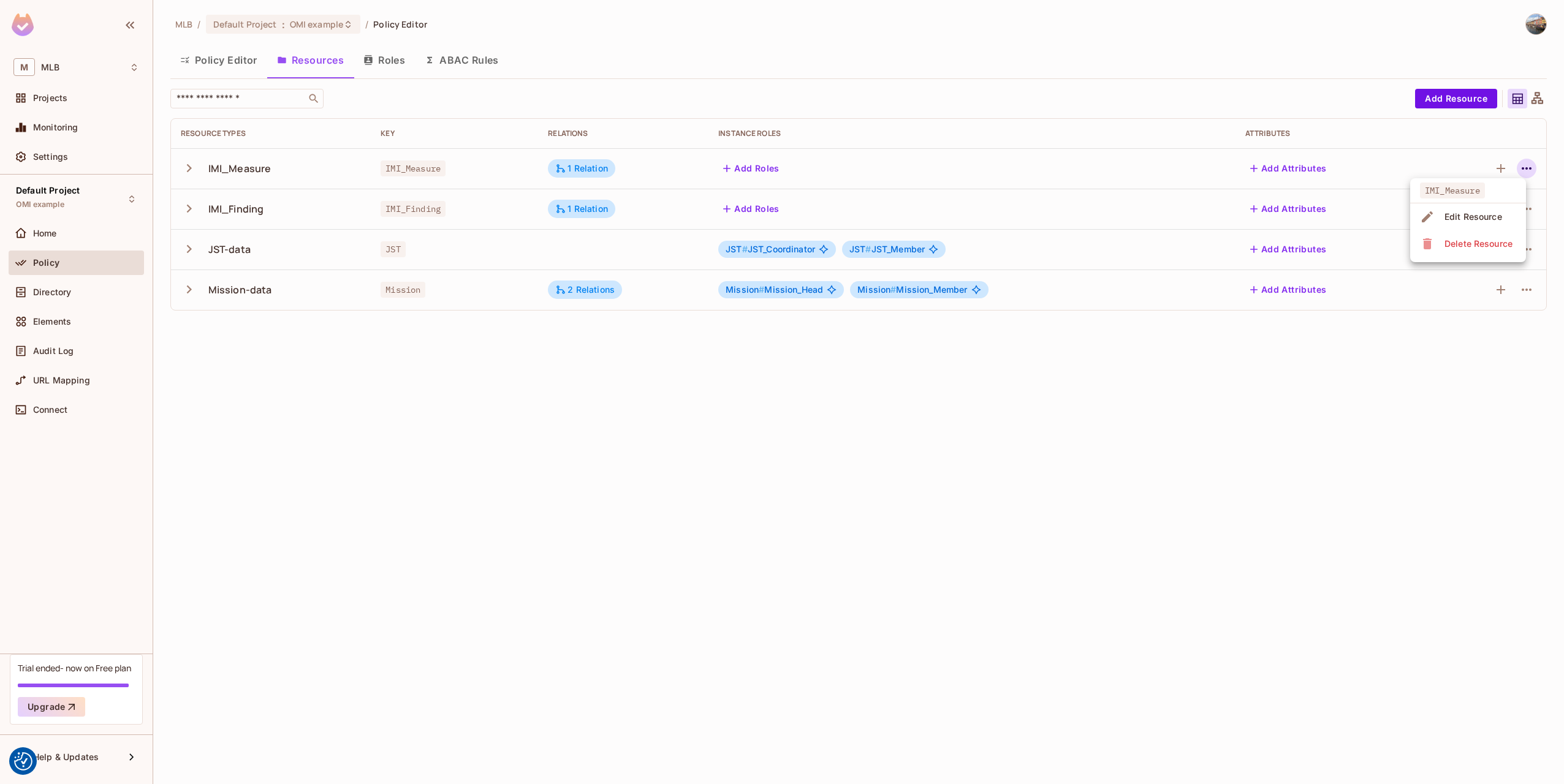 click at bounding box center [782, 392] 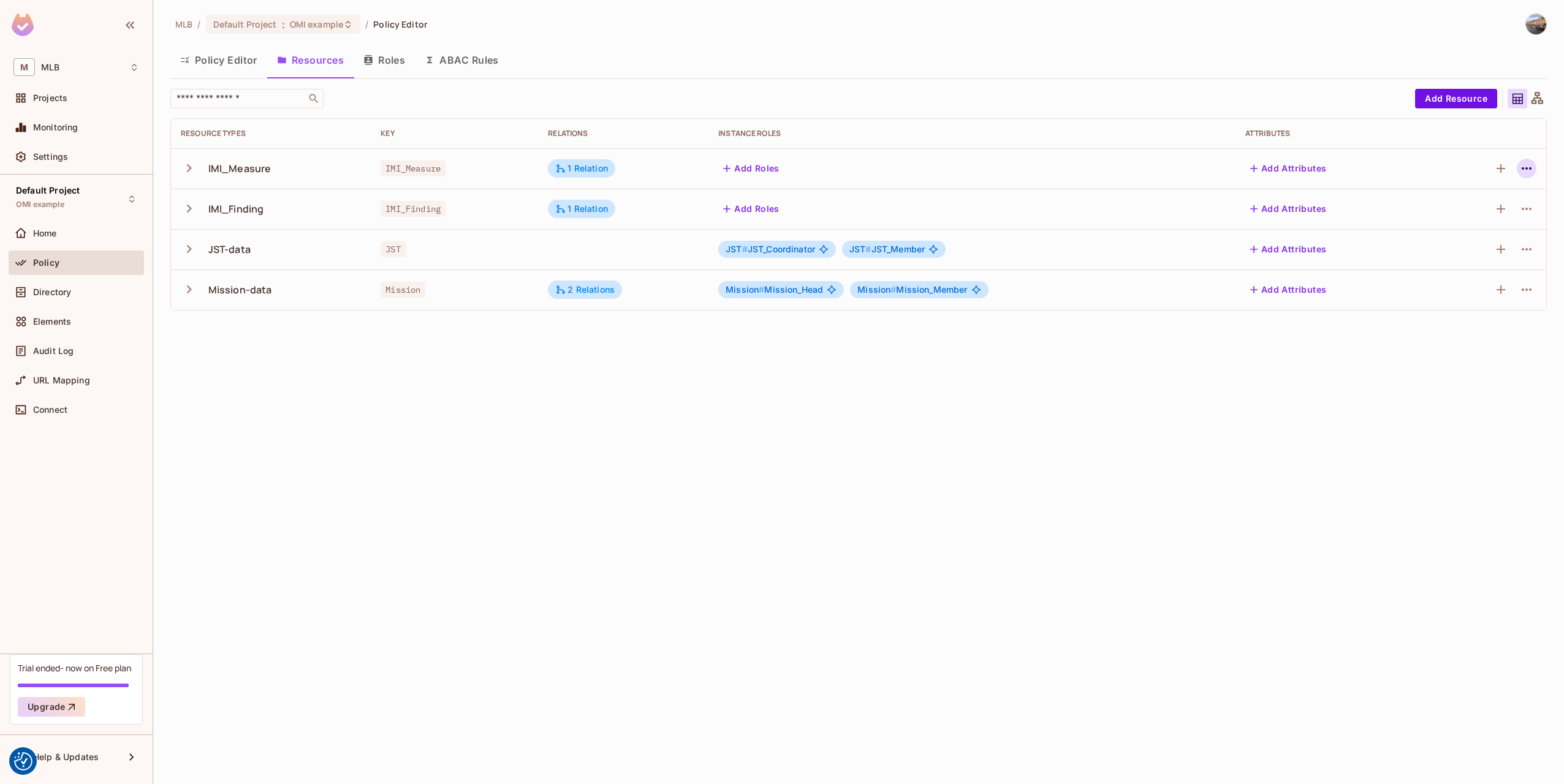 click 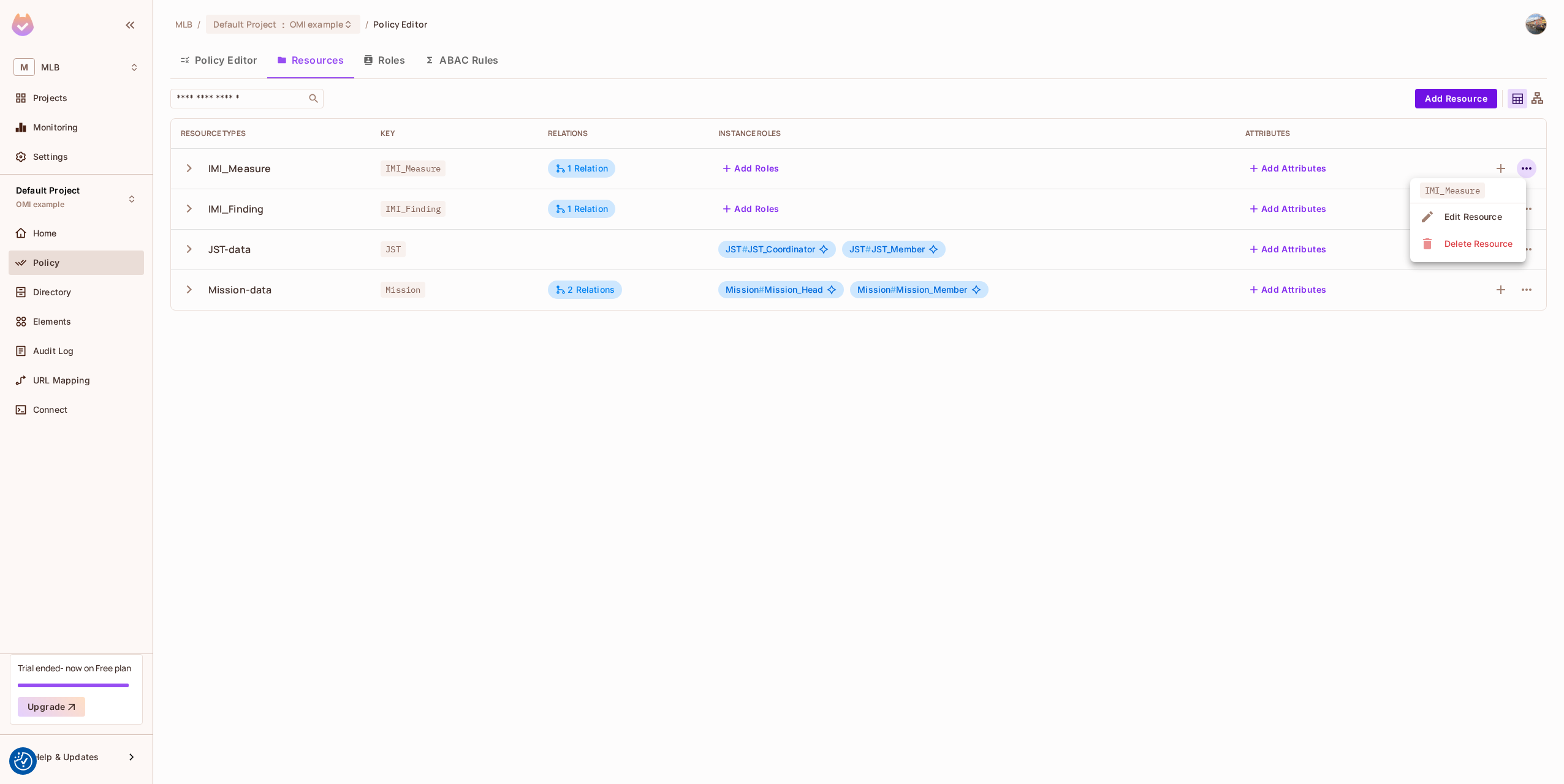 click on "Edit Resource" at bounding box center (1473, 217) 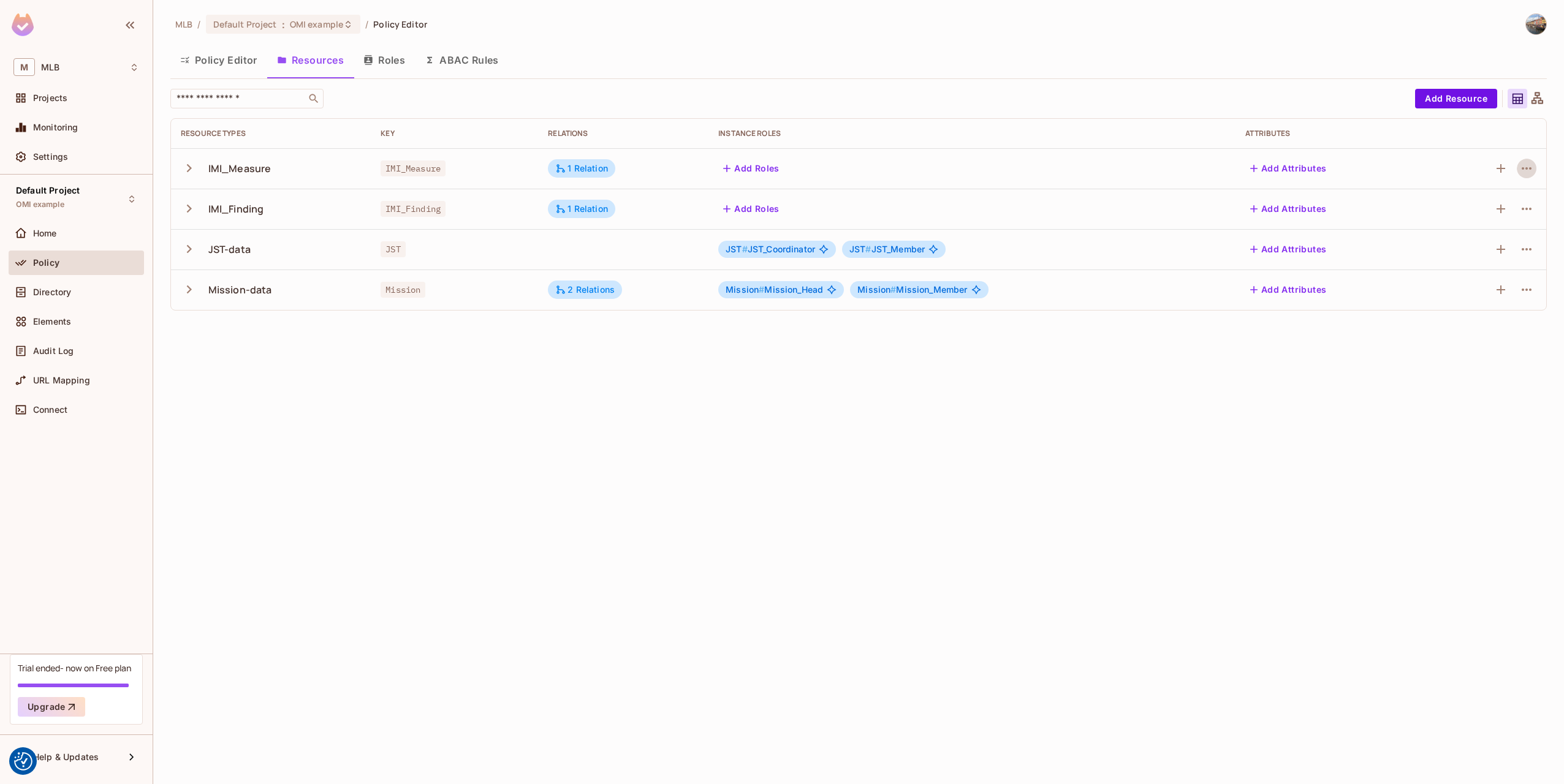 type 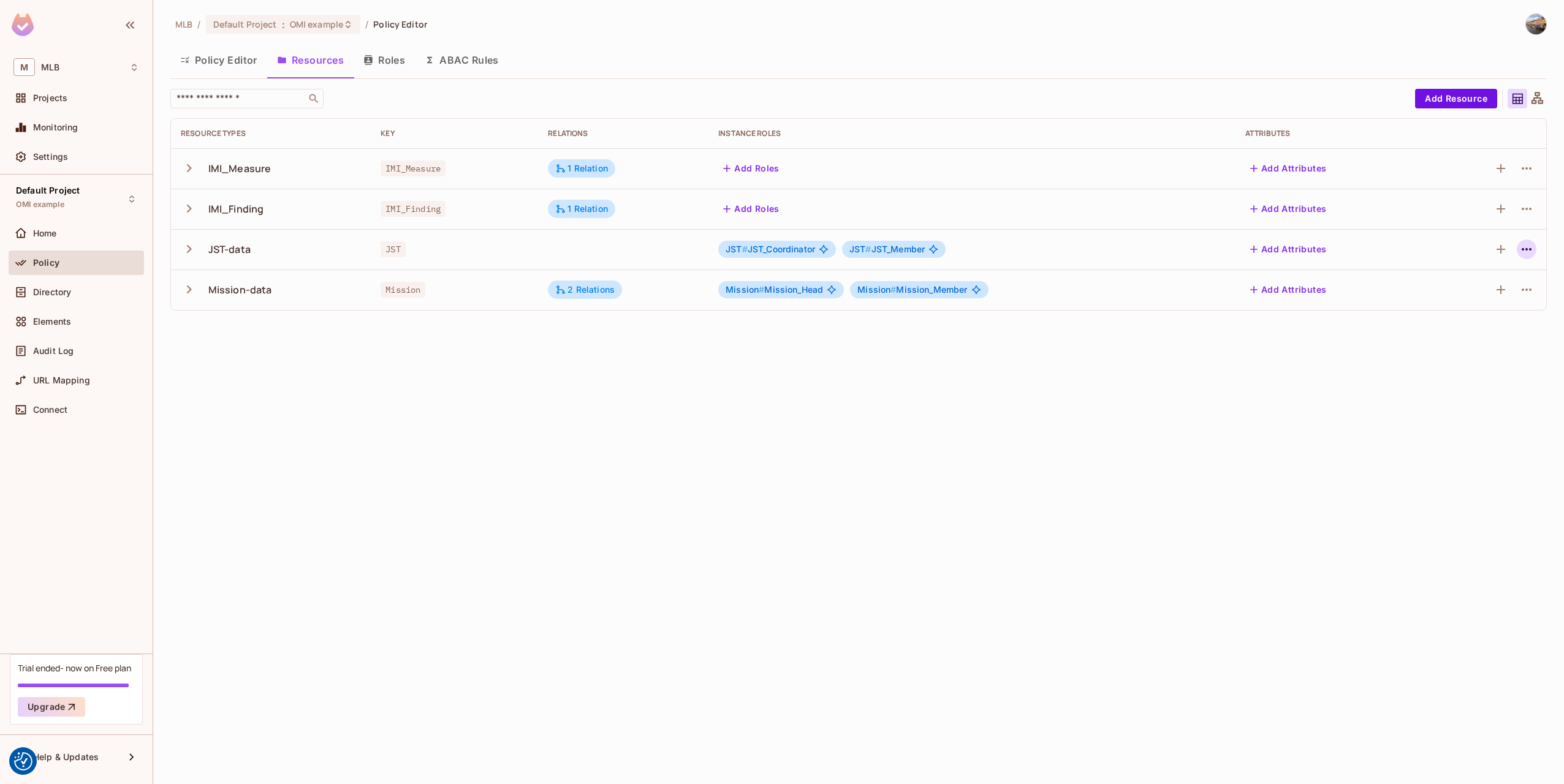 click at bounding box center (1527, 249) 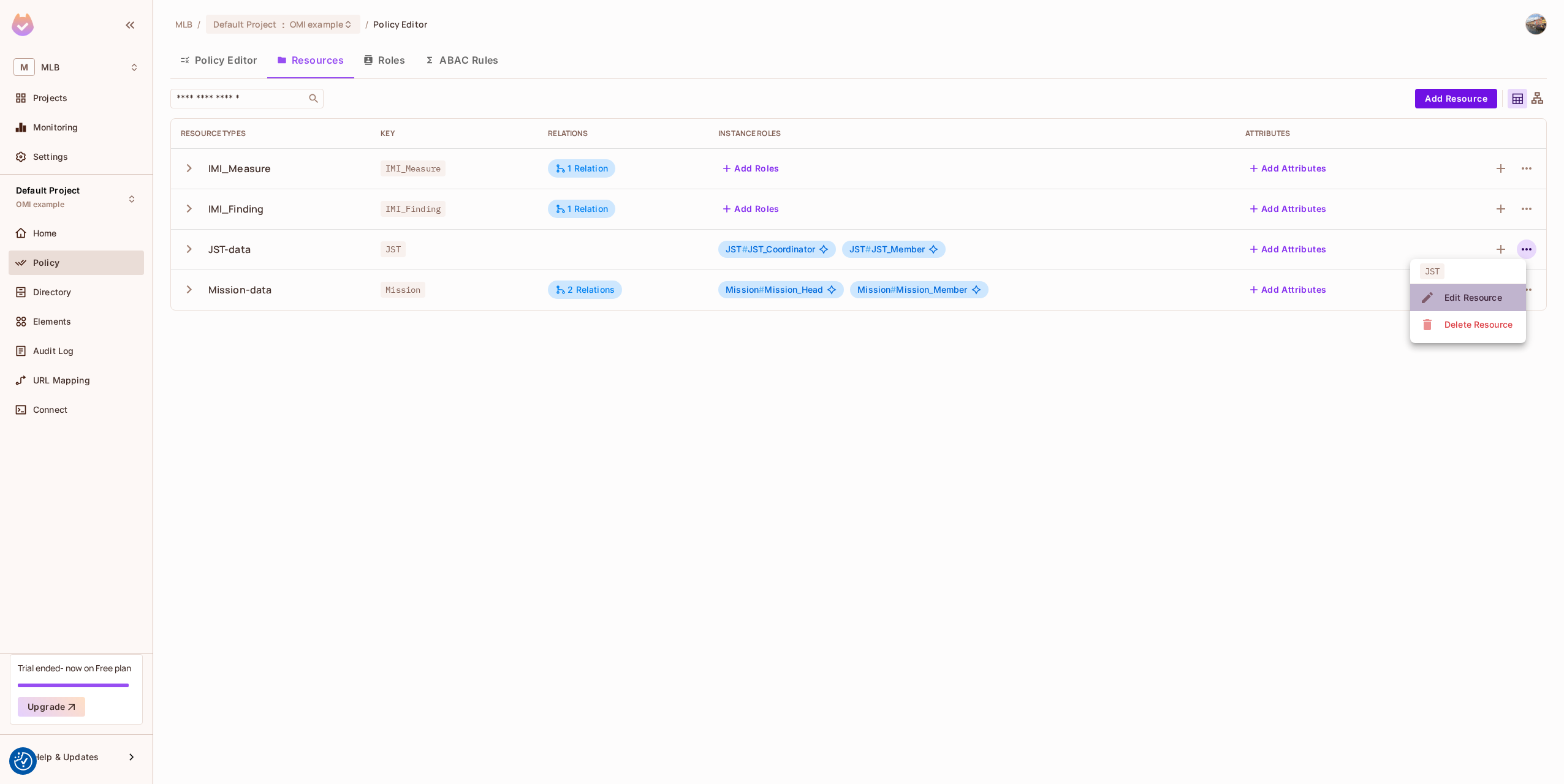 click on "Edit Resource" at bounding box center [1473, 298] 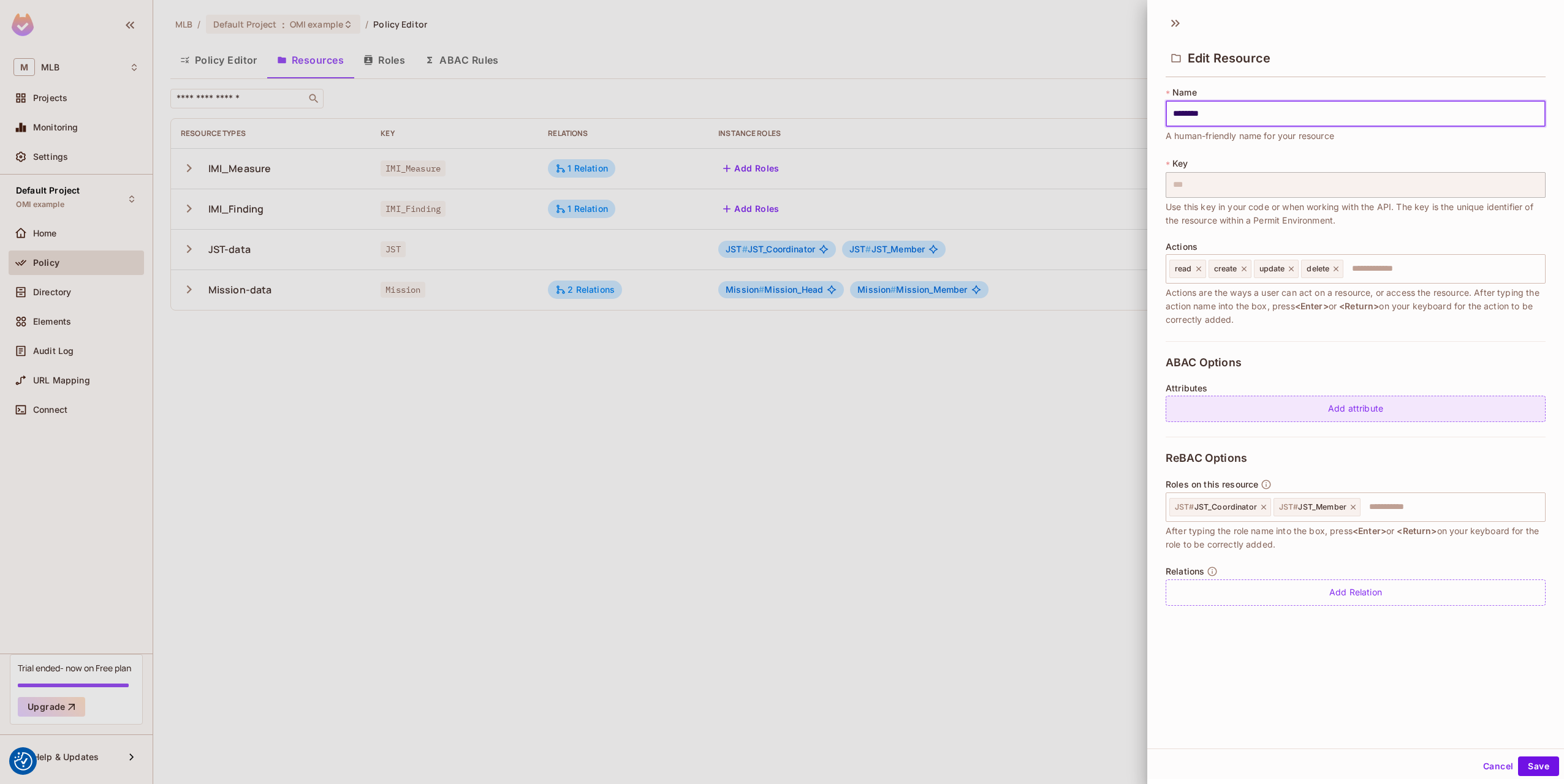 click on "Add attribute" at bounding box center [1356, 409] 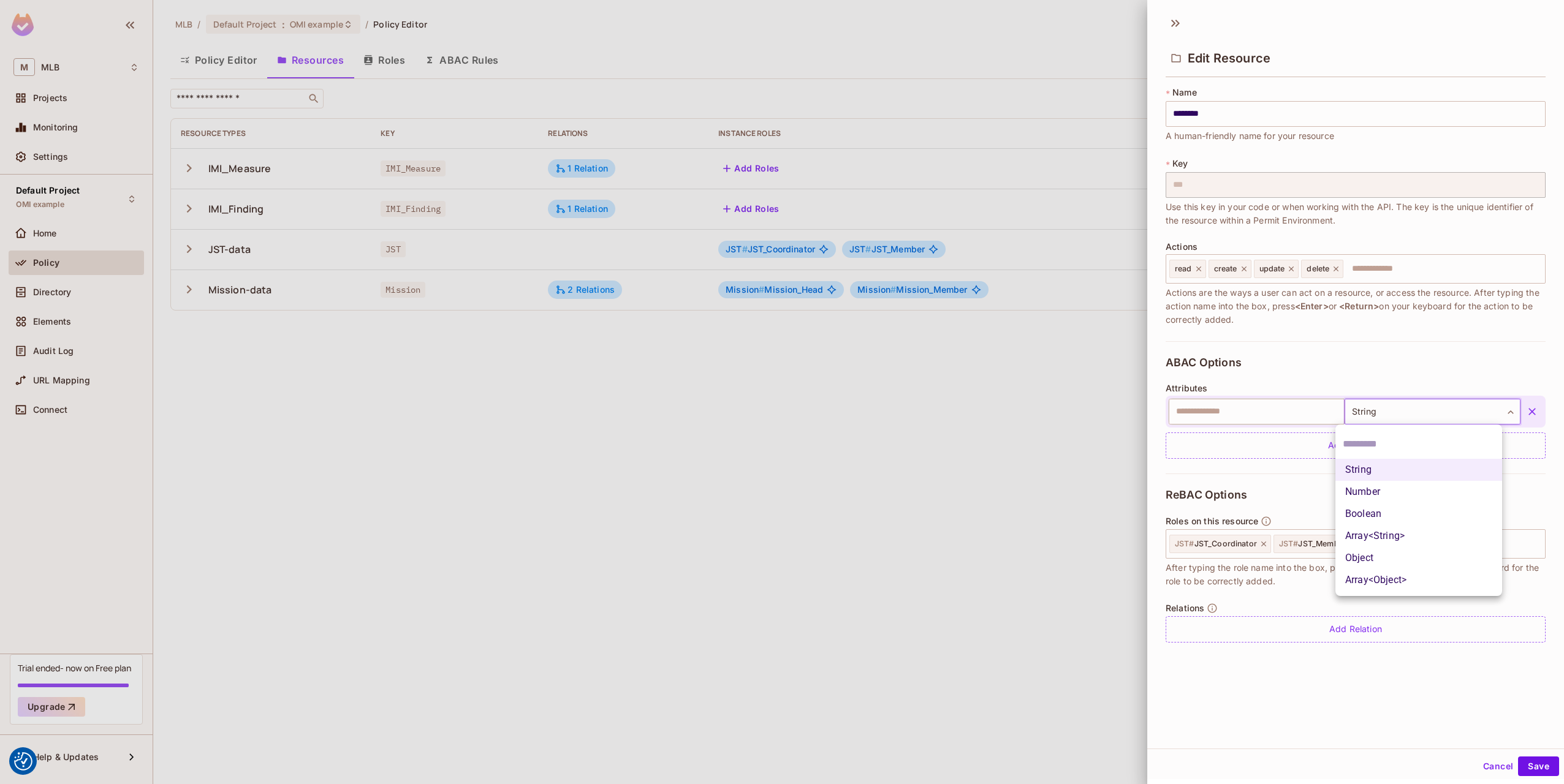 click on "We use cookies to enhance your browsing experience, serve personalized ads or content, and analyze our traffic.
By clicking "Accept All", you consent to our use of cookies.        Customize   Reject All   Accept All                    Customize Consent Preferences             We use cookies to help you navigate efficiently and perform certain functions. You will find detailed information about all cookies under each consent category below. The cookies that are categorized as "Necessary" are stored on your browser as they are essential for enabling the basic functionalities of the site. ...  Show more        Necessary Always Active Necessary cookies are required to enable the basic features of this site, such as providing secure log-in or adjusting your consent preferences. These cookies do not store any personally identifiable data. Cookie __hssrc Duration session Description Cookie __hssc Duration 1 hour Description Cookie __cf_bm Duration 1 hour Description Cookie Duration lidc" at bounding box center (782, 392) 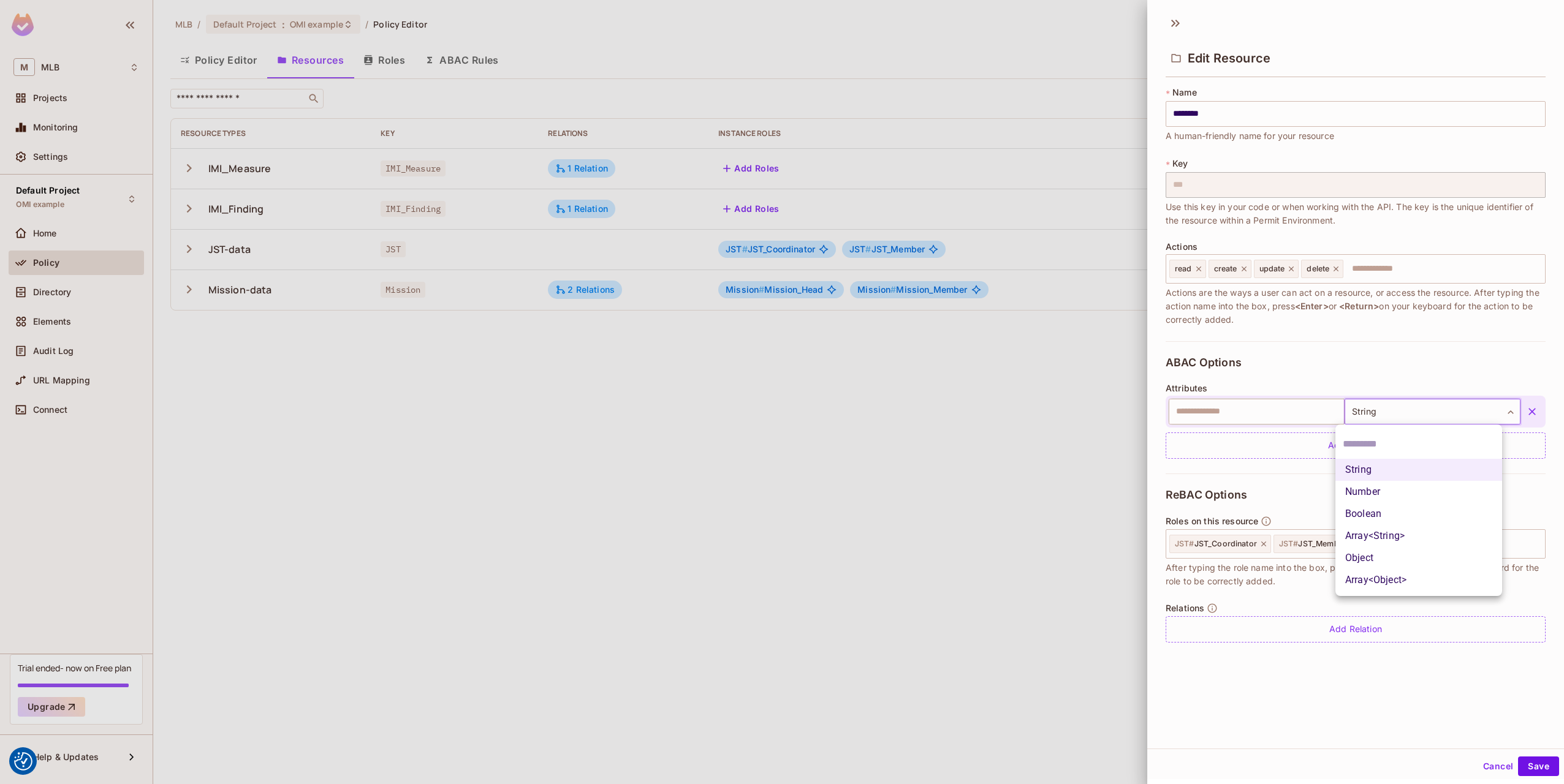 type 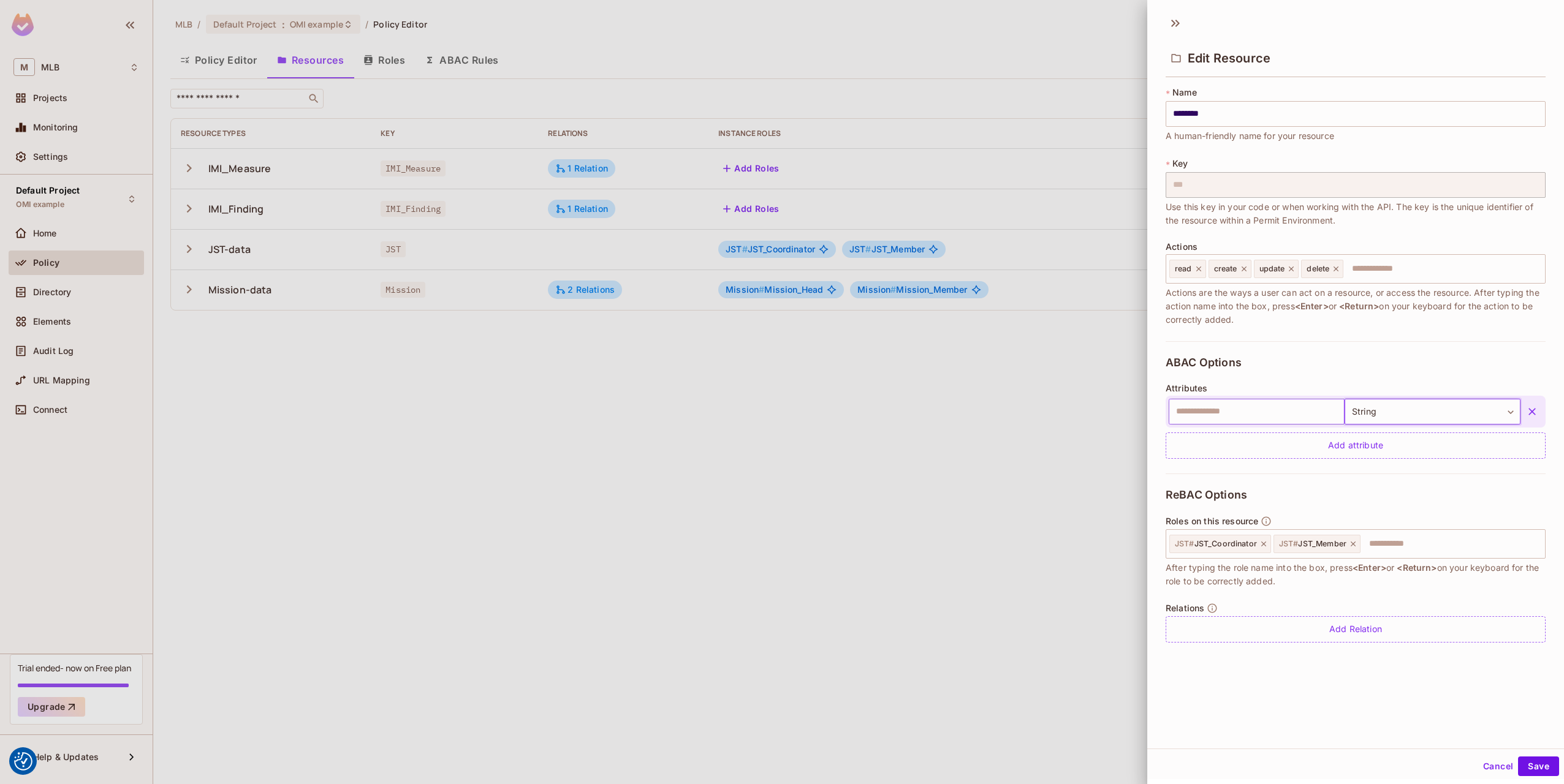 click at bounding box center [1256, 412] 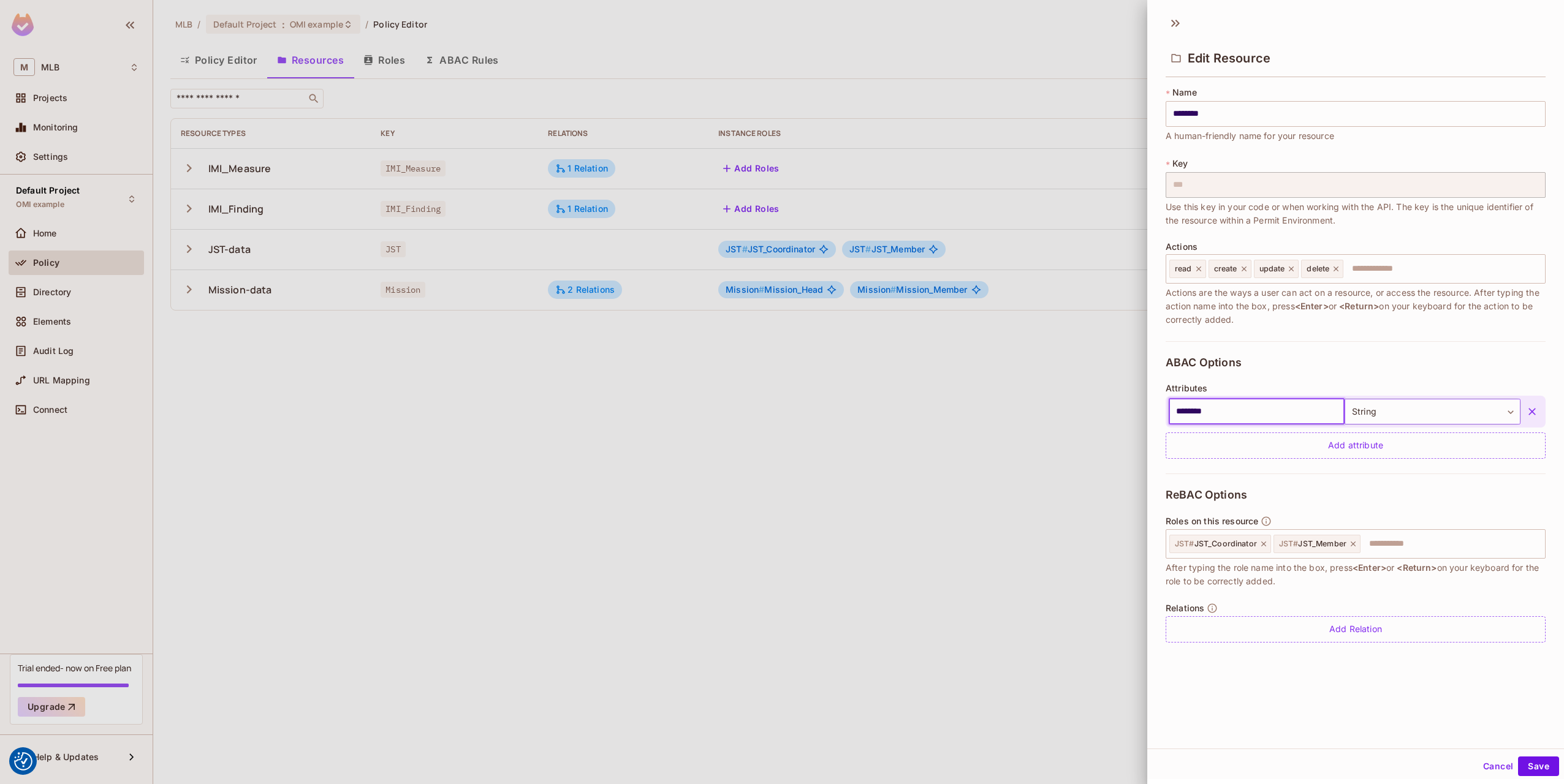 type on "********" 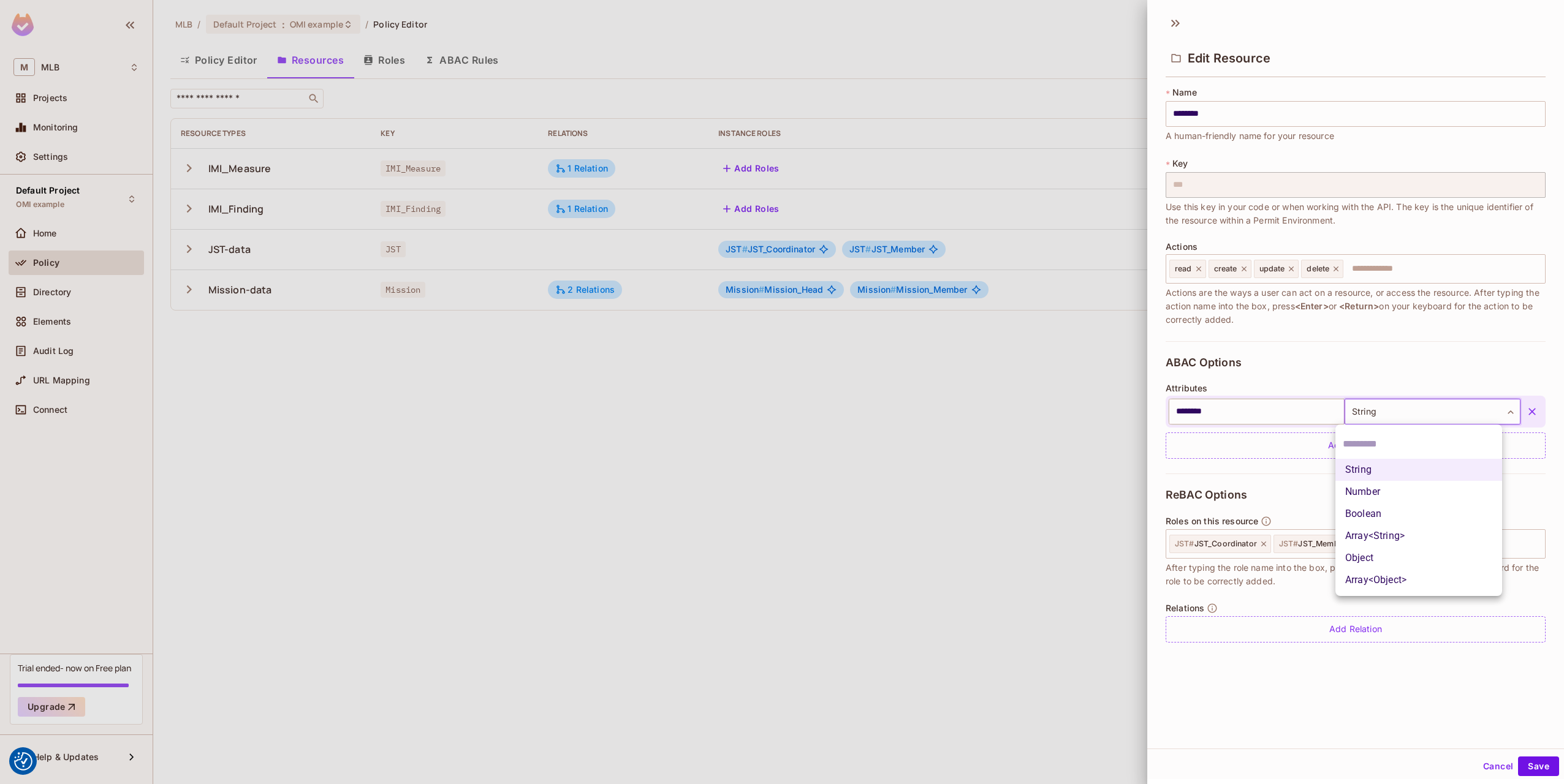 click on "String" at bounding box center (1419, 470) 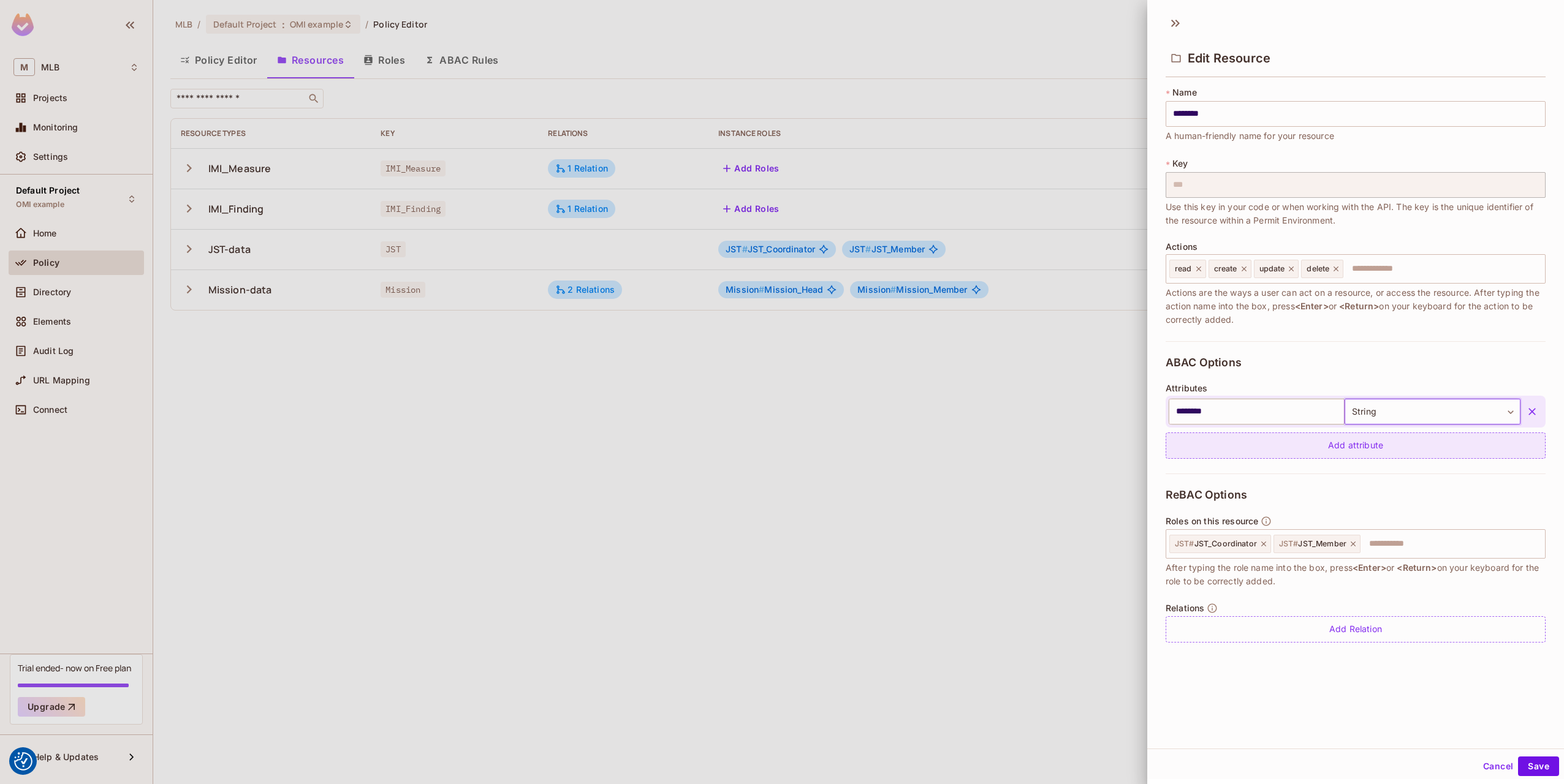 click on "Add attribute" at bounding box center (1356, 445) 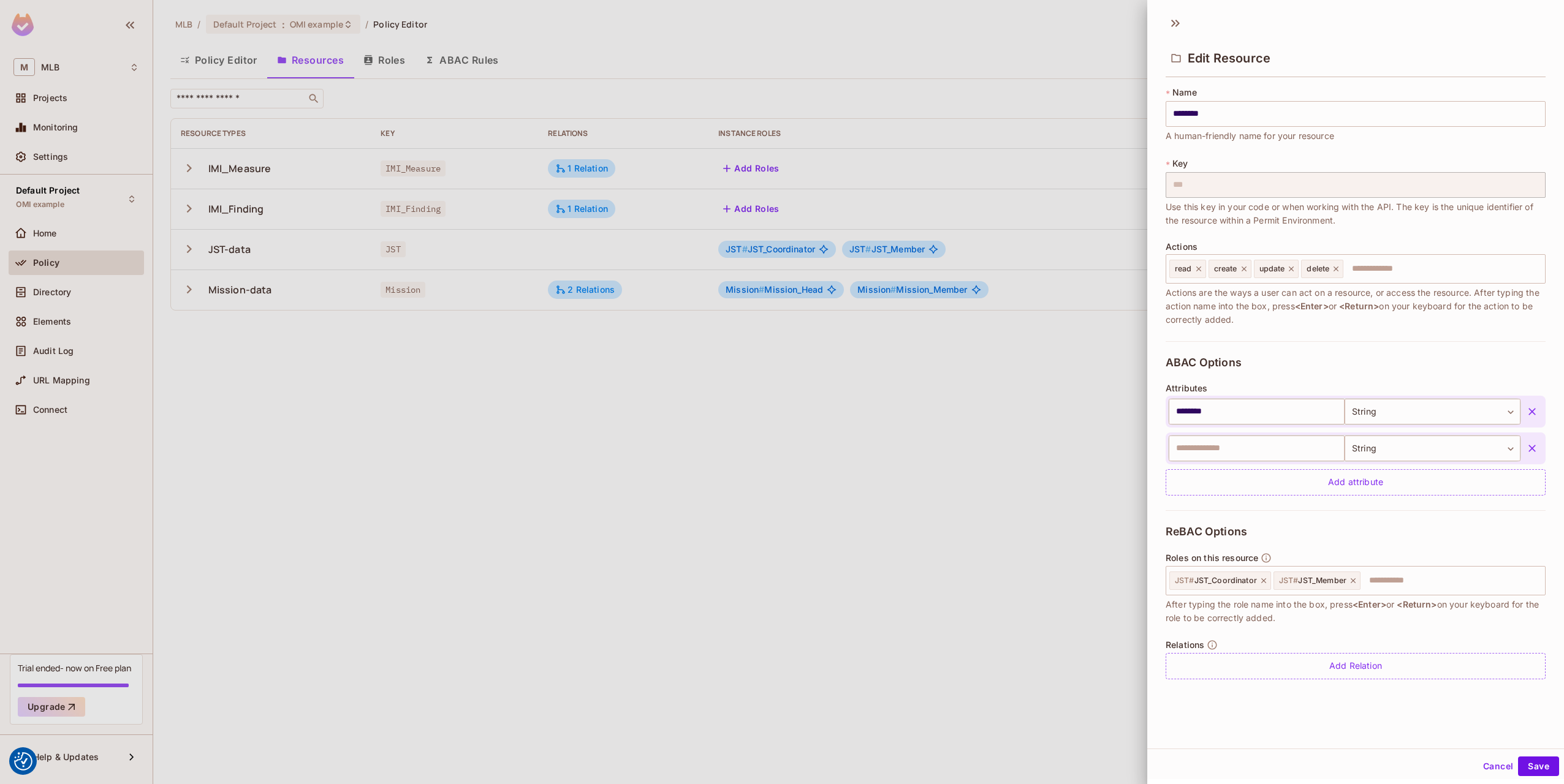 click 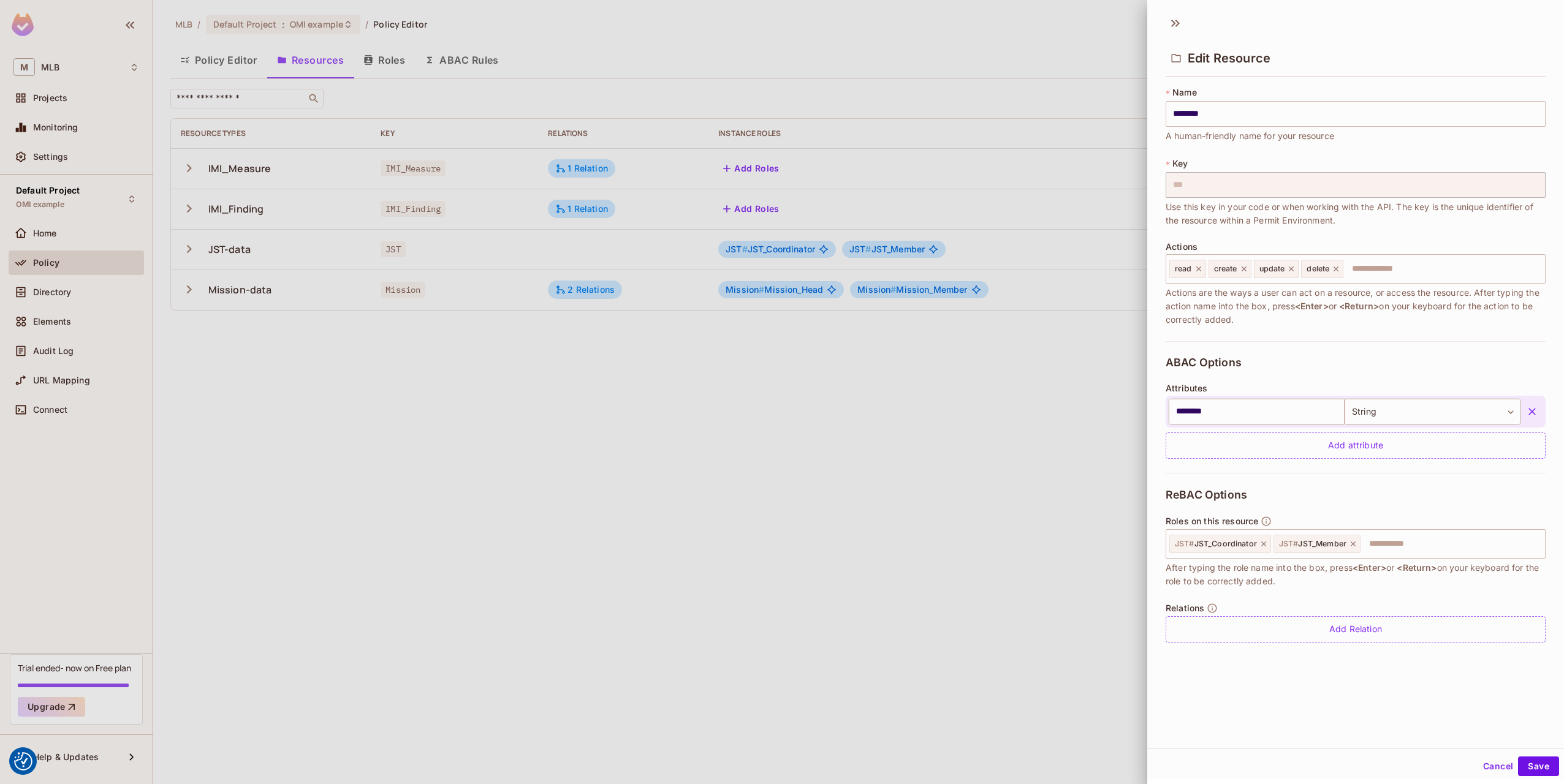 click 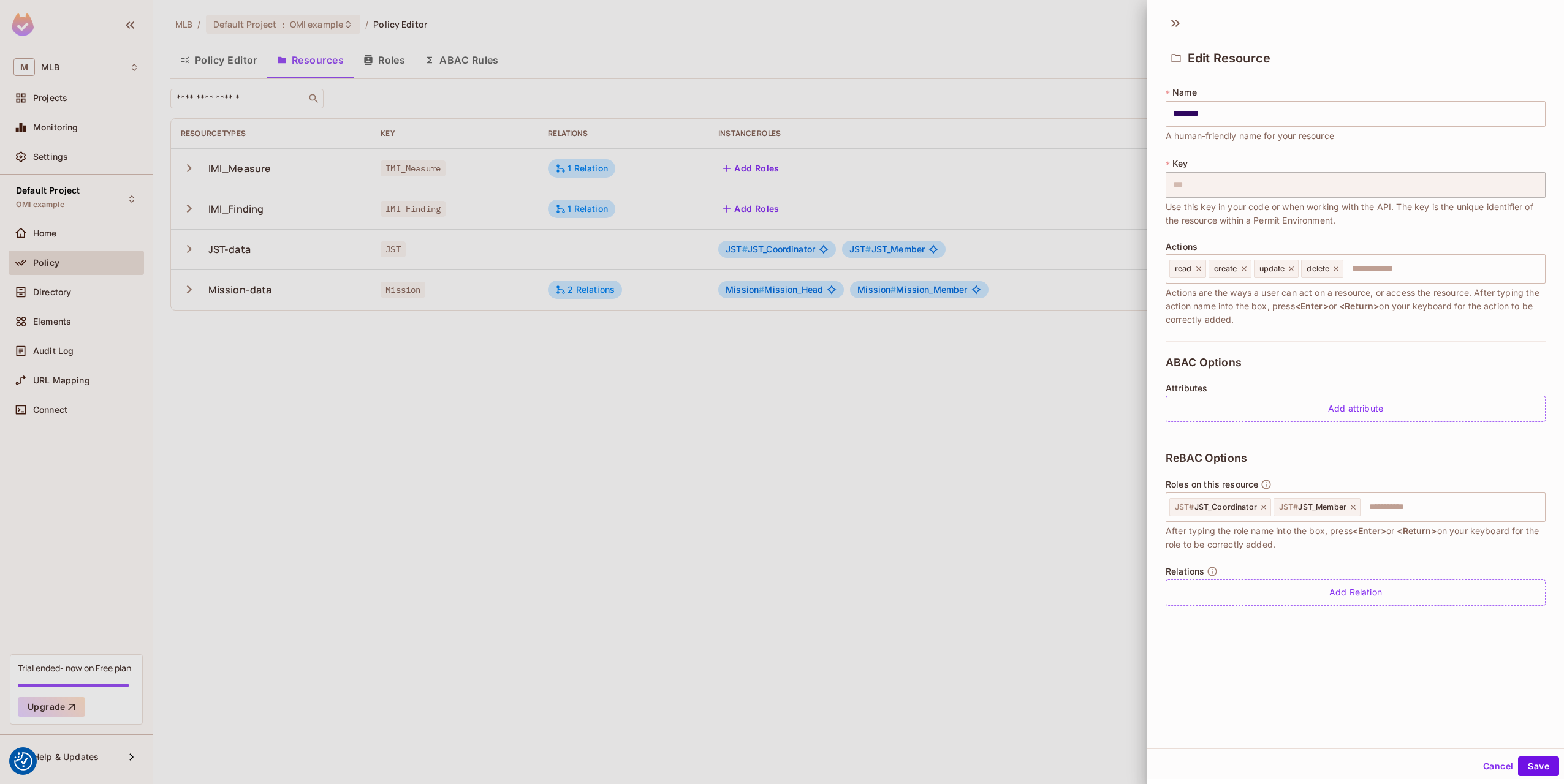 click at bounding box center [782, 392] 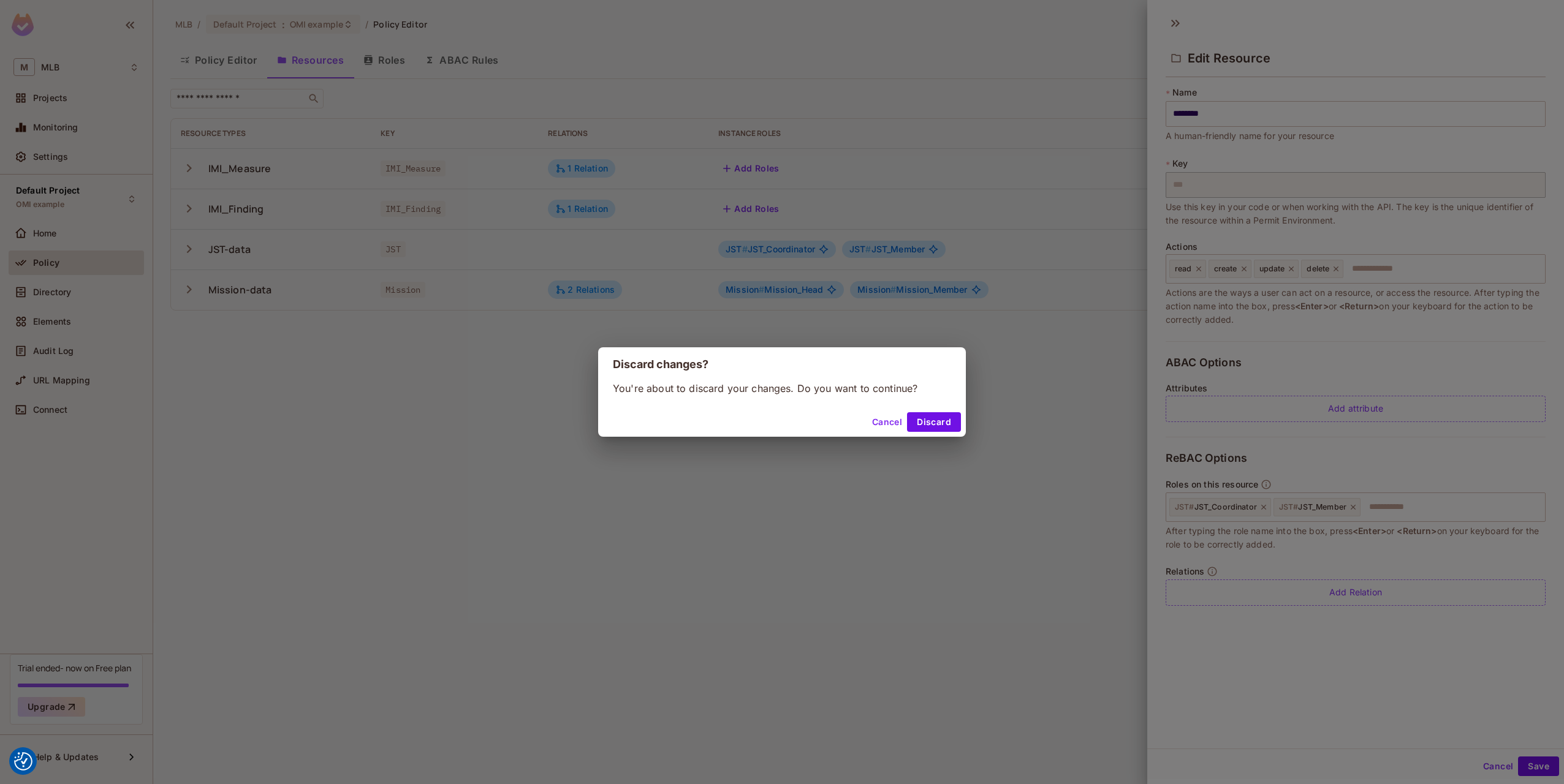 click on "Cancel" at bounding box center [887, 422] 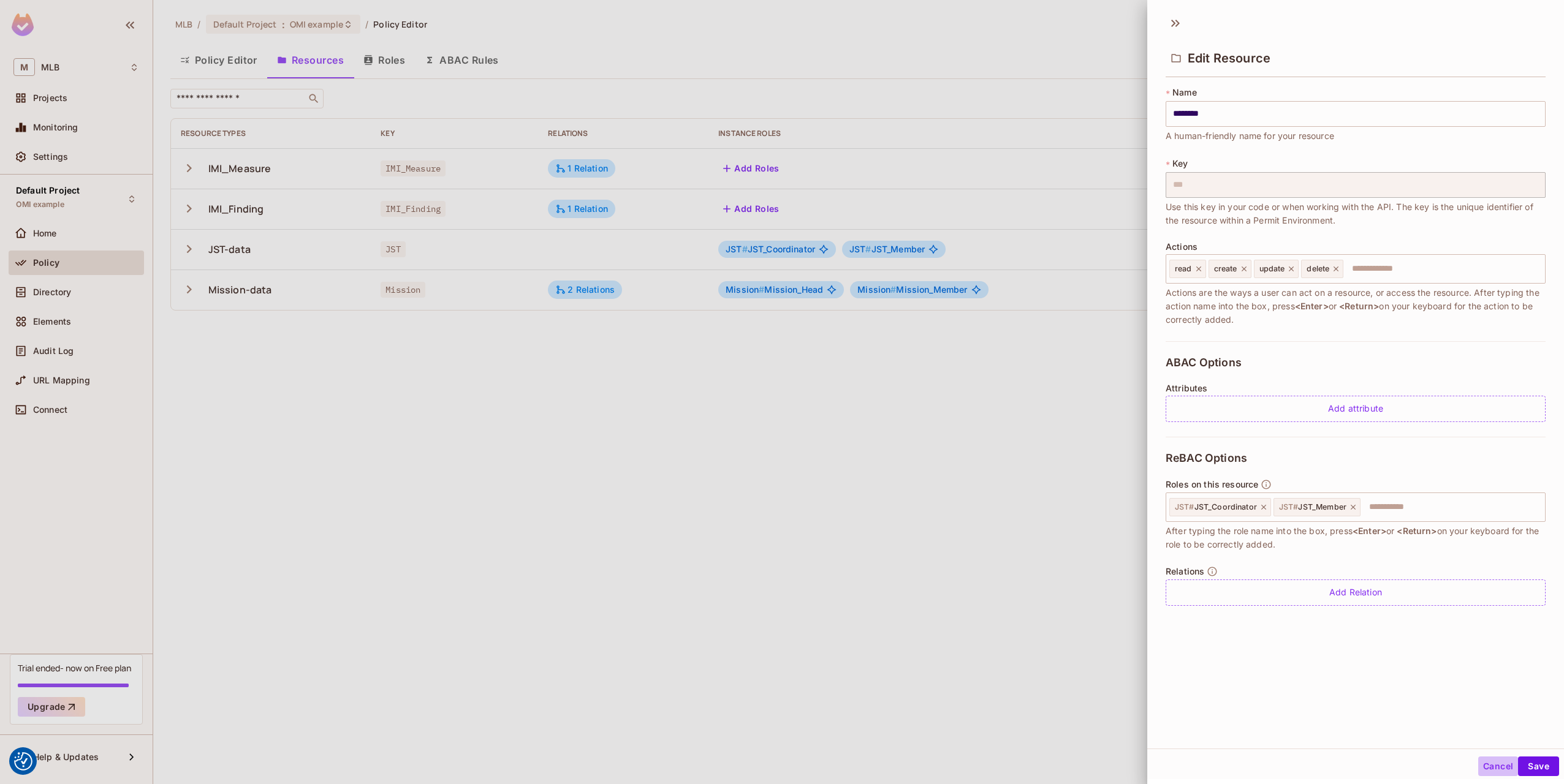 click on "Cancel" at bounding box center (1498, 766) 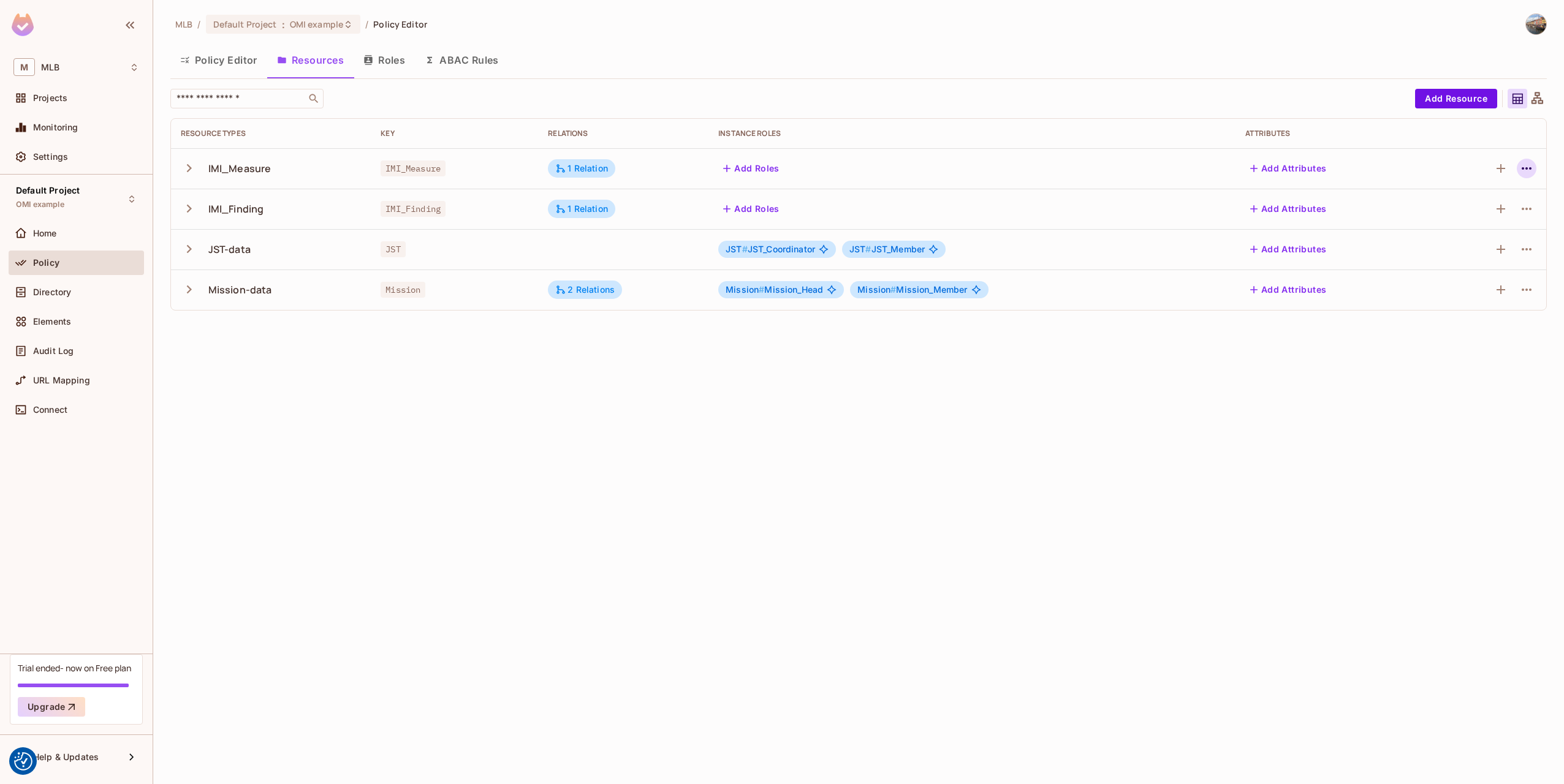 click 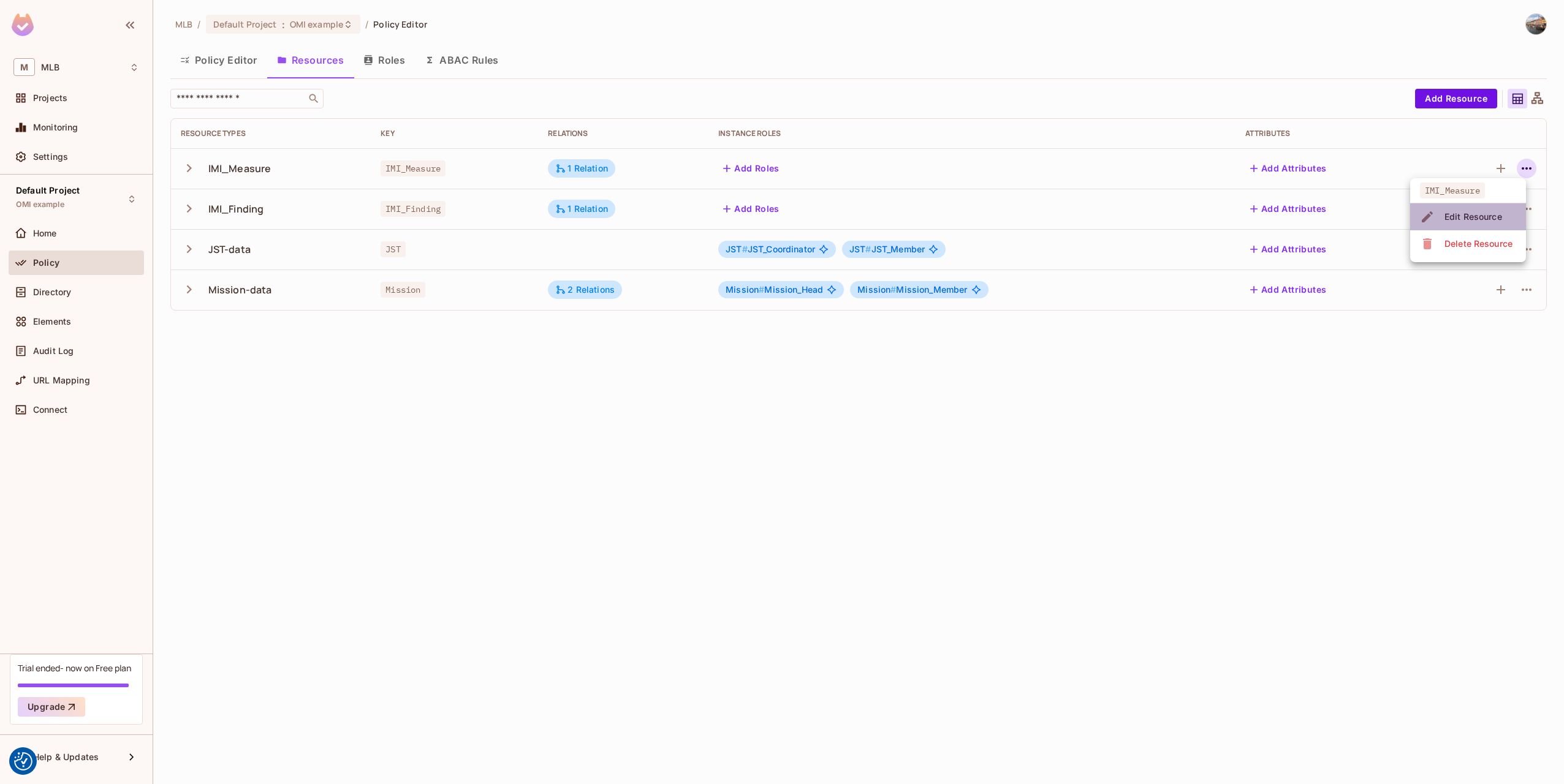 click on "Edit Resource" at bounding box center (1473, 217) 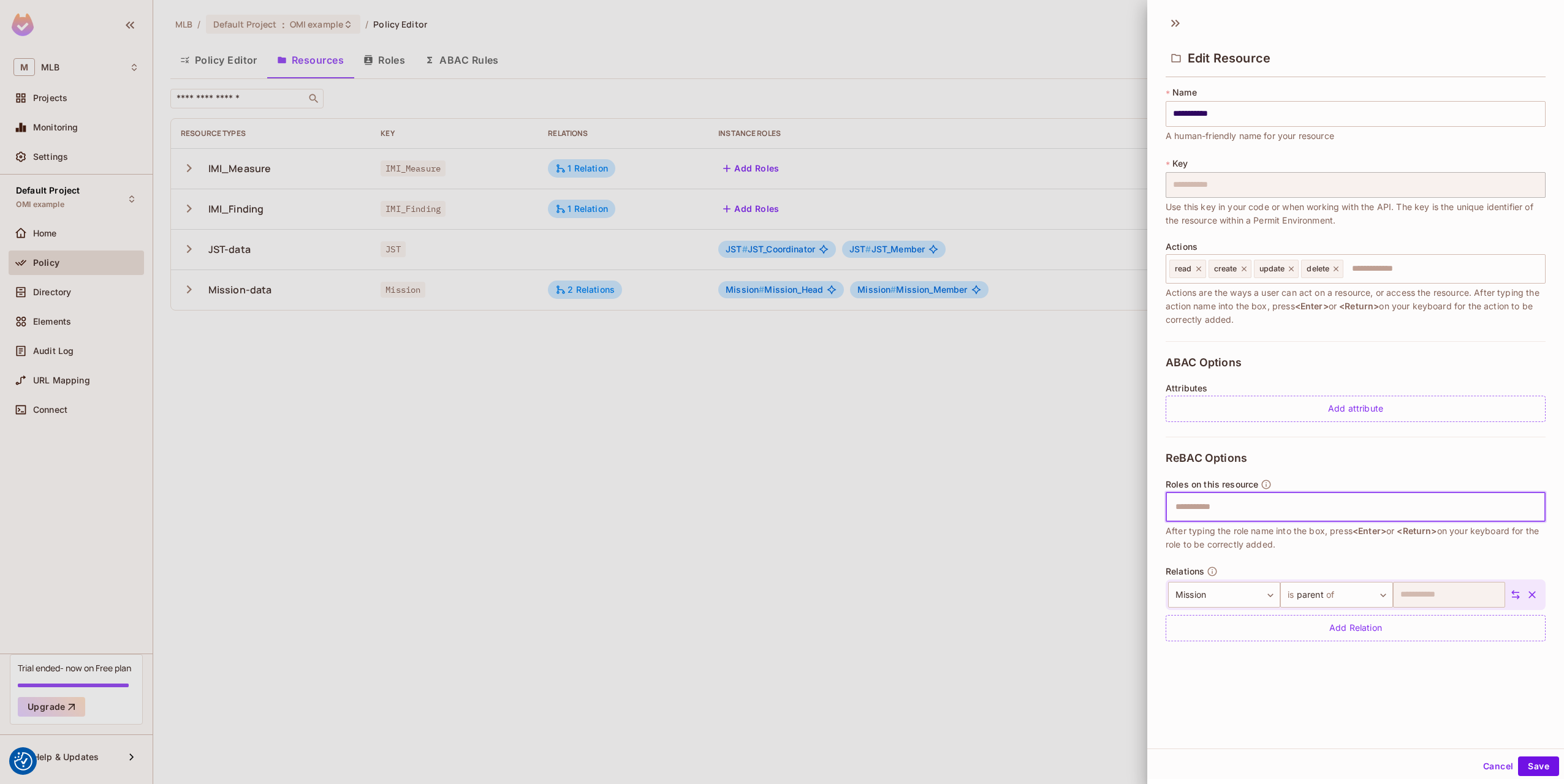 click at bounding box center [1354, 507] 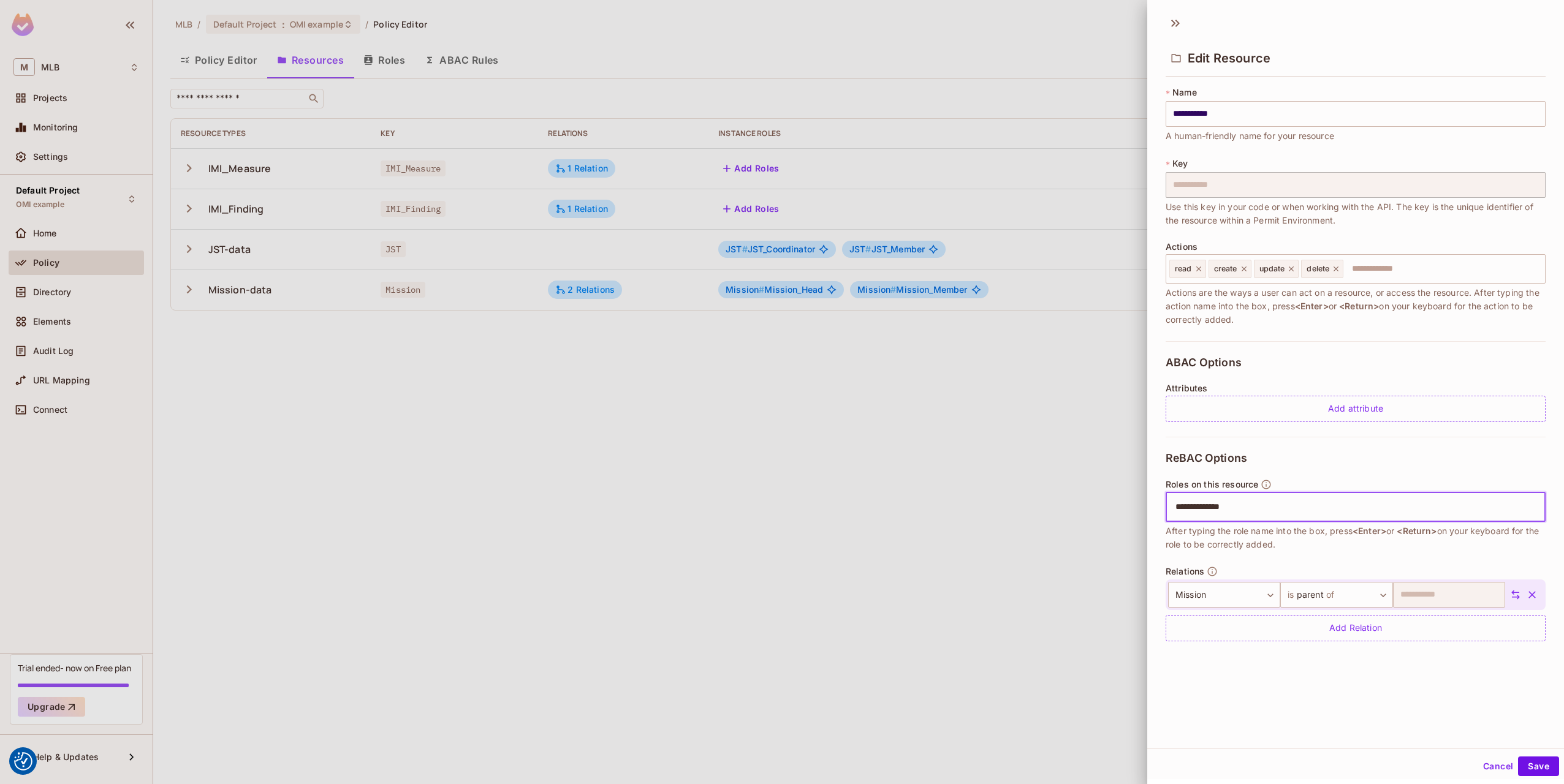 type on "**********" 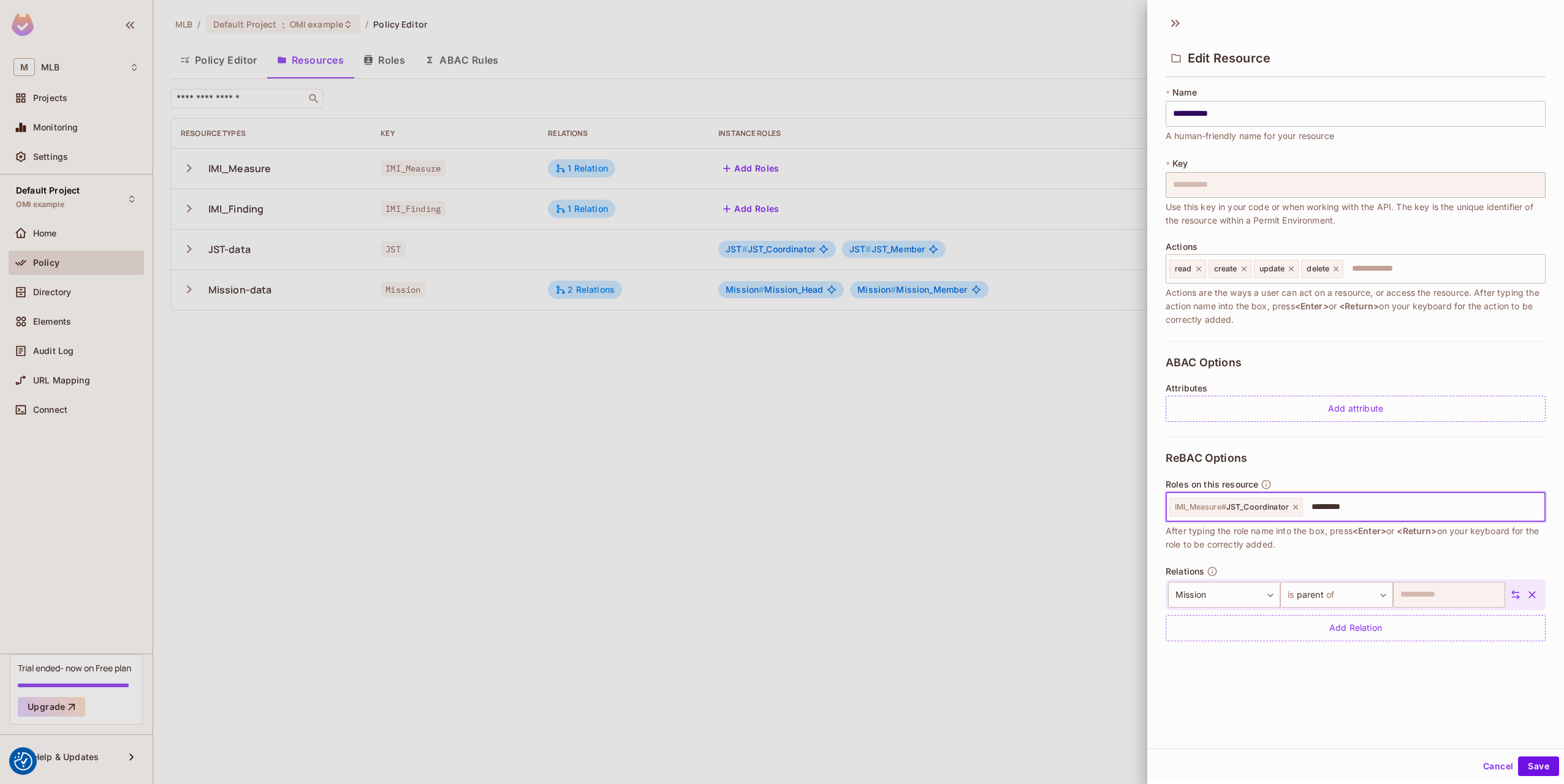 type on "**********" 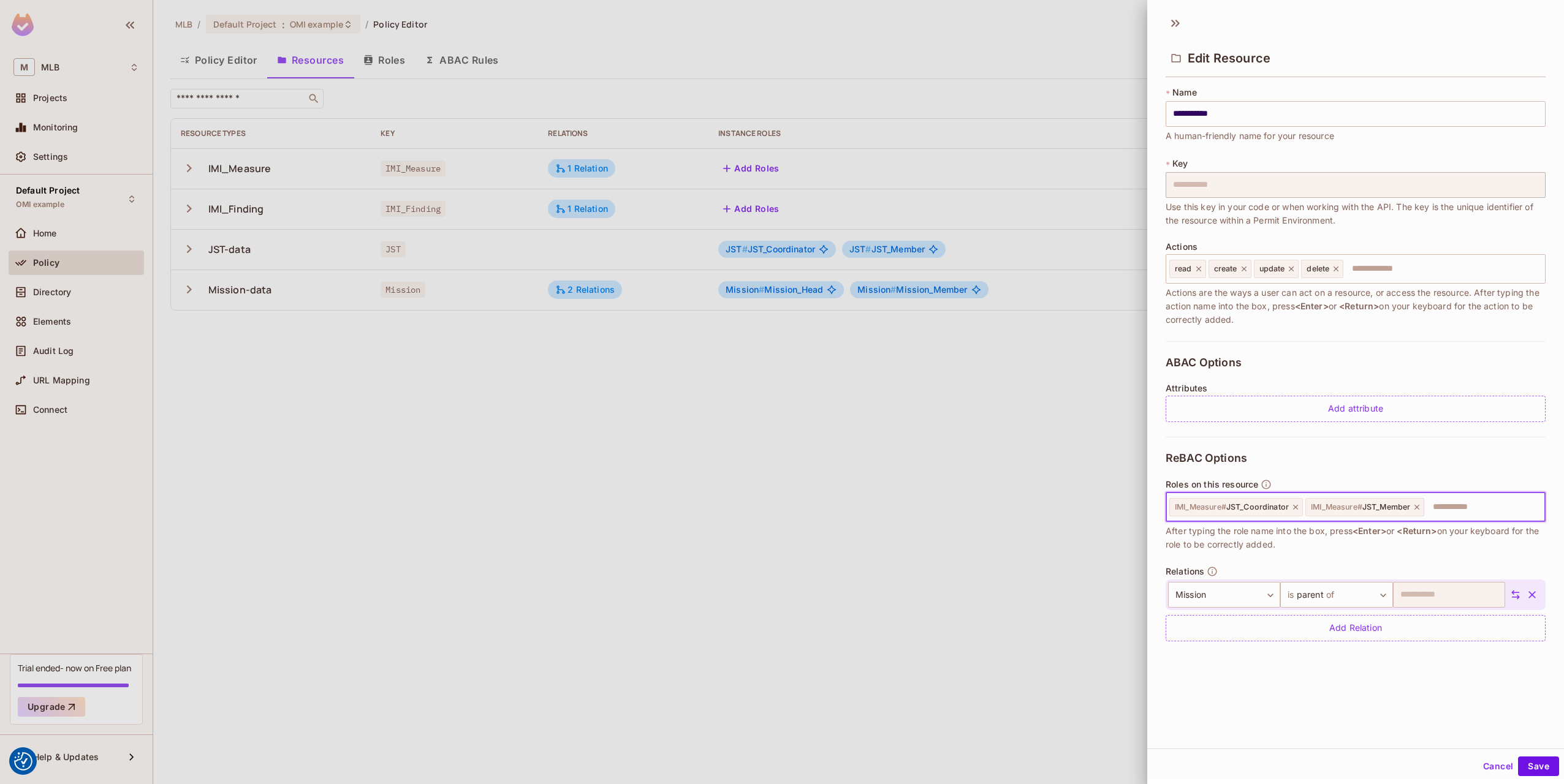 type on "*" 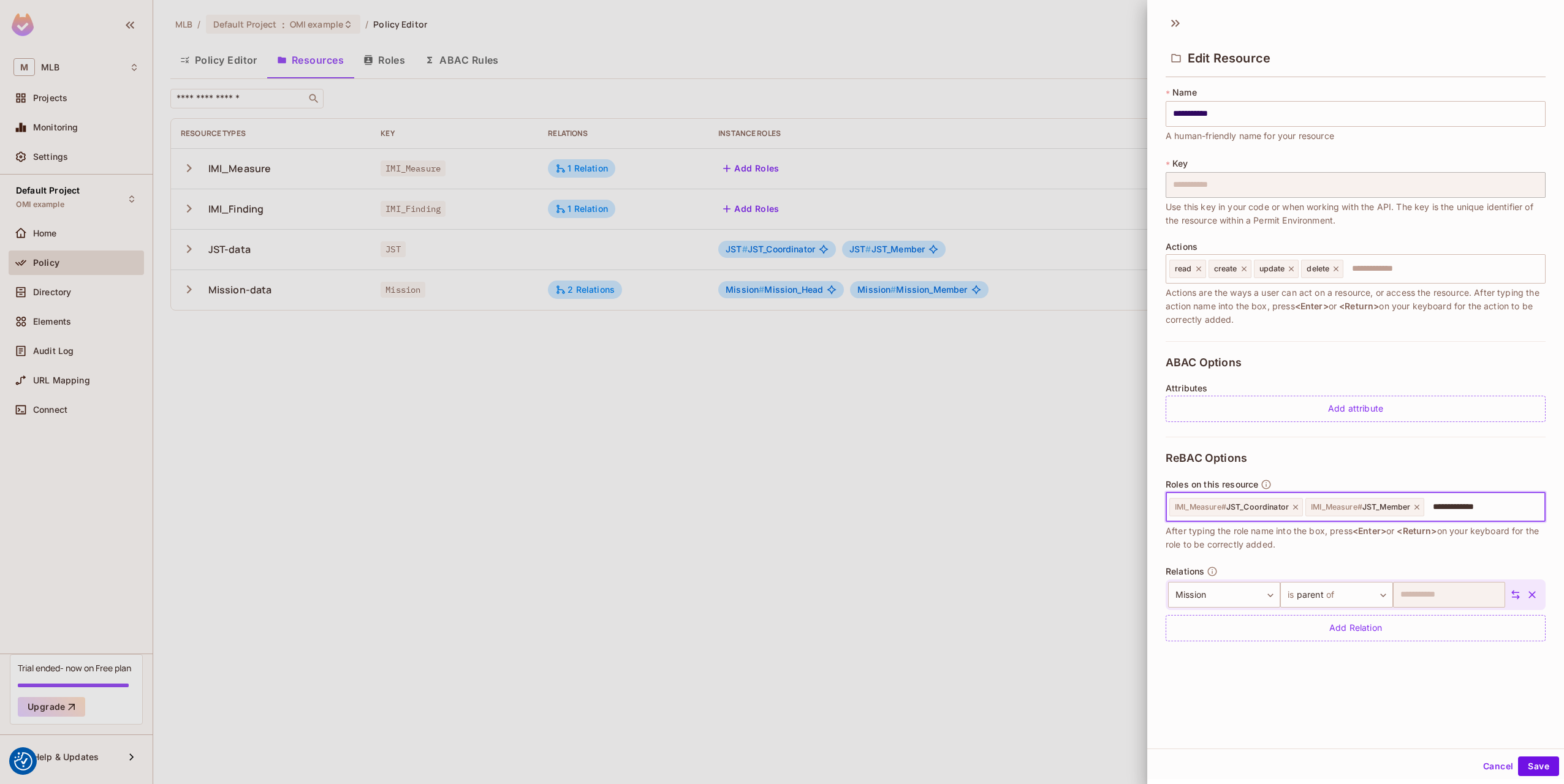 type on "**********" 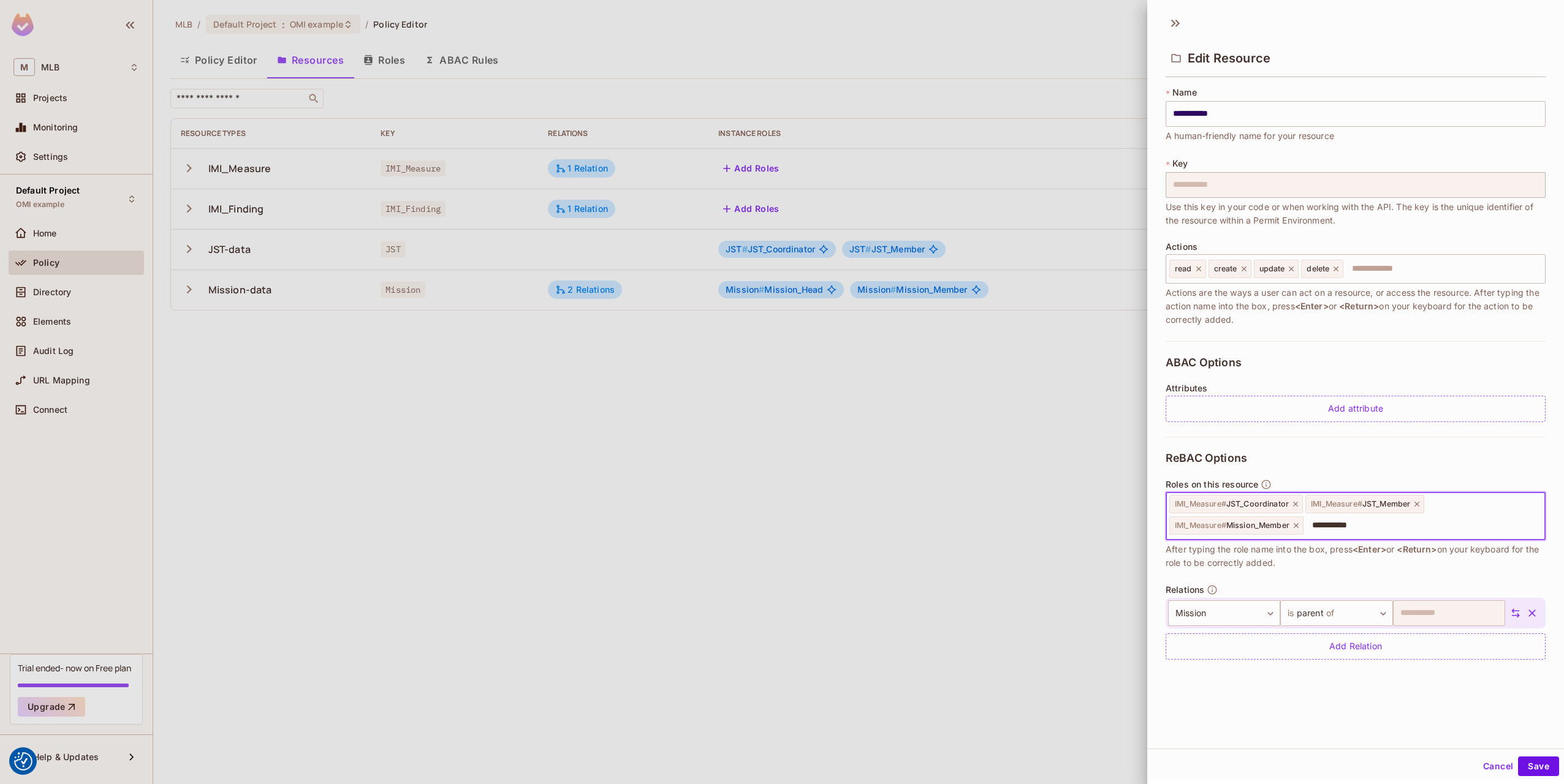 type on "**********" 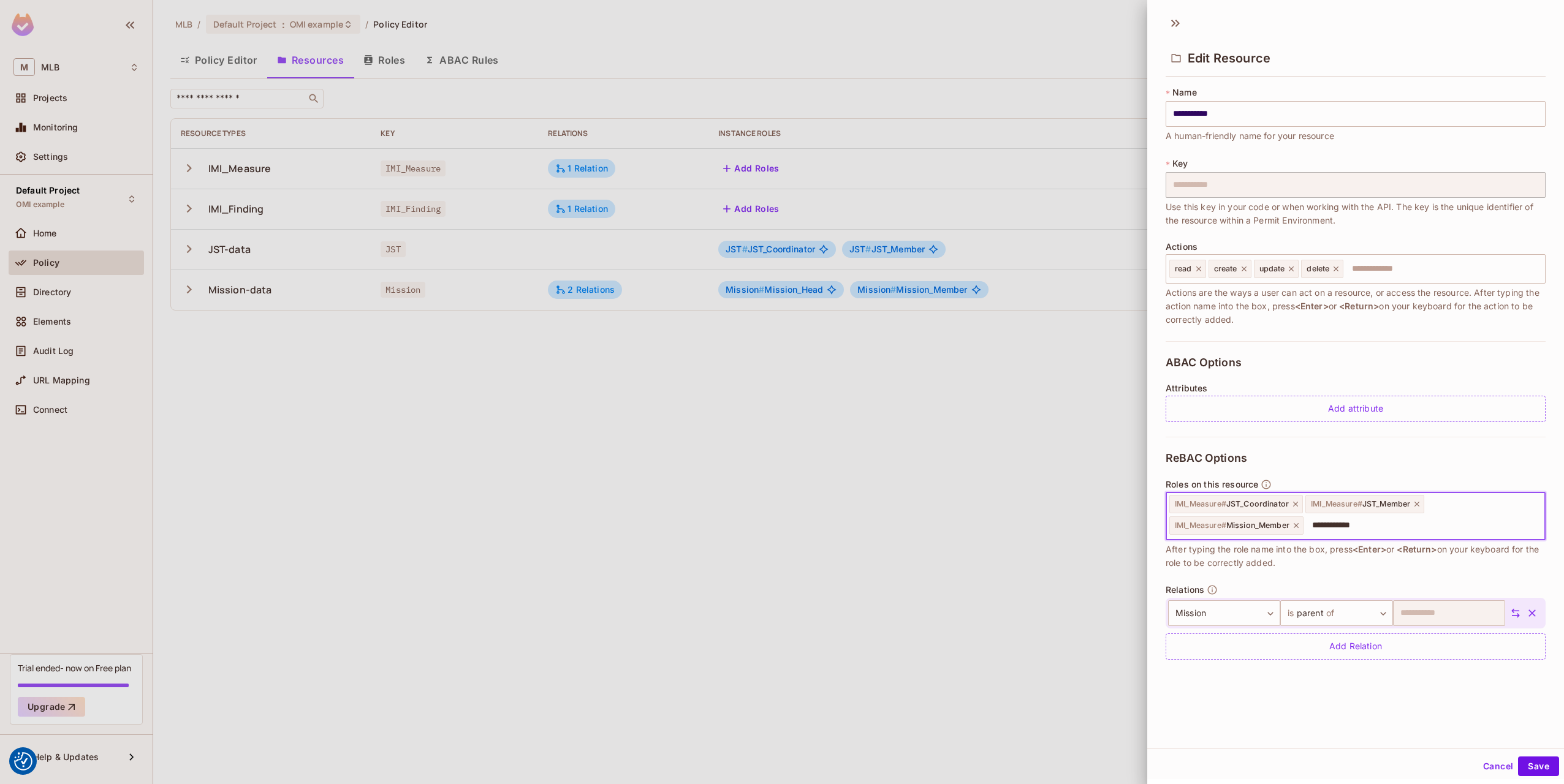 type 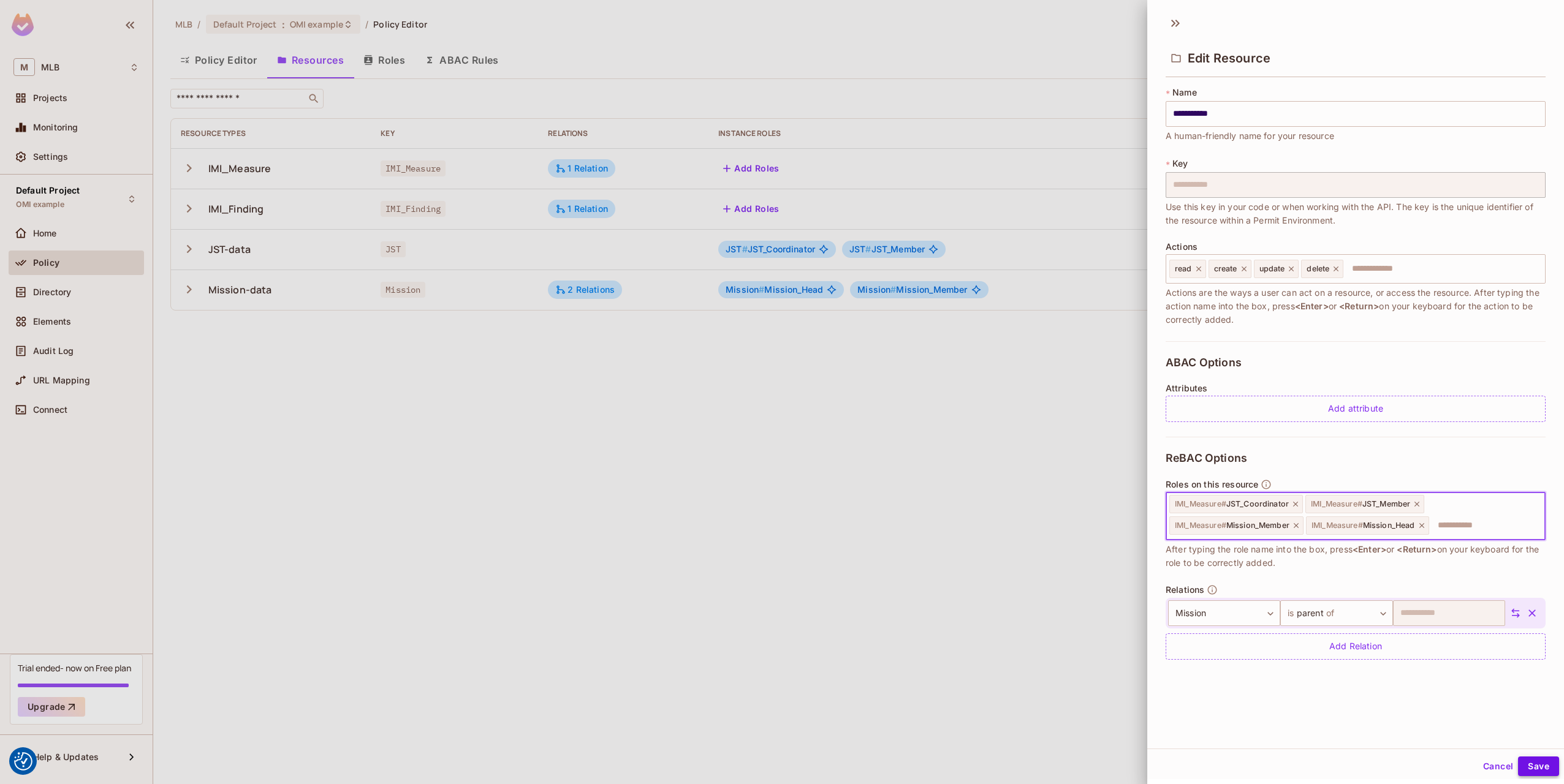 click on "Save" at bounding box center (1538, 766) 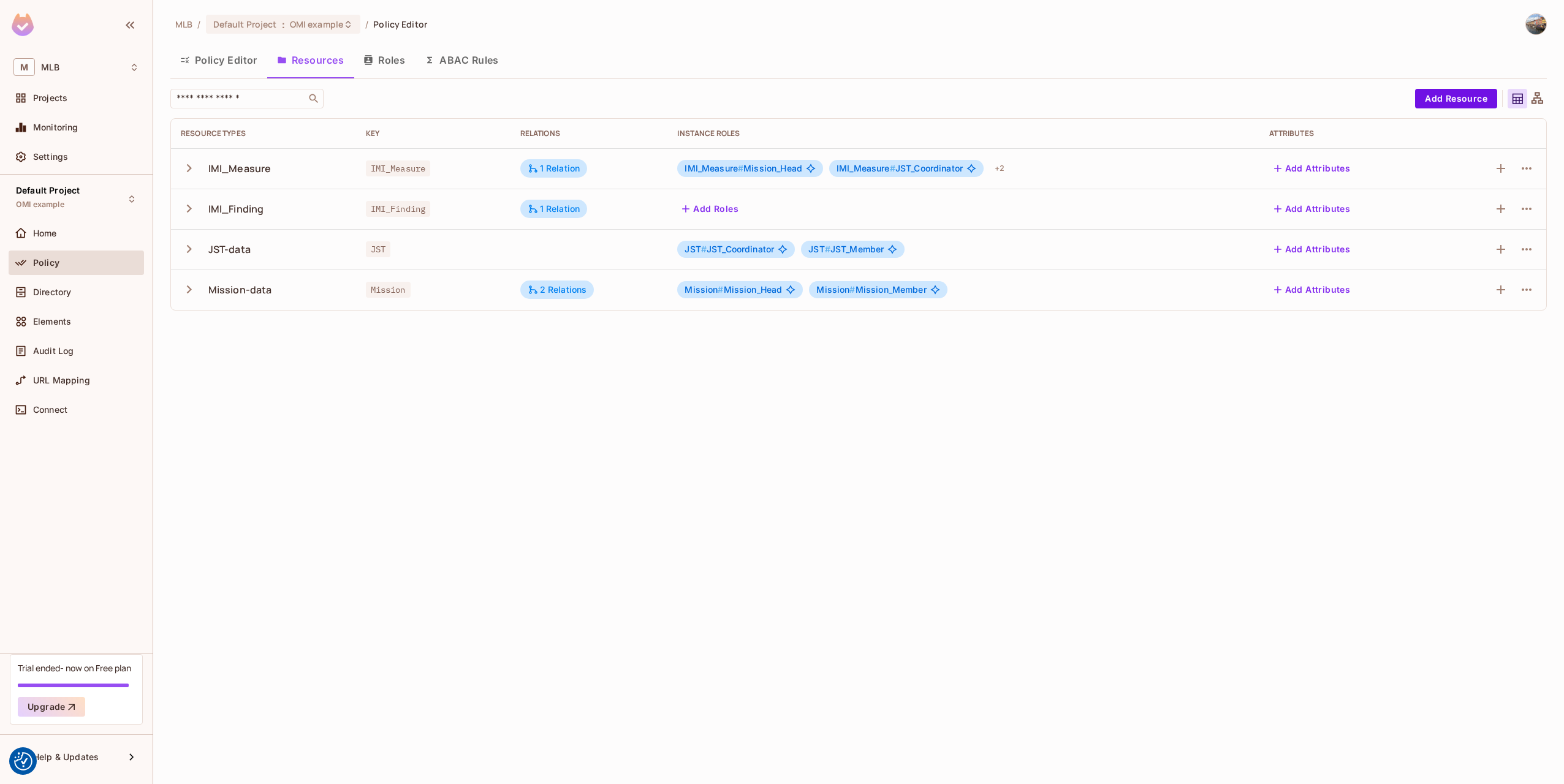 click on "Add Roles" at bounding box center (710, 209) 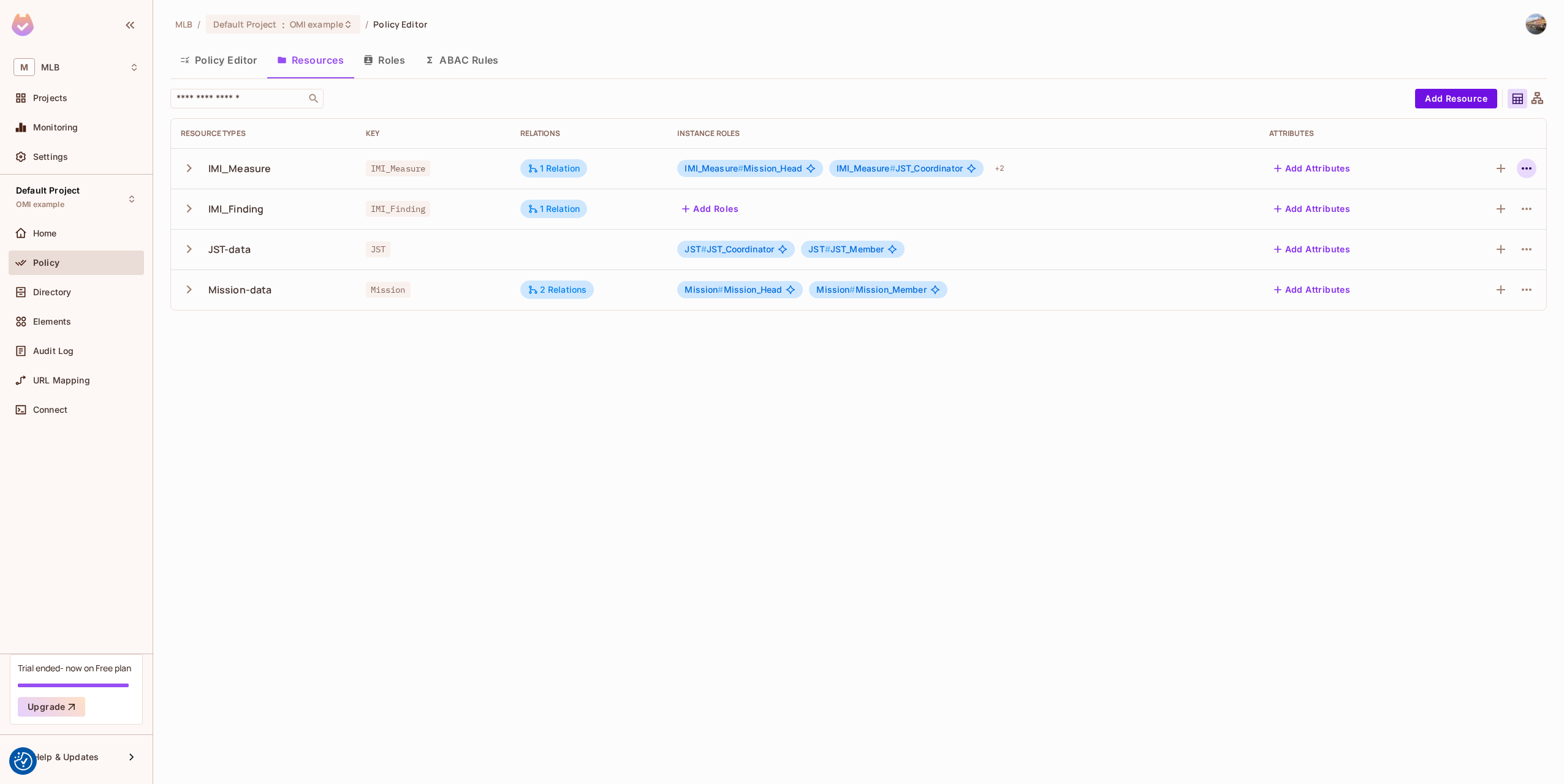 click 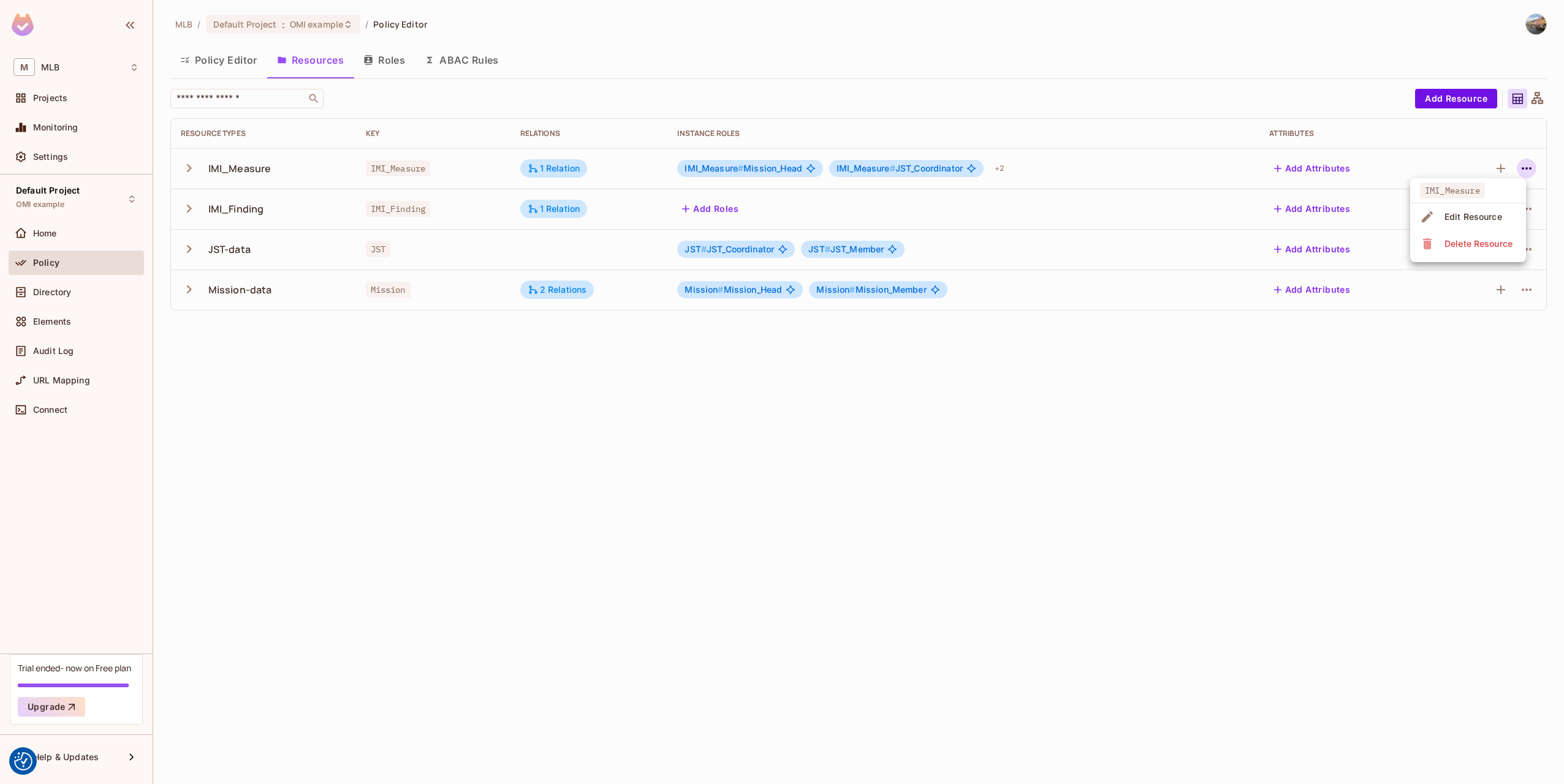 click on "Edit Resource" at bounding box center (1473, 217) 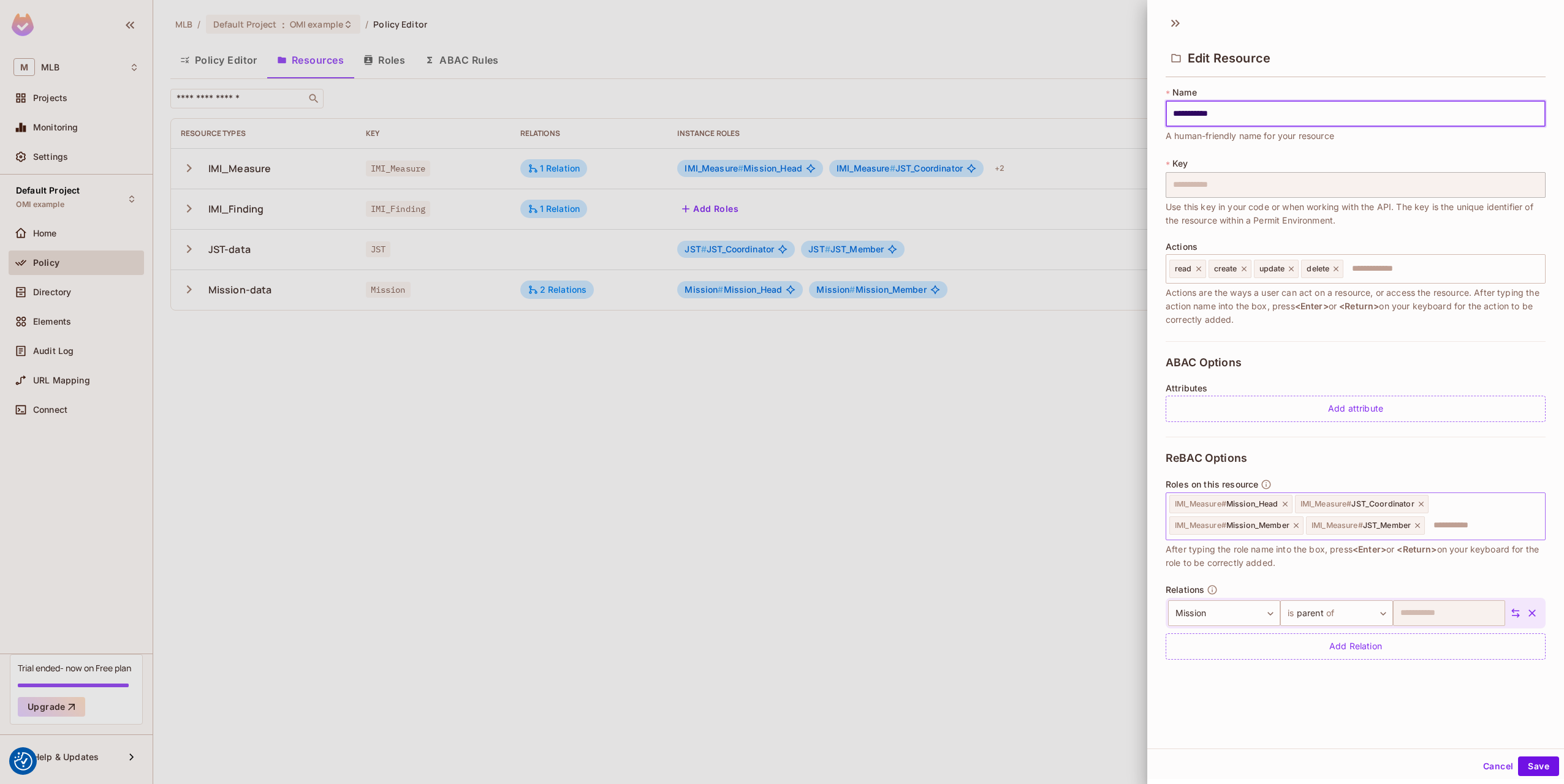 click at bounding box center (1483, 526) 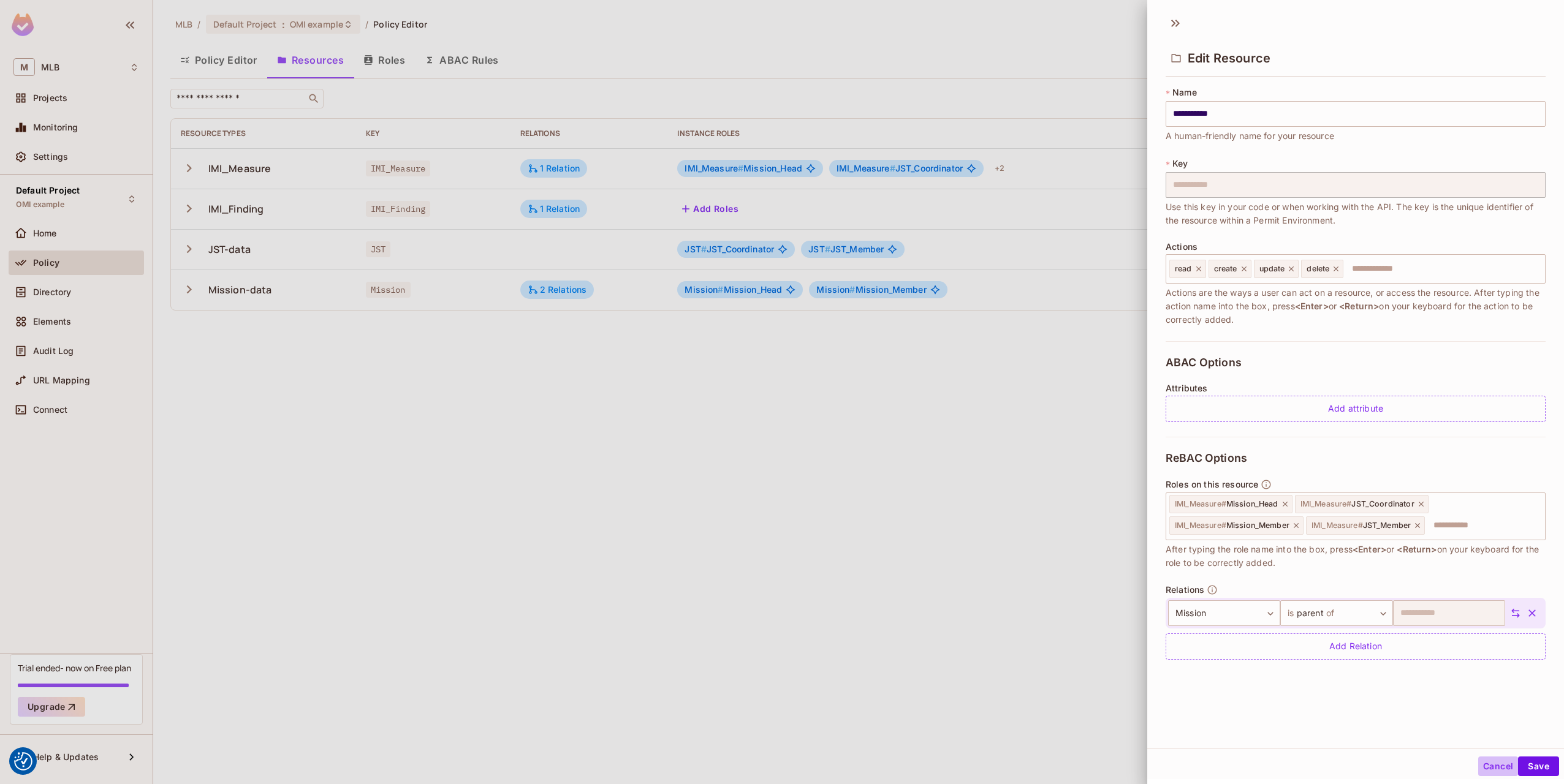 click on "Cancel" at bounding box center [1498, 766] 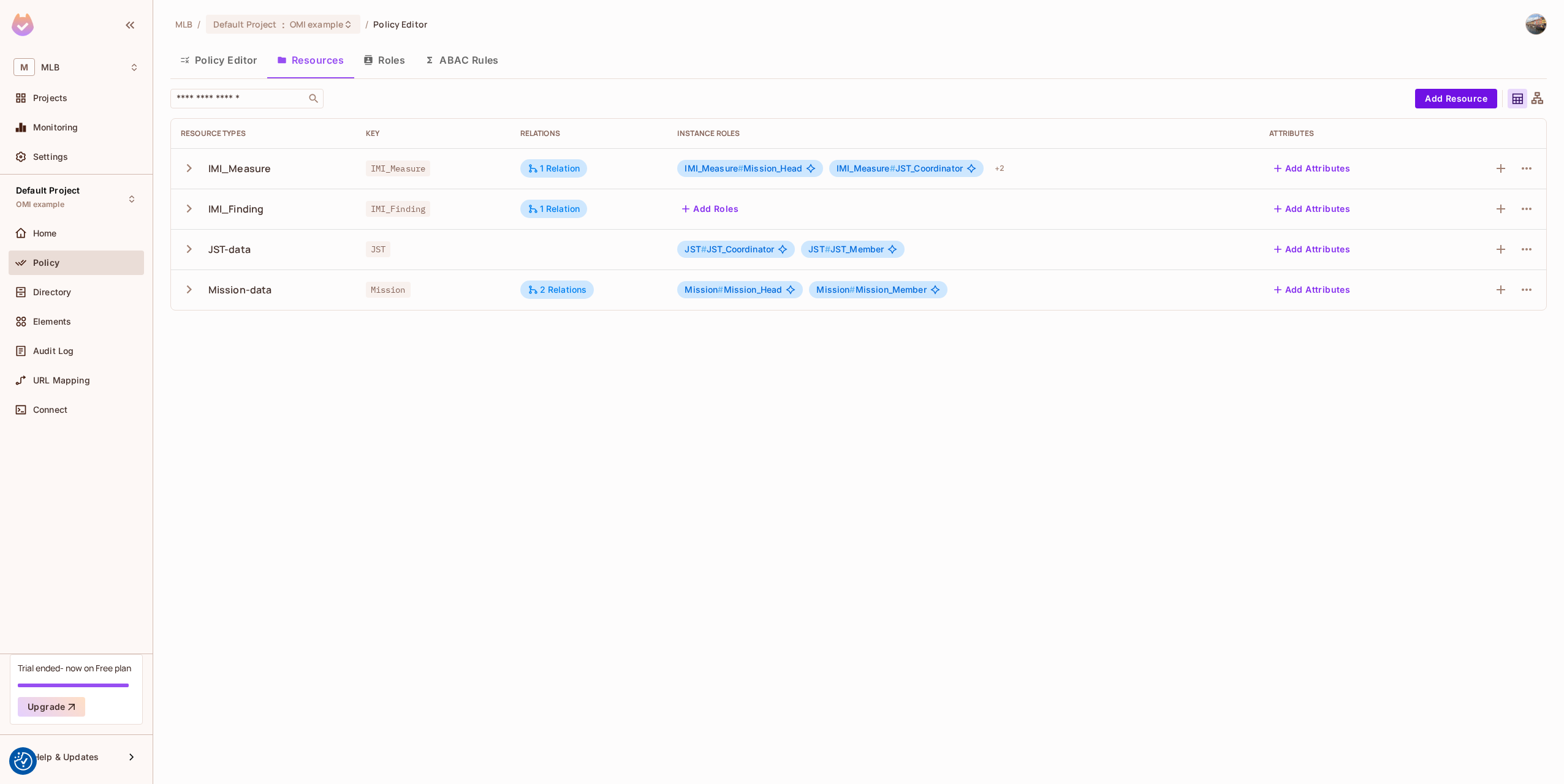 click on "Add Roles" at bounding box center (710, 209) 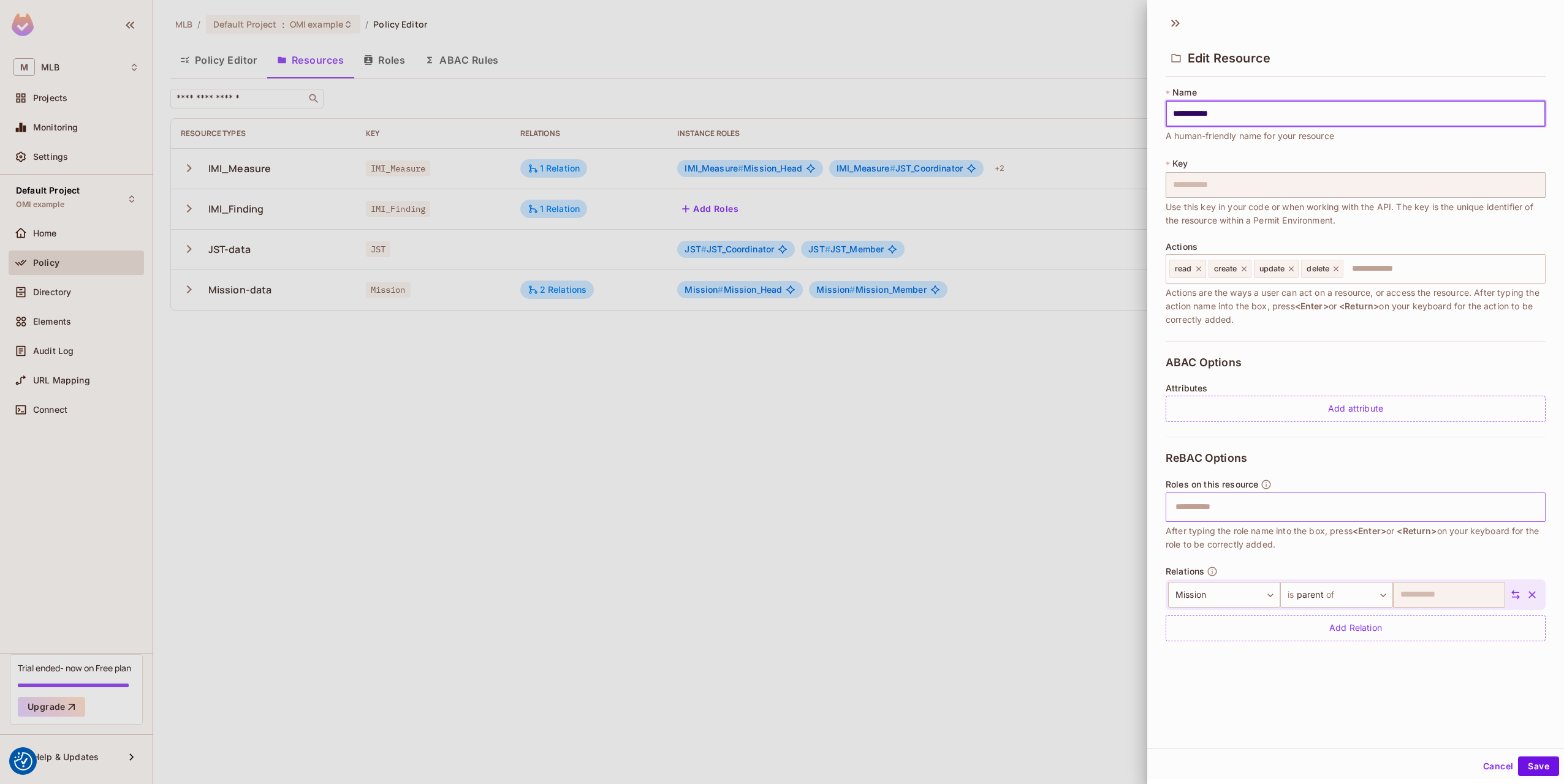 click at bounding box center (1354, 507) 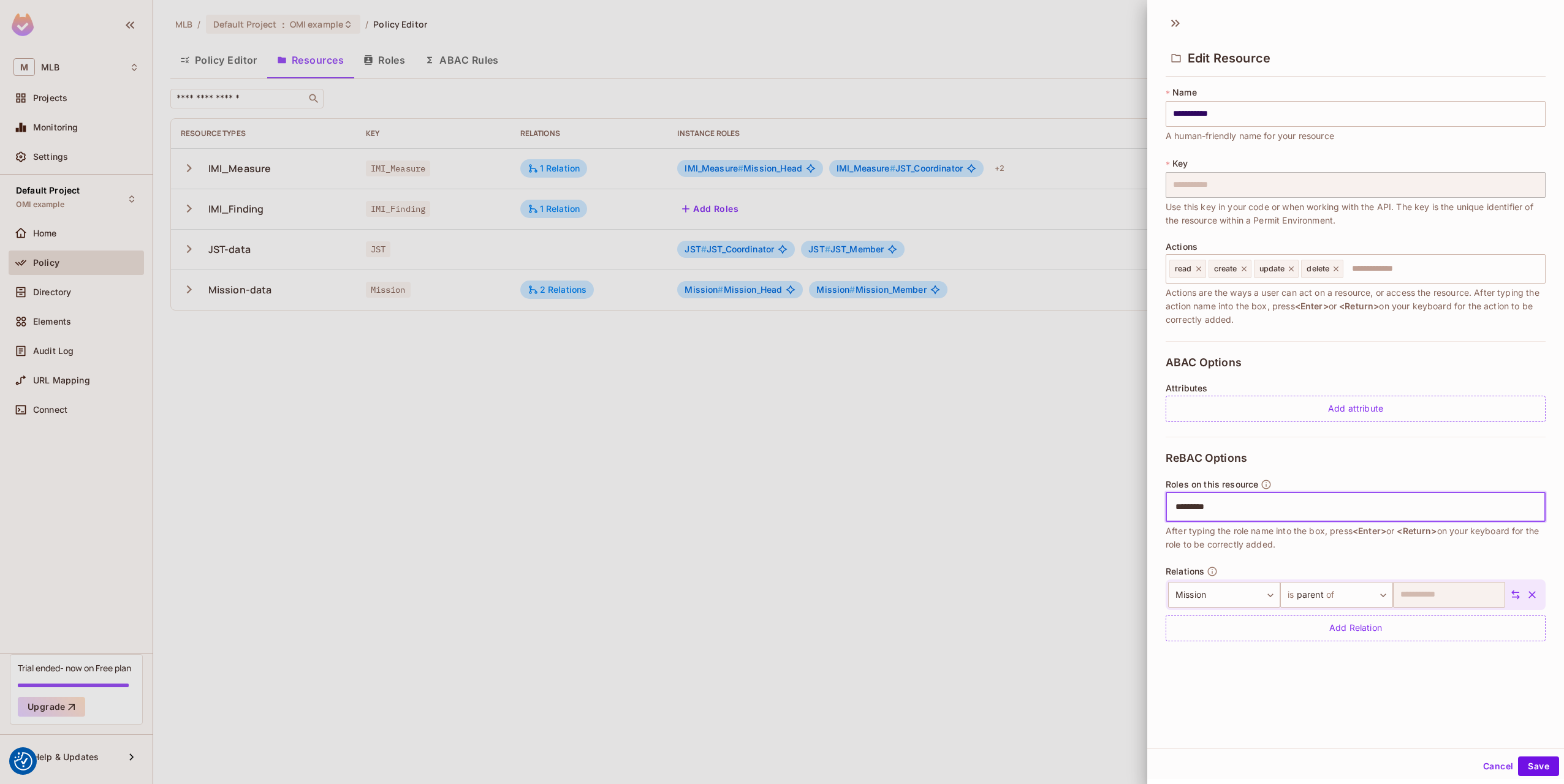 type on "**********" 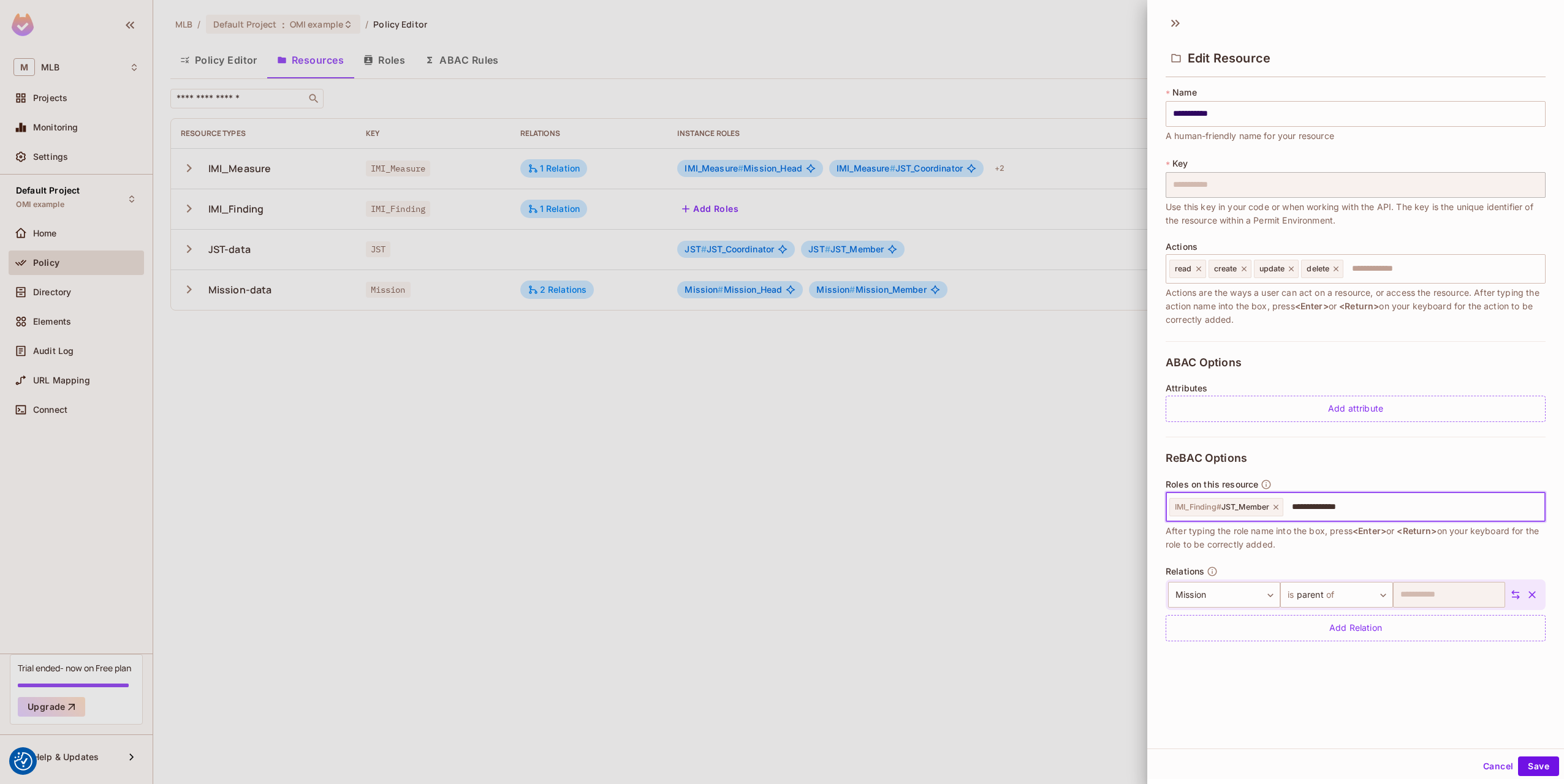 type on "**********" 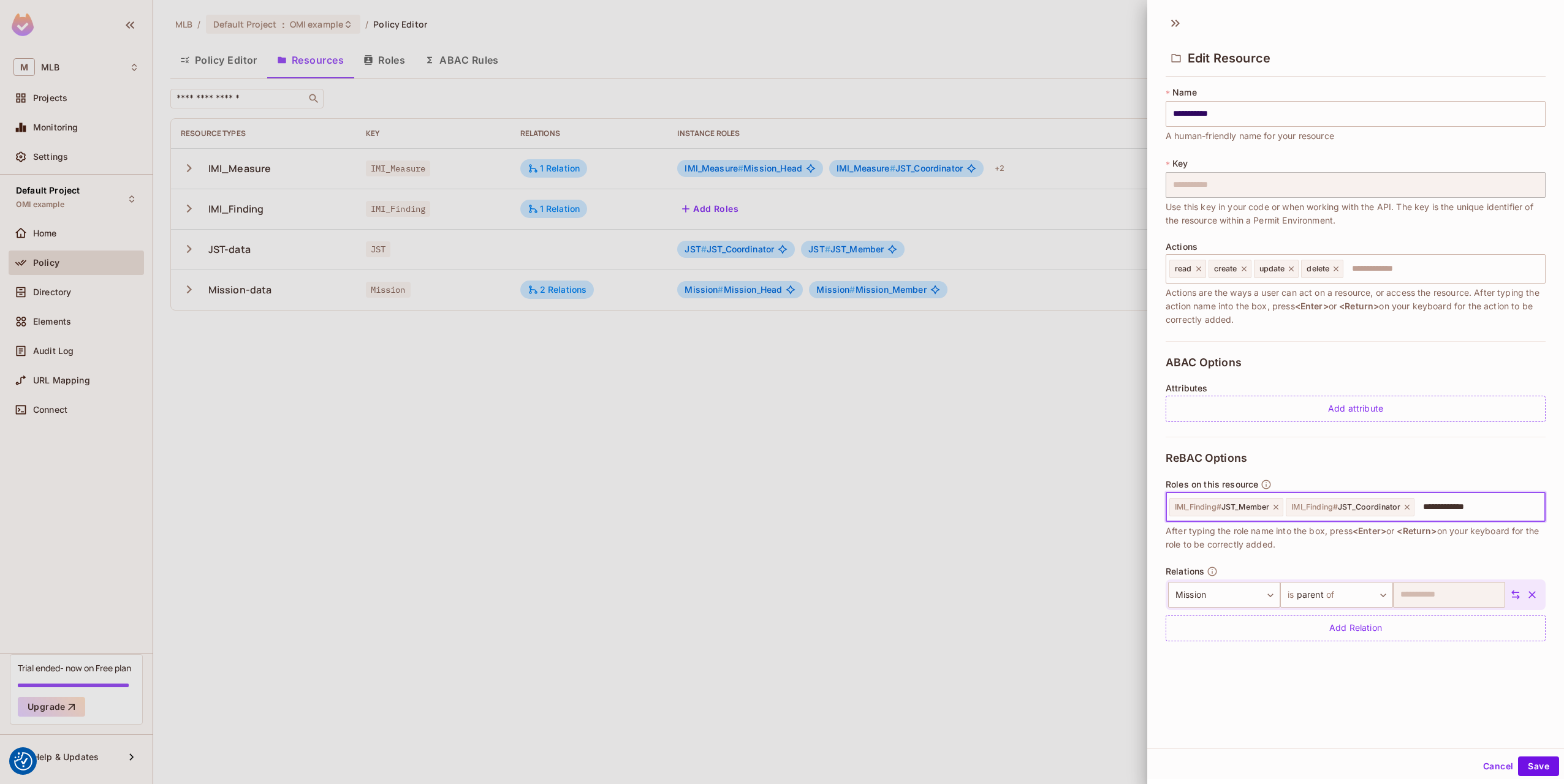 type on "**********" 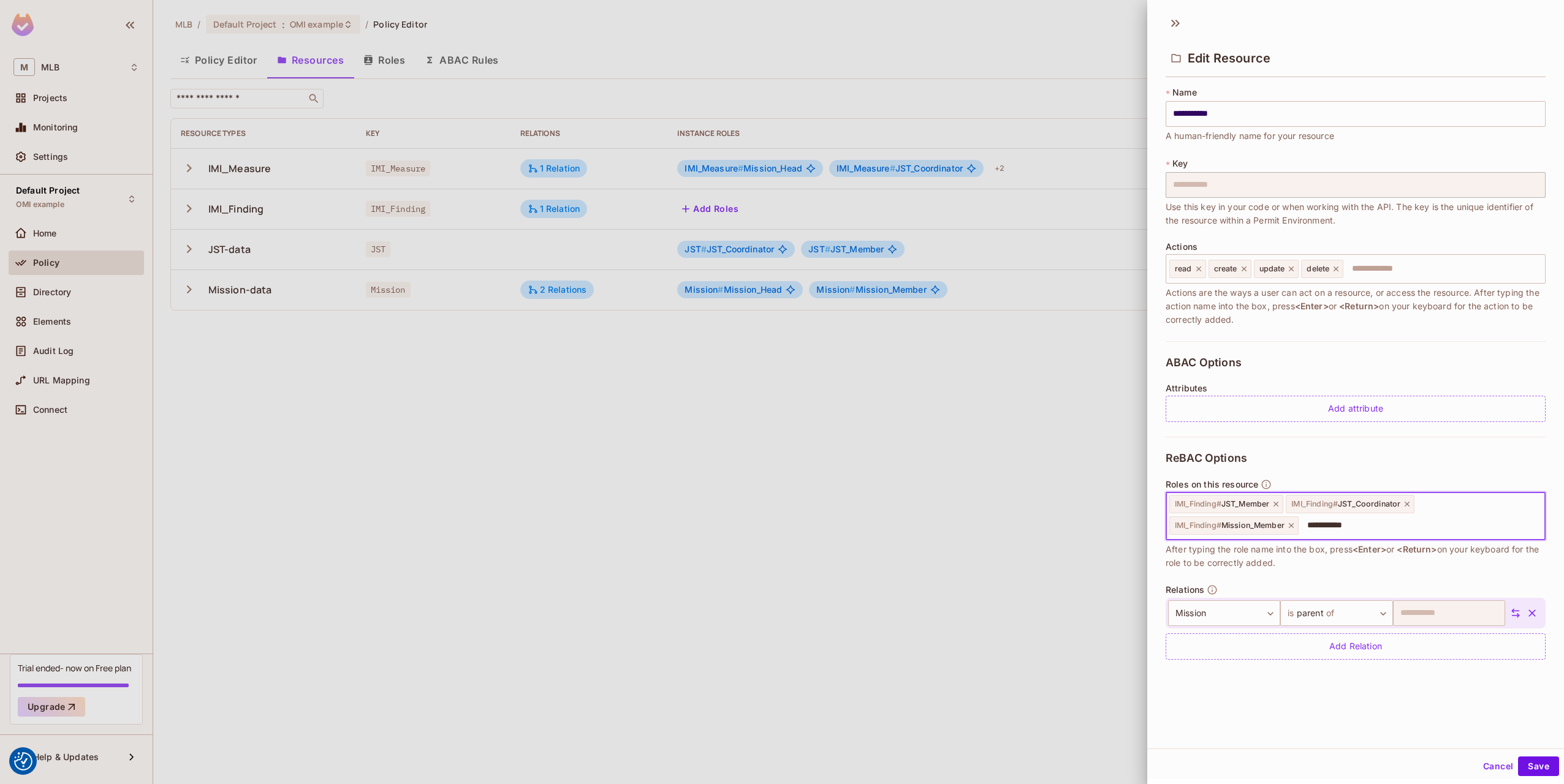 type on "**********" 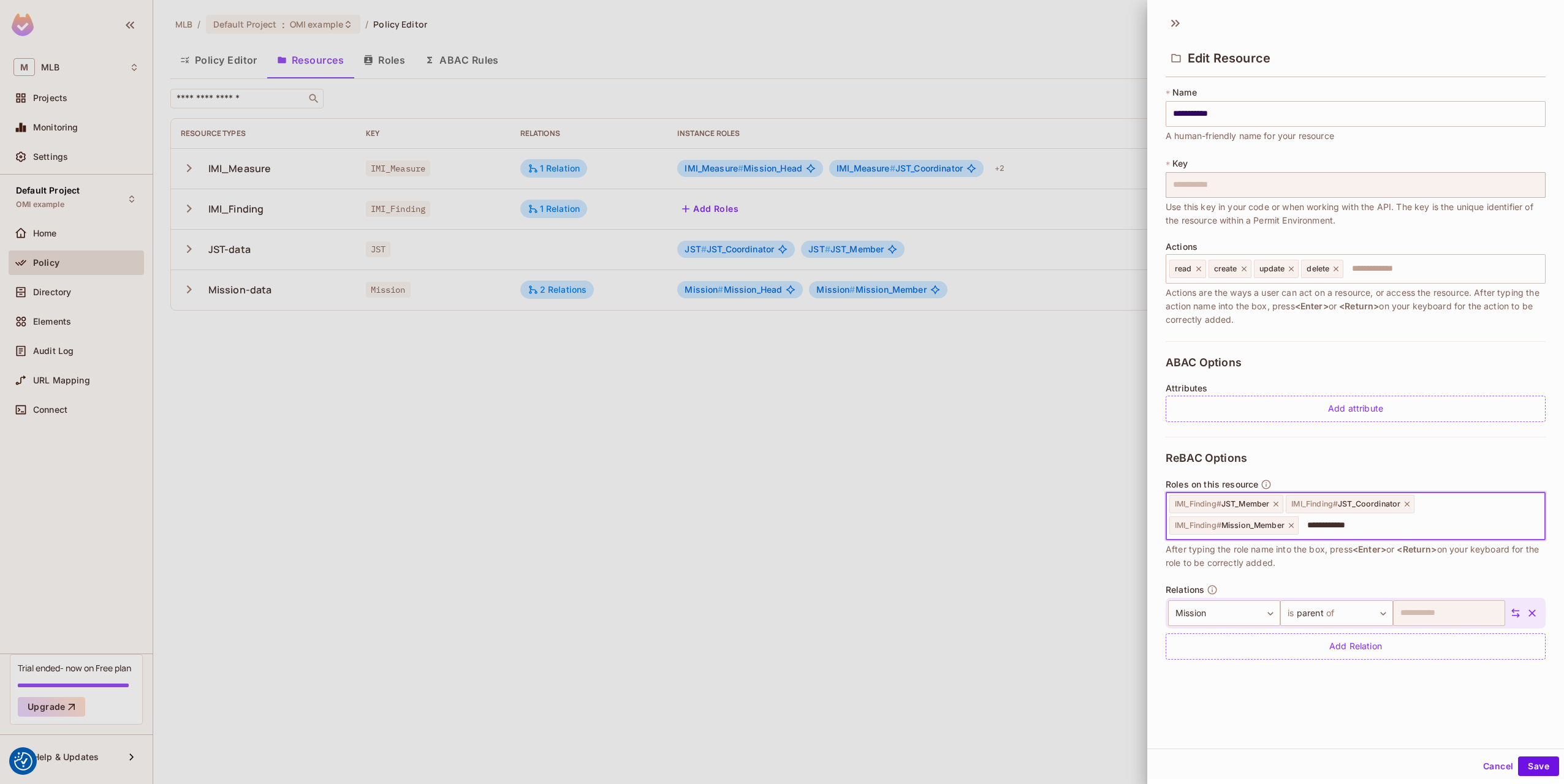 type 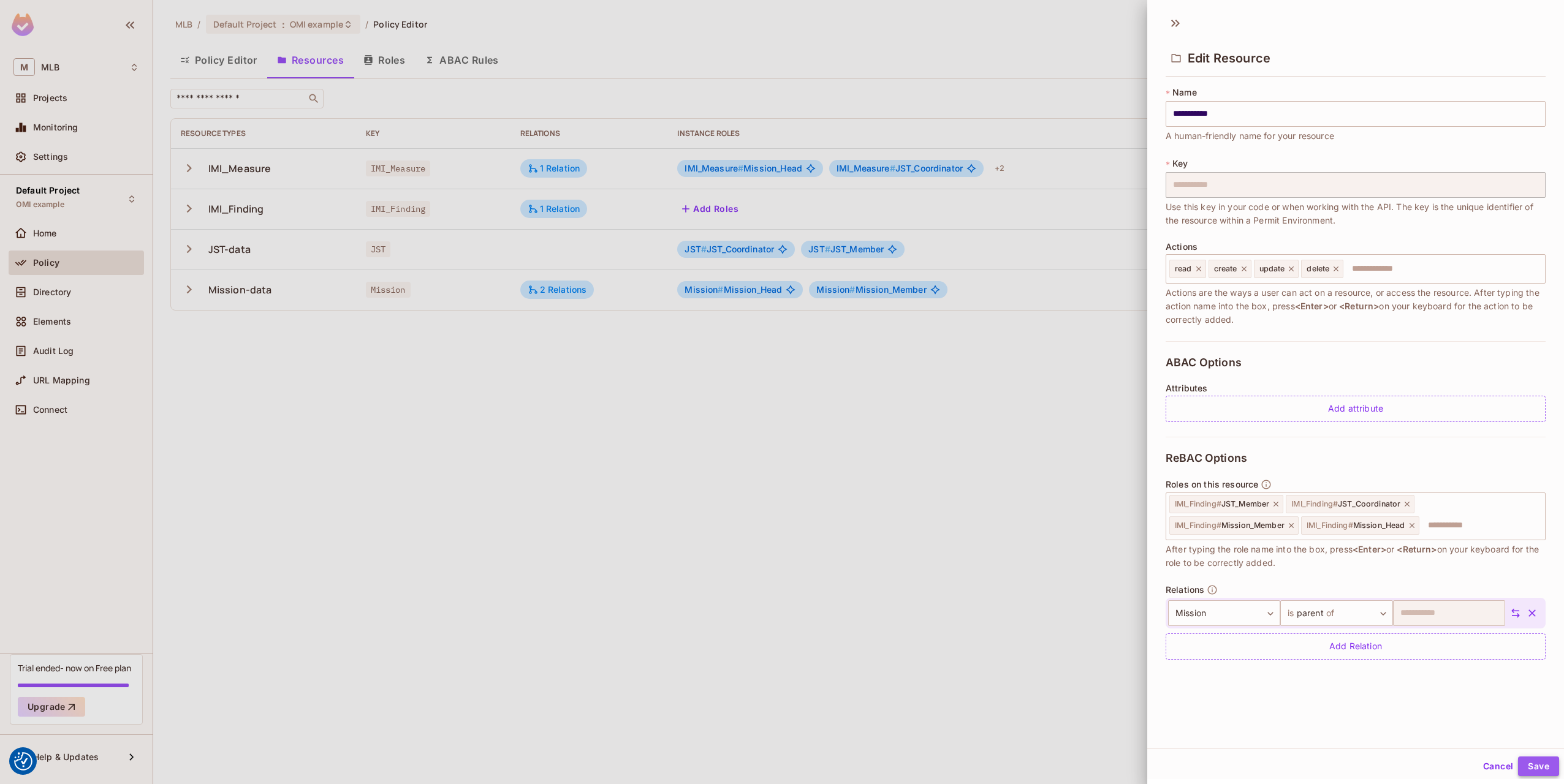 click on "Save" at bounding box center (1538, 766) 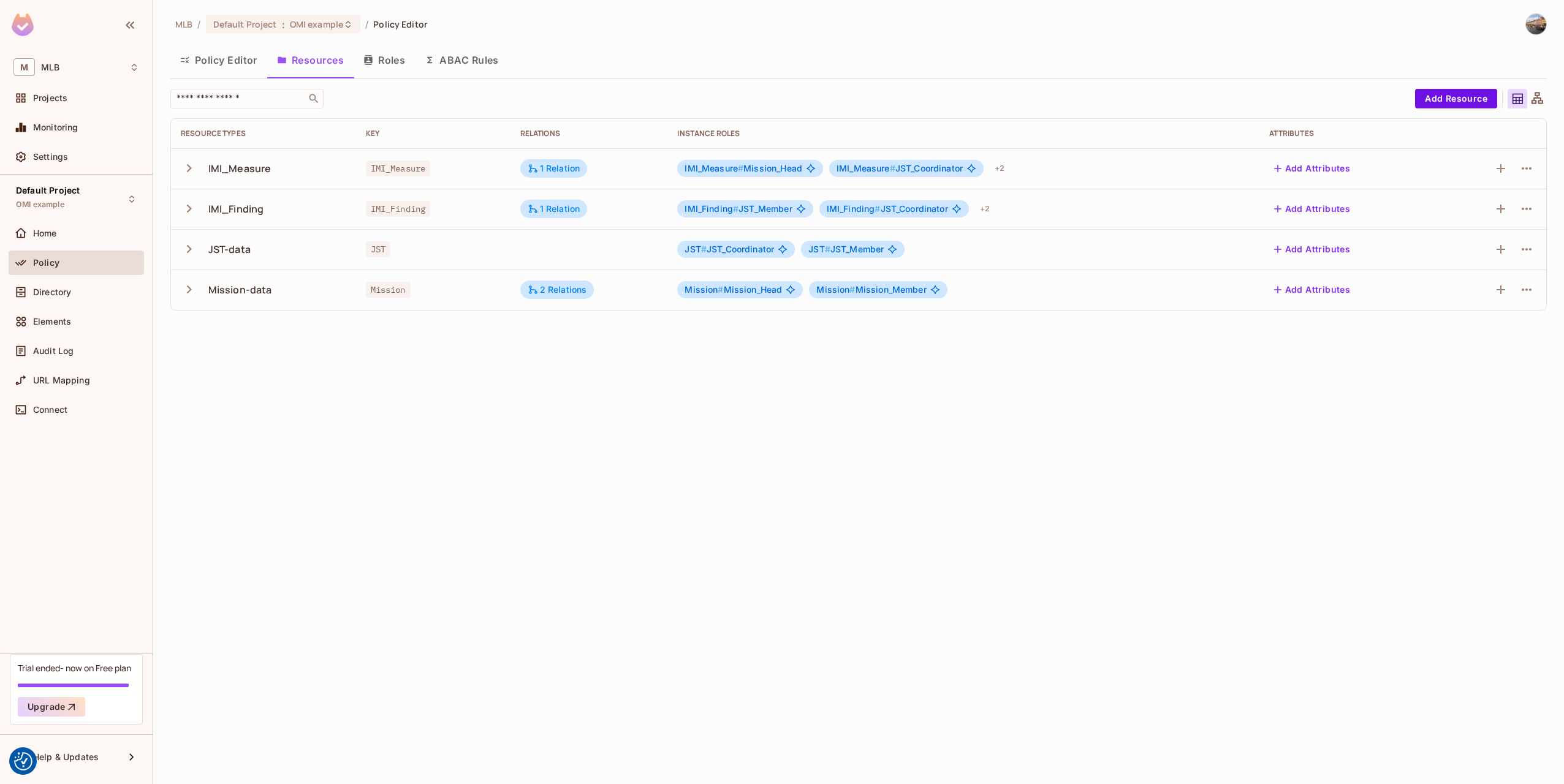 click on "Policy Editor" at bounding box center (219, 60) 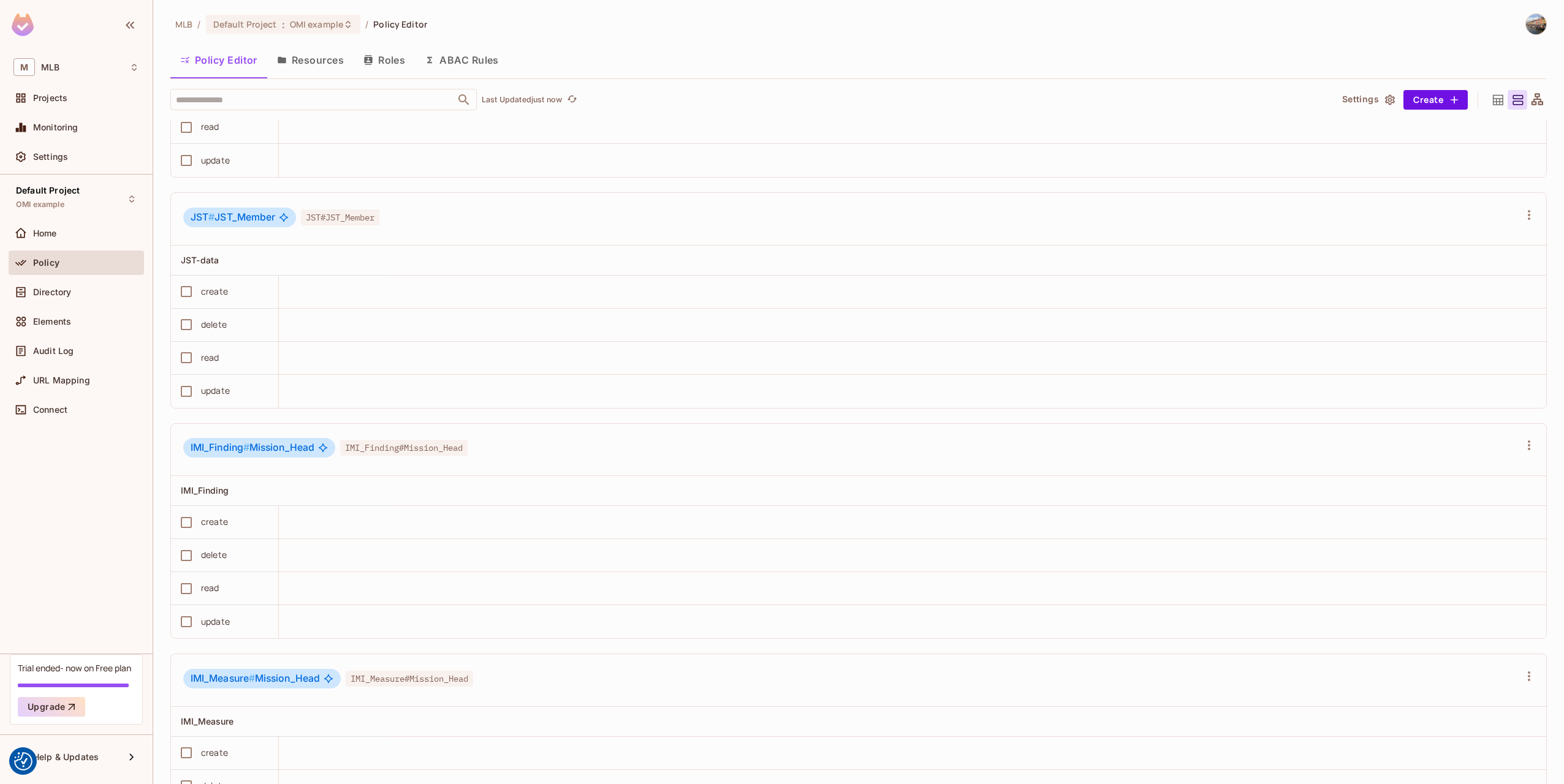 scroll, scrollTop: 1715, scrollLeft: 0, axis: vertical 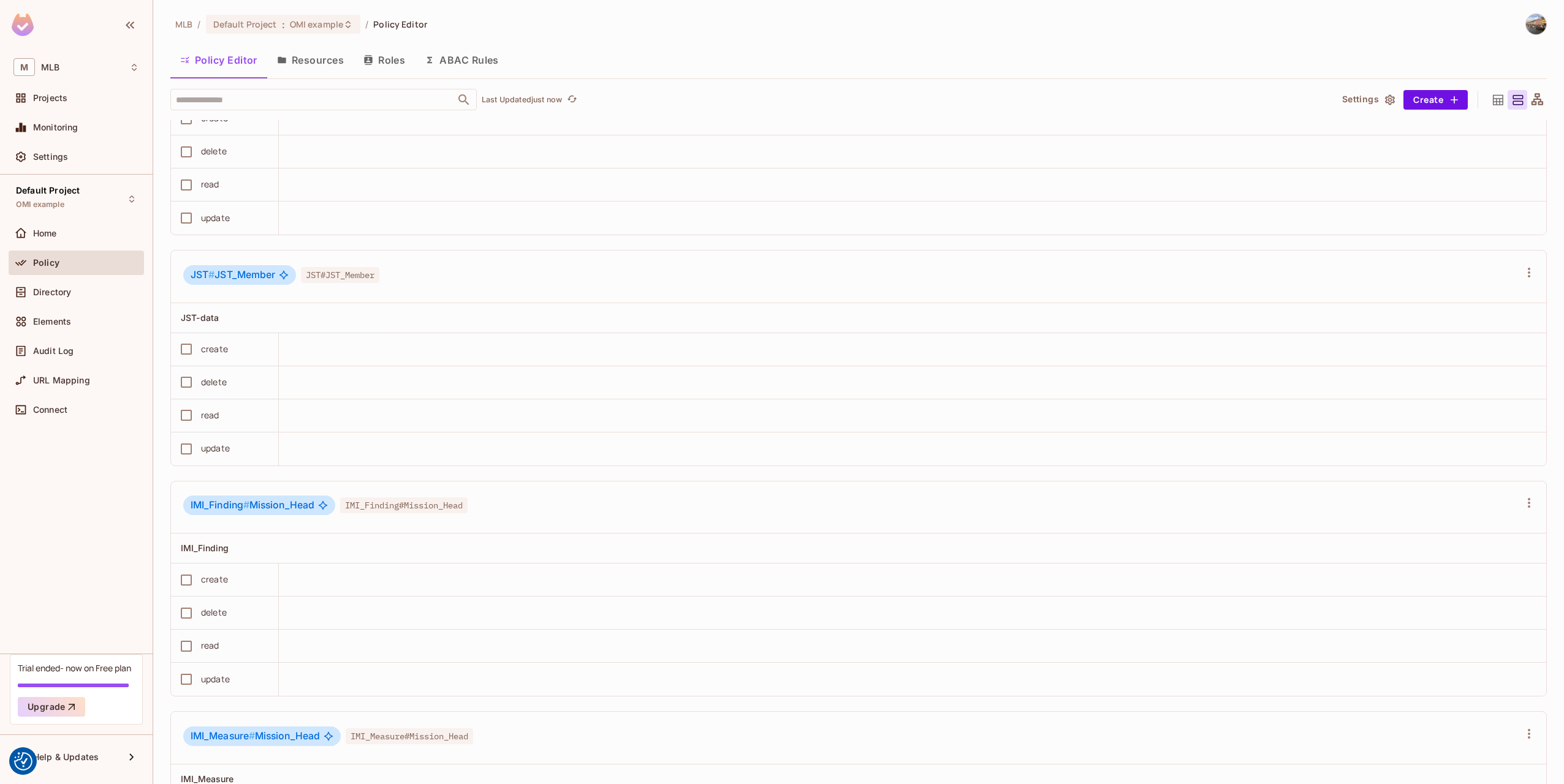 click 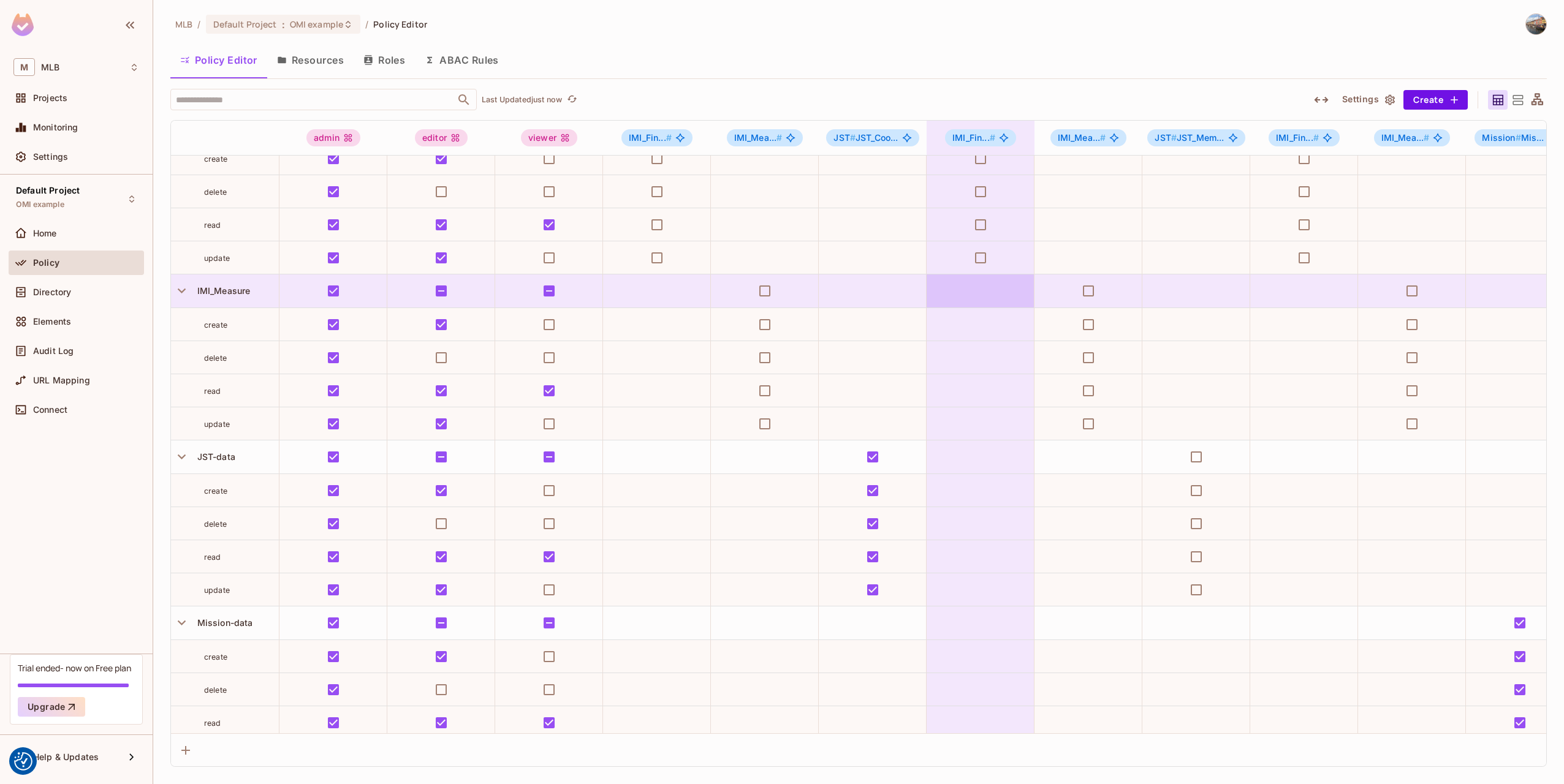 scroll, scrollTop: 96, scrollLeft: 0, axis: vertical 